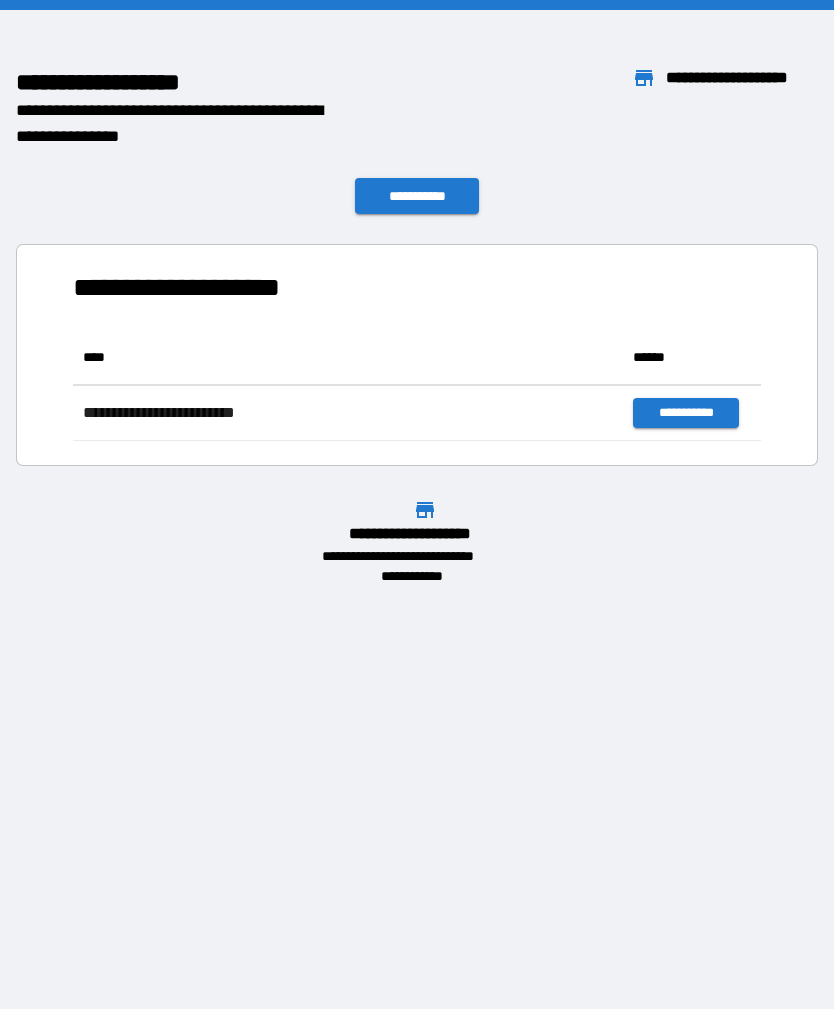 scroll, scrollTop: 0, scrollLeft: 0, axis: both 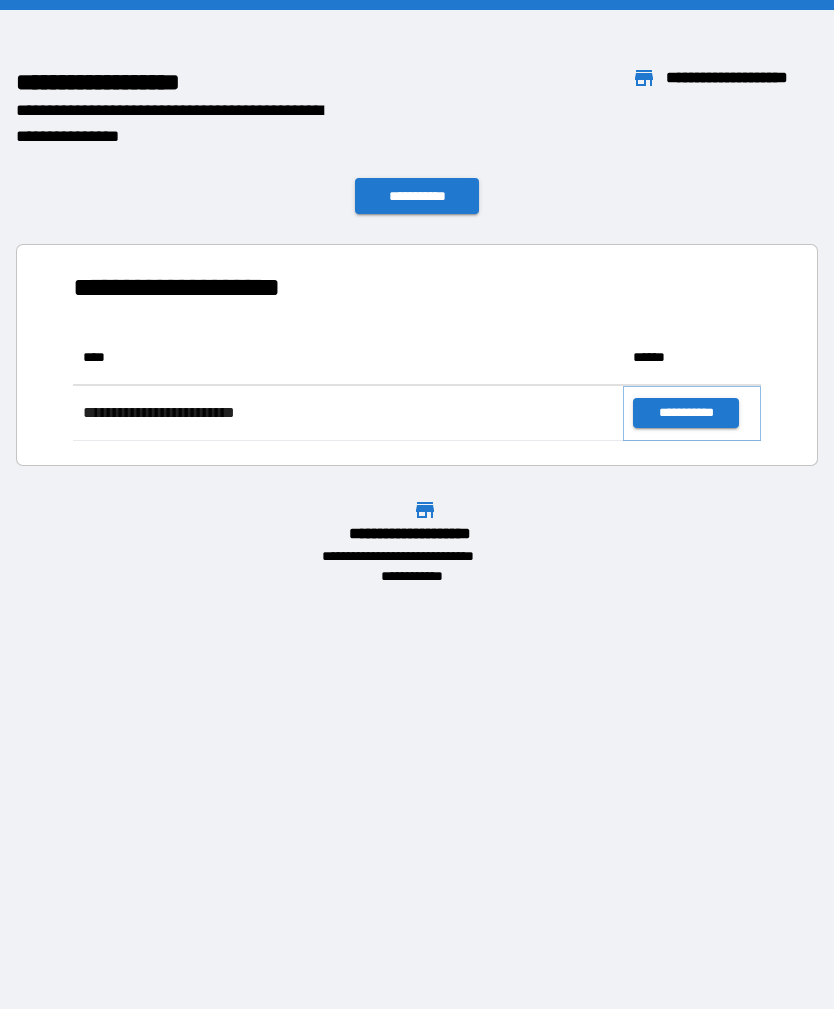 click on "**********" at bounding box center (685, 413) 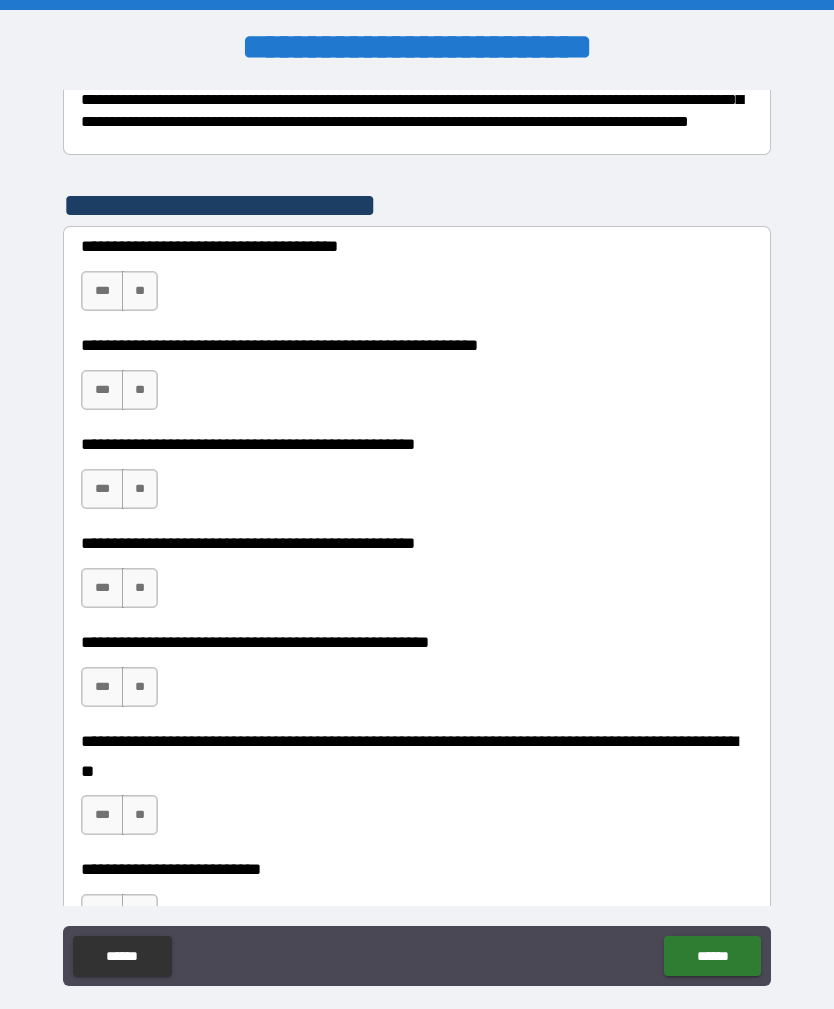 scroll, scrollTop: 353, scrollLeft: 0, axis: vertical 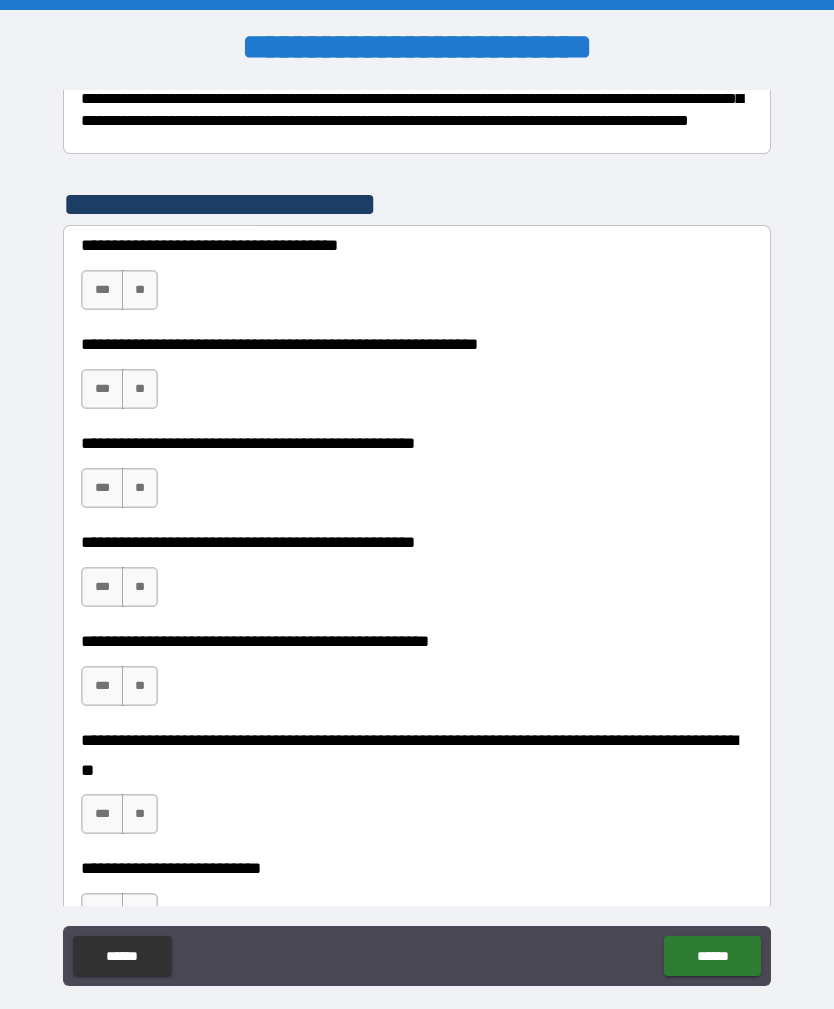 click on "*** **" at bounding box center [122, 295] 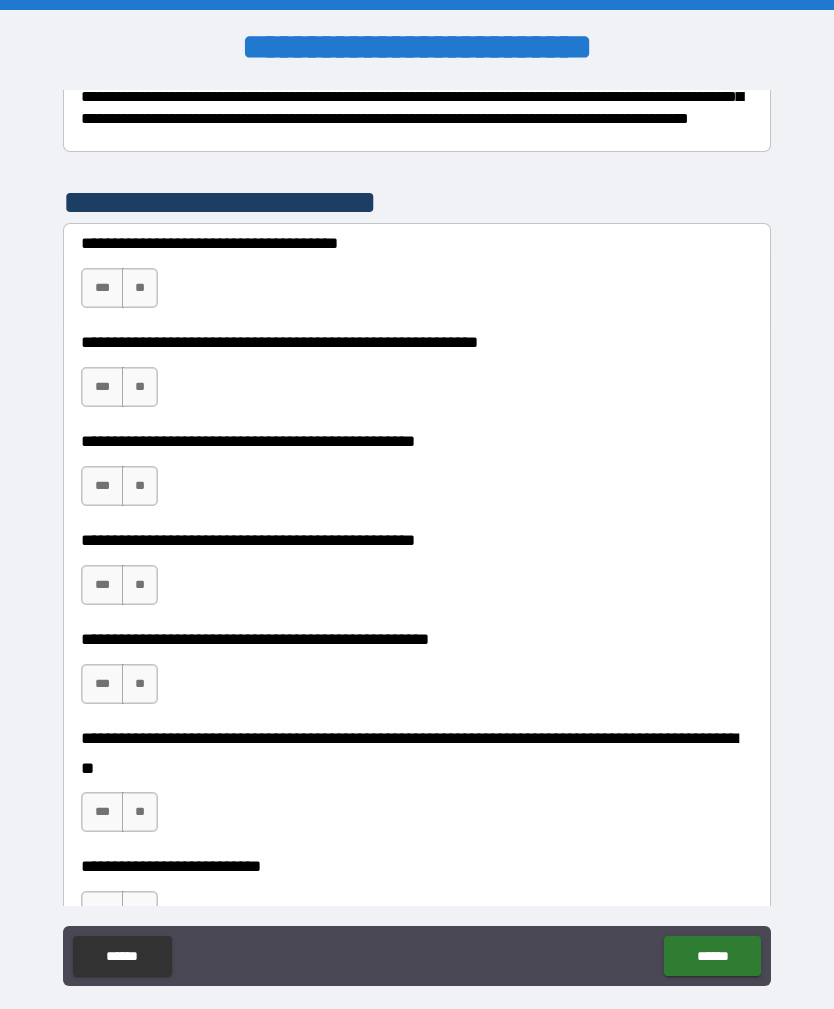 click on "*** **" at bounding box center [119, 288] 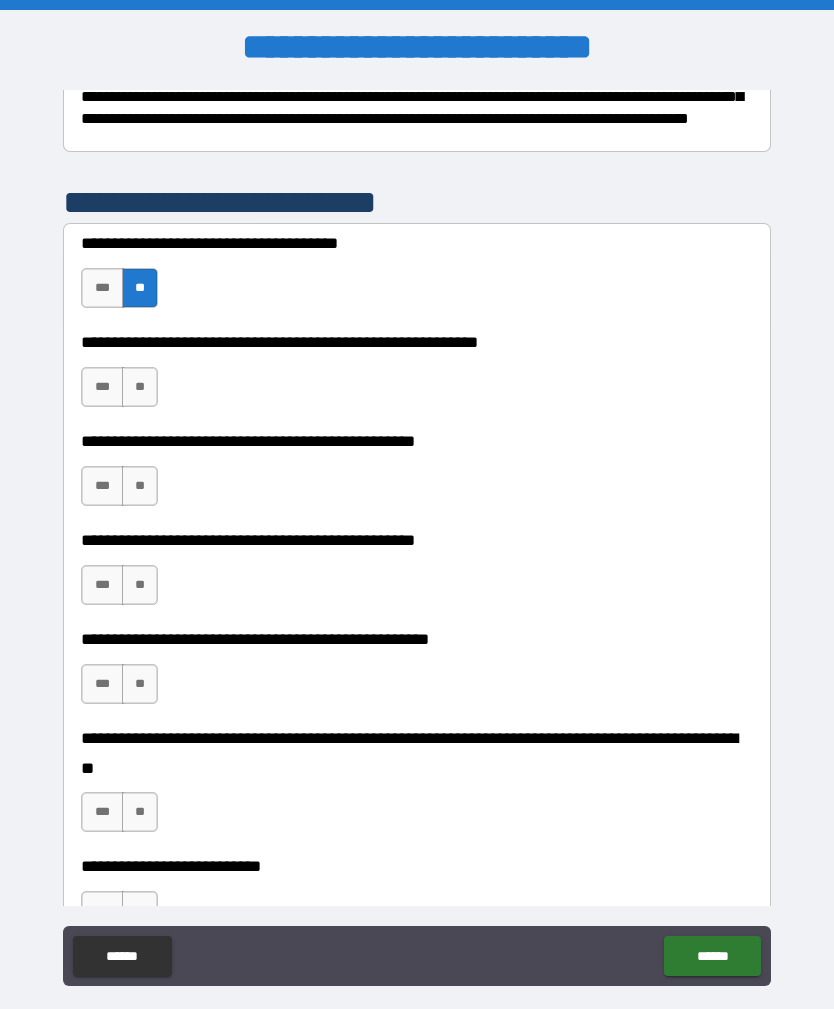click on "**" at bounding box center (140, 387) 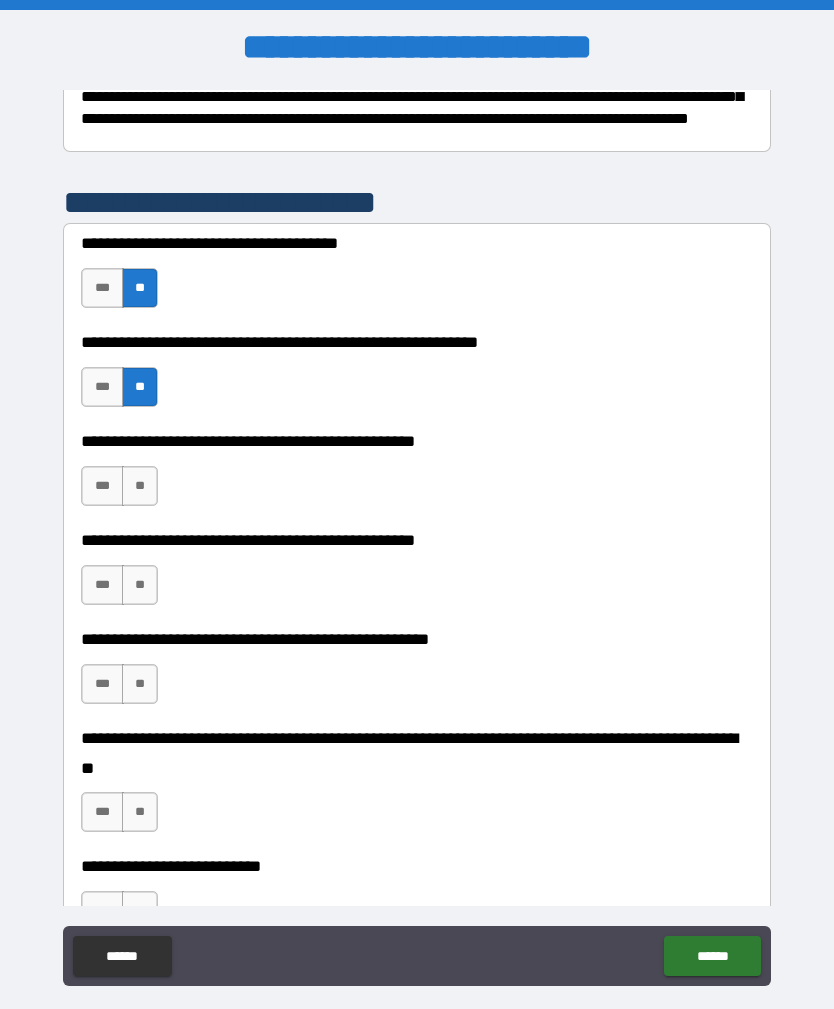 click on "**" at bounding box center [140, 486] 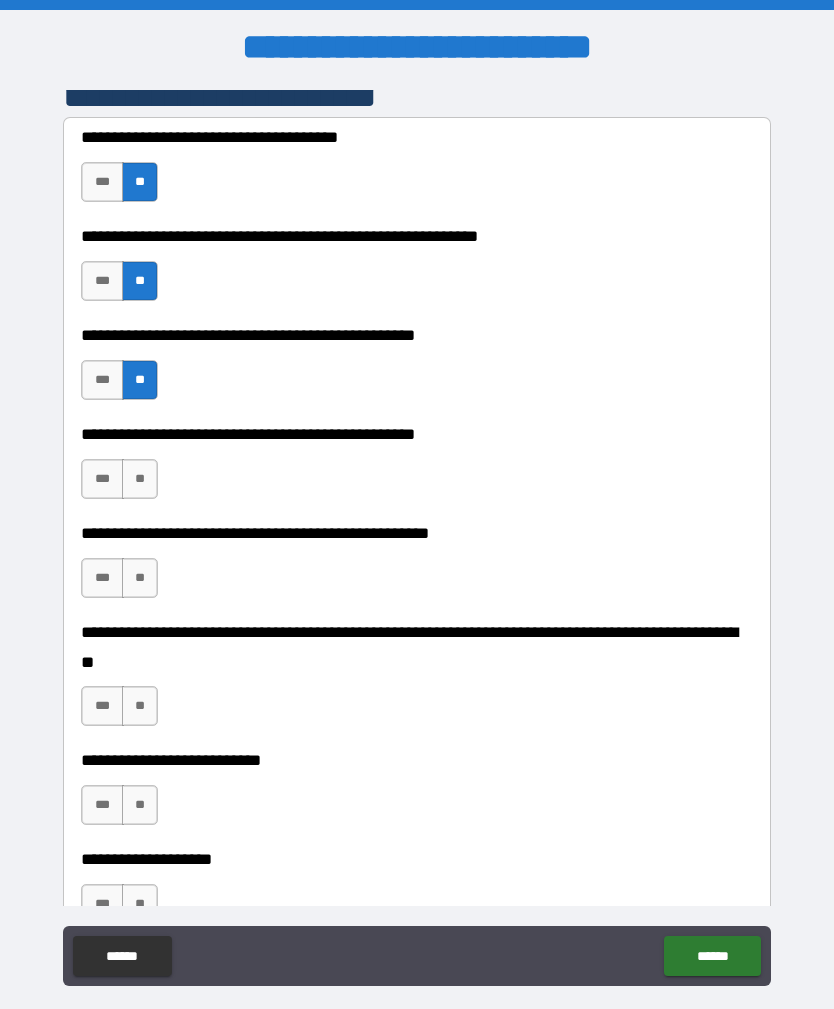 scroll, scrollTop: 465, scrollLeft: 0, axis: vertical 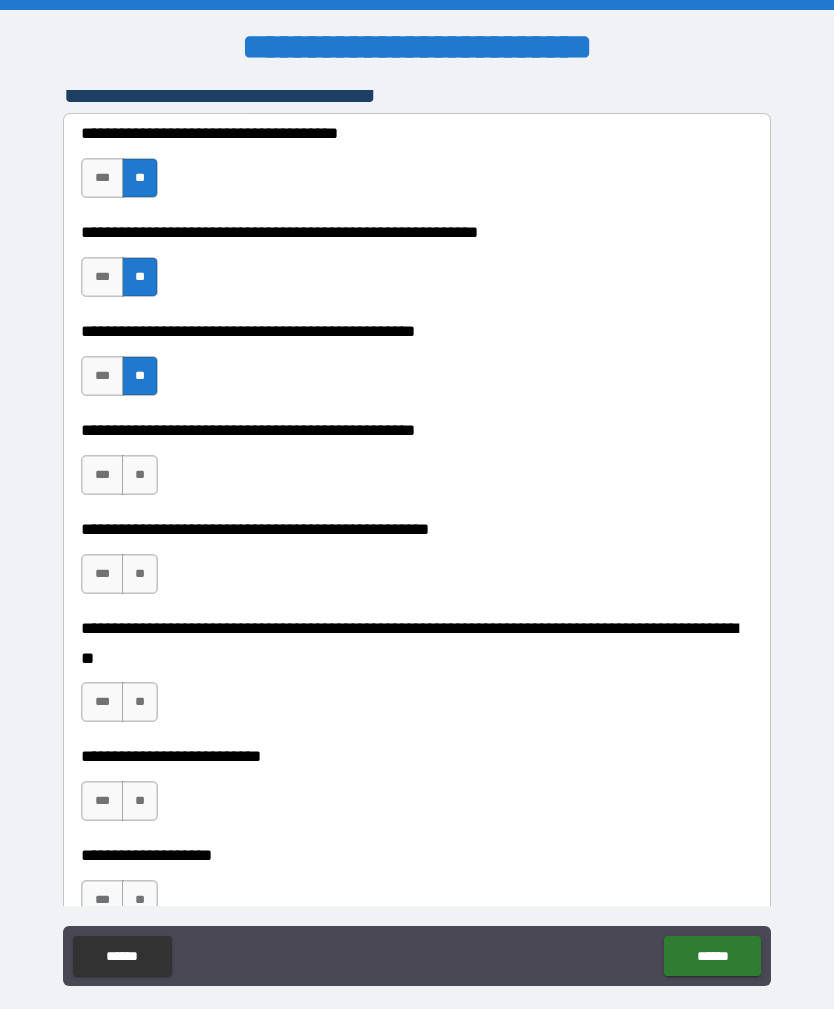 click on "***" at bounding box center [102, 475] 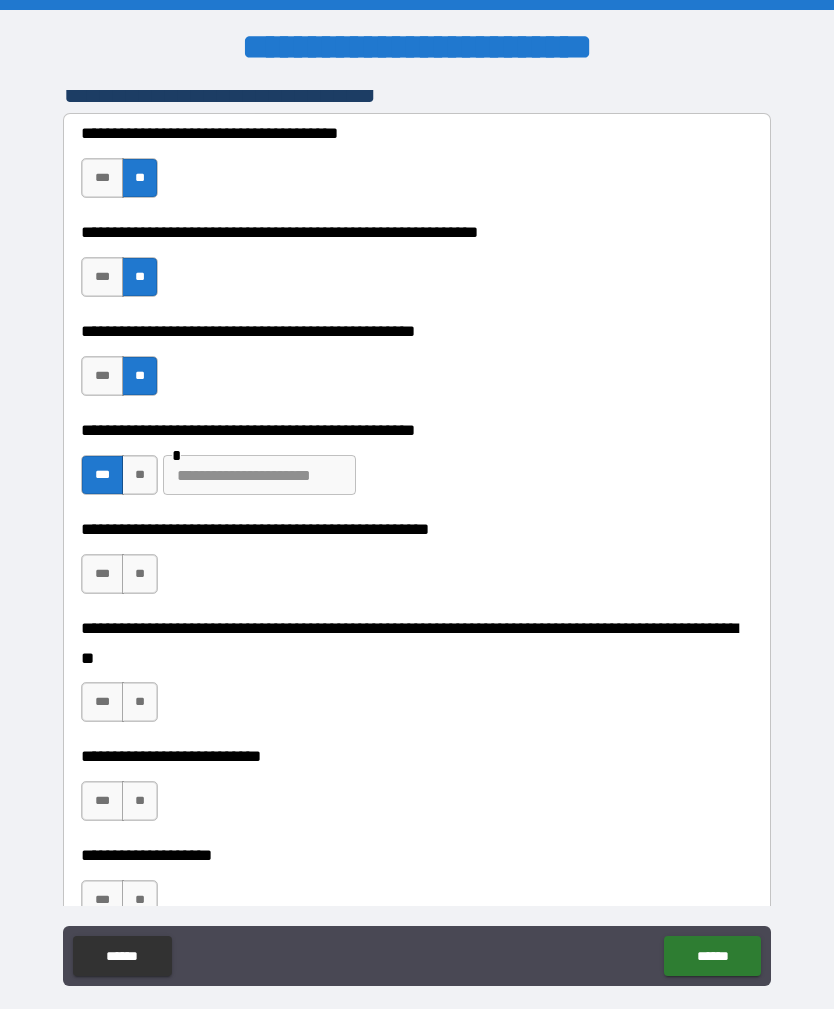 click at bounding box center (259, 475) 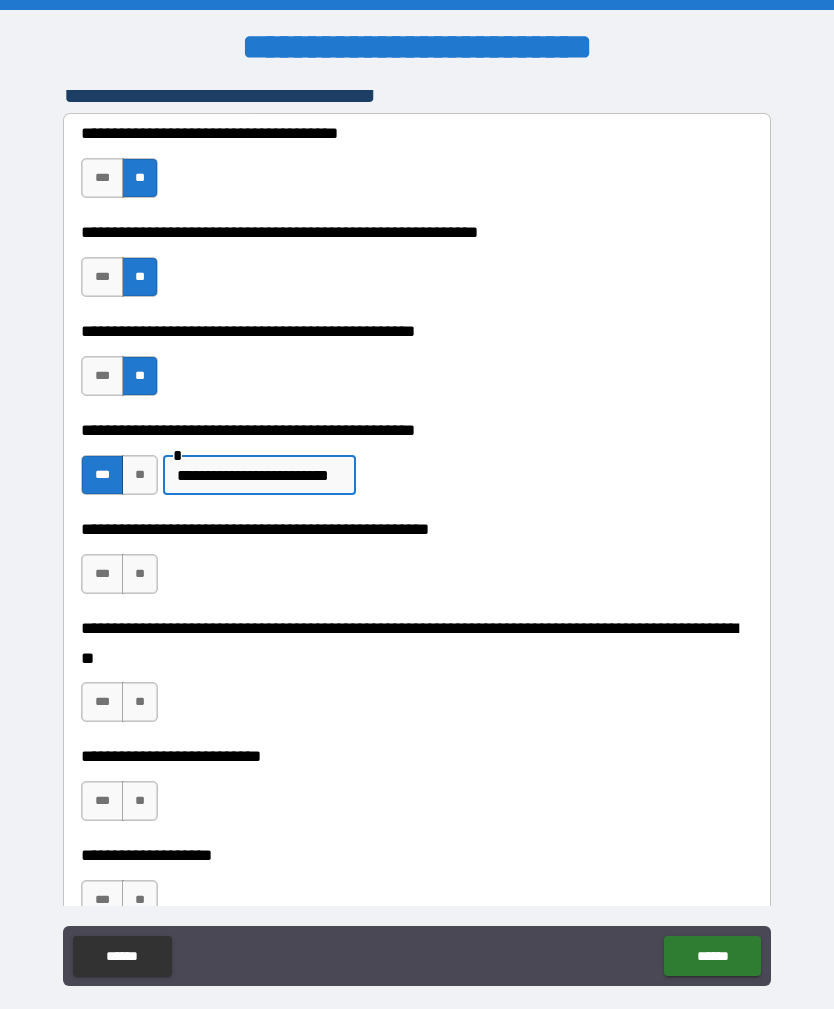 click on "**" at bounding box center [140, 574] 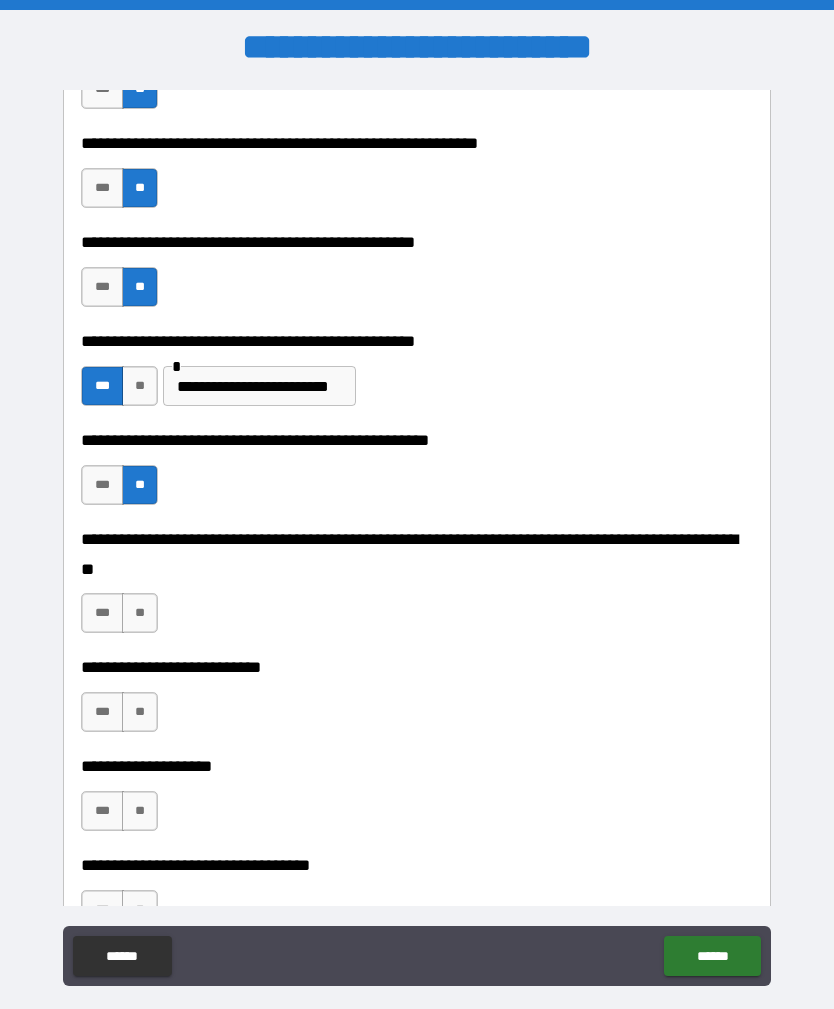 scroll, scrollTop: 584, scrollLeft: 0, axis: vertical 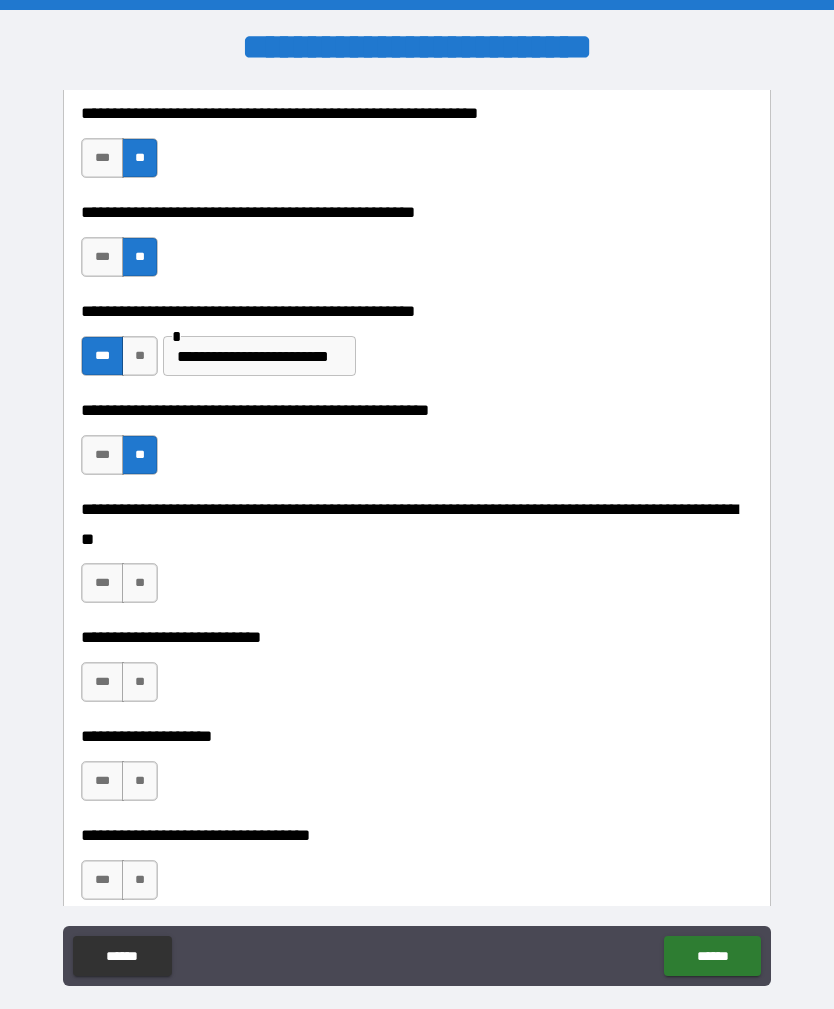 click on "**" at bounding box center (140, 583) 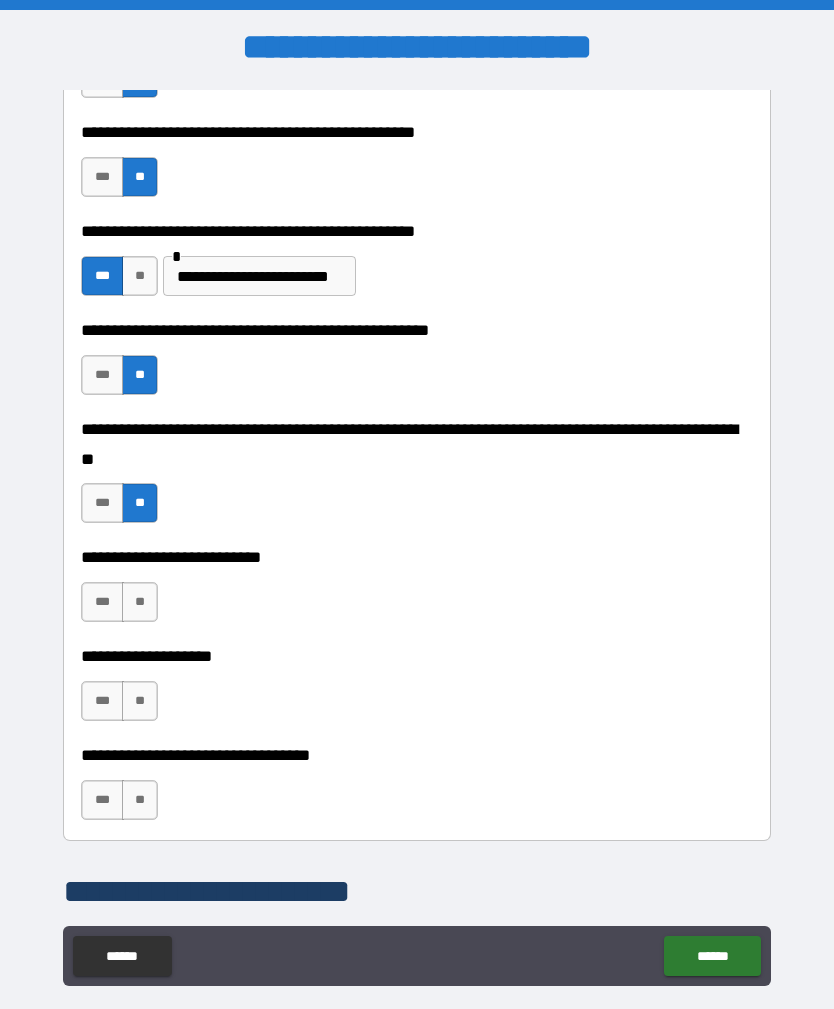 scroll, scrollTop: 680, scrollLeft: 0, axis: vertical 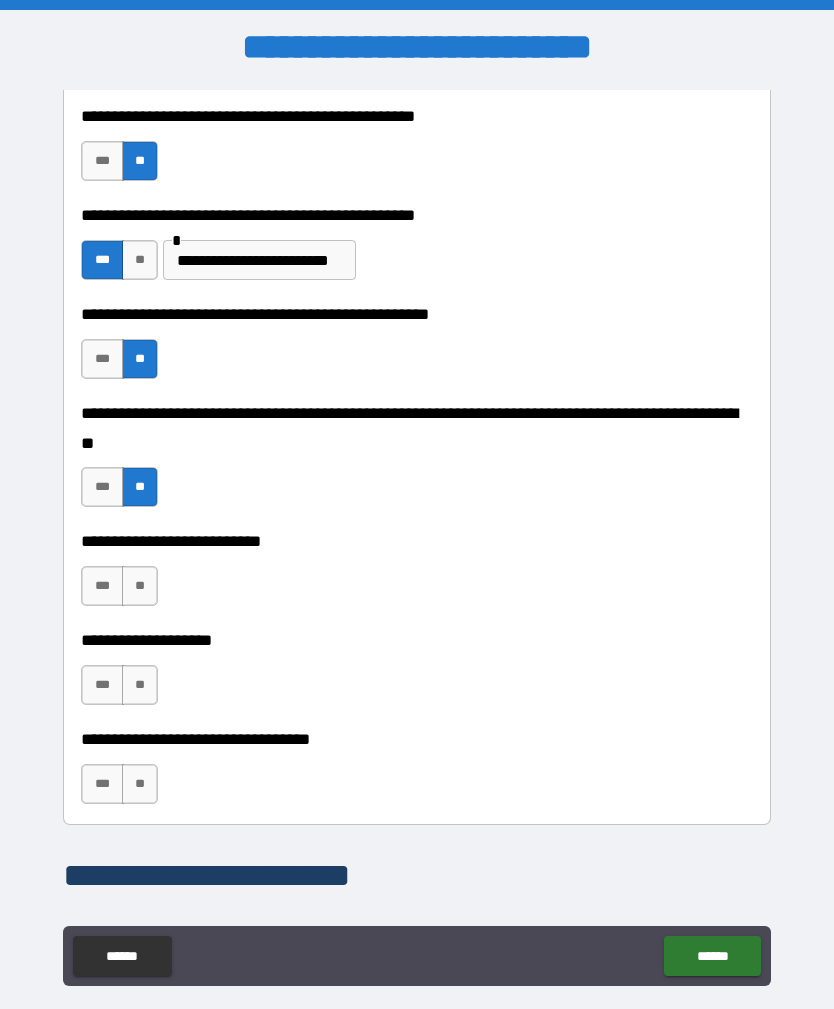 click on "**" at bounding box center [140, 586] 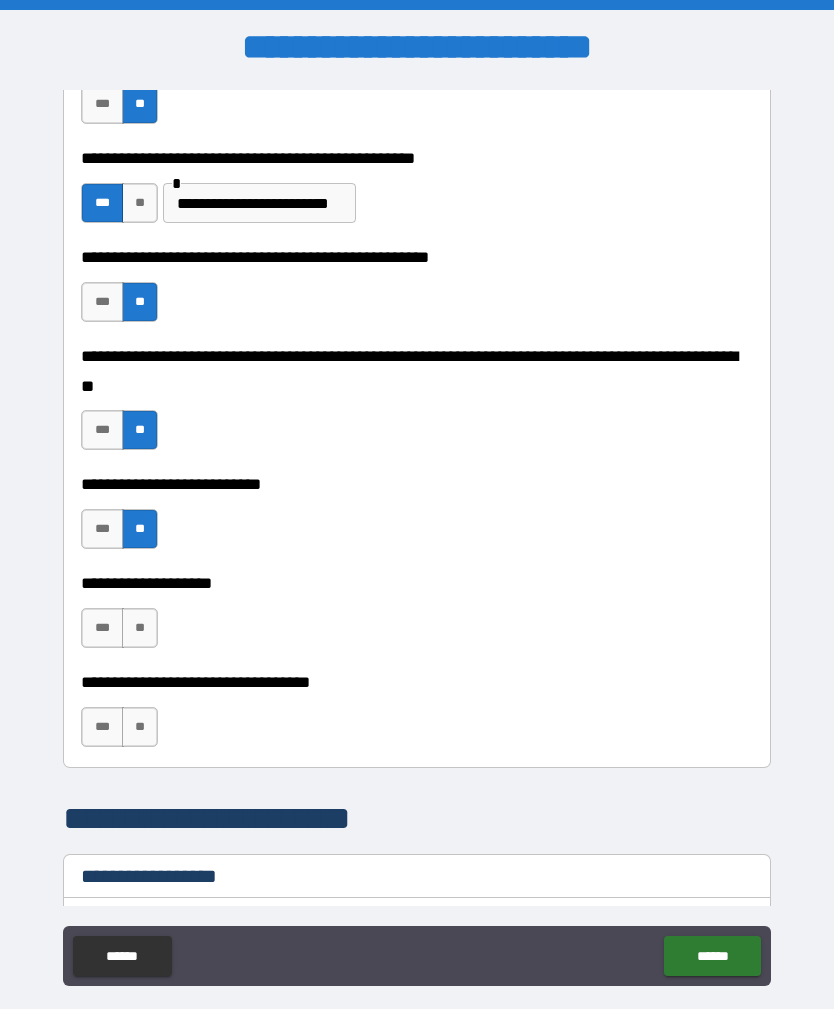 scroll, scrollTop: 739, scrollLeft: 0, axis: vertical 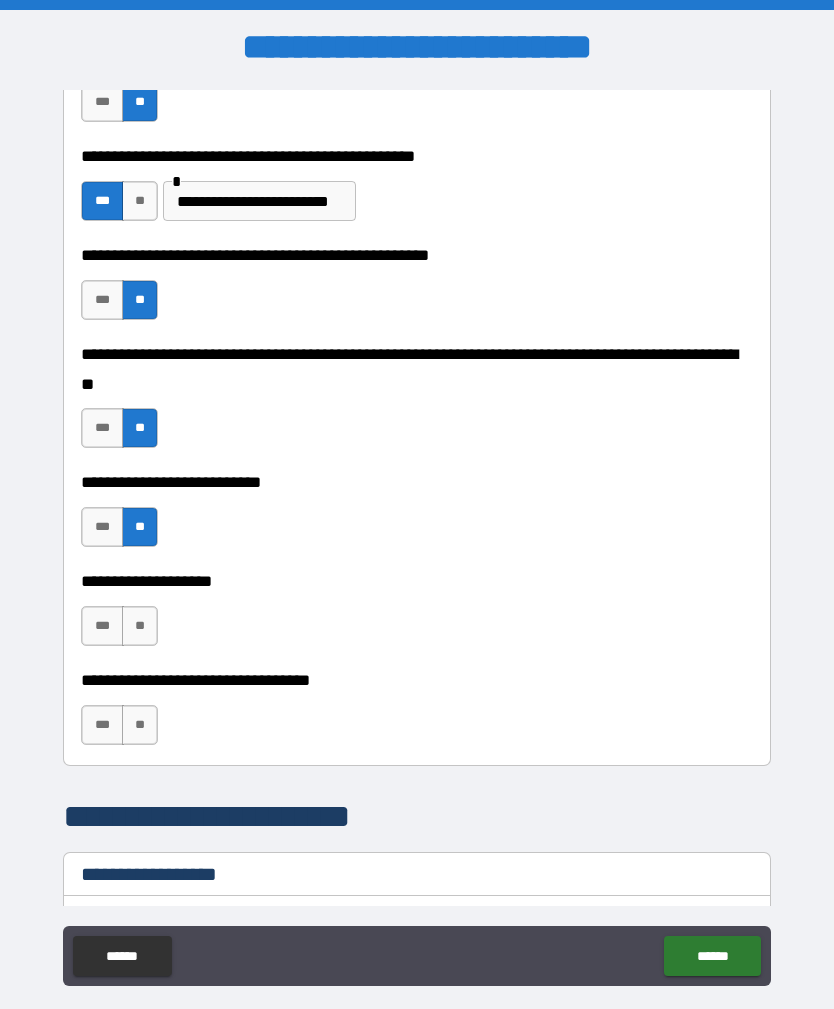 click on "**" at bounding box center (140, 626) 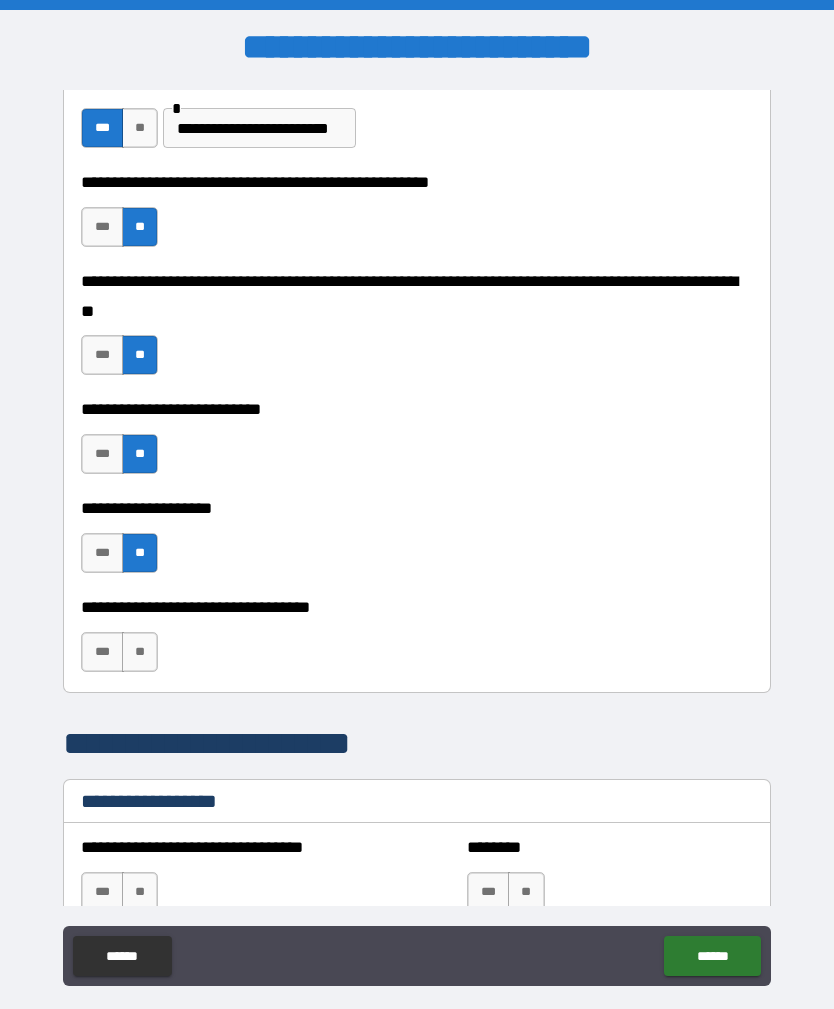 scroll, scrollTop: 816, scrollLeft: 0, axis: vertical 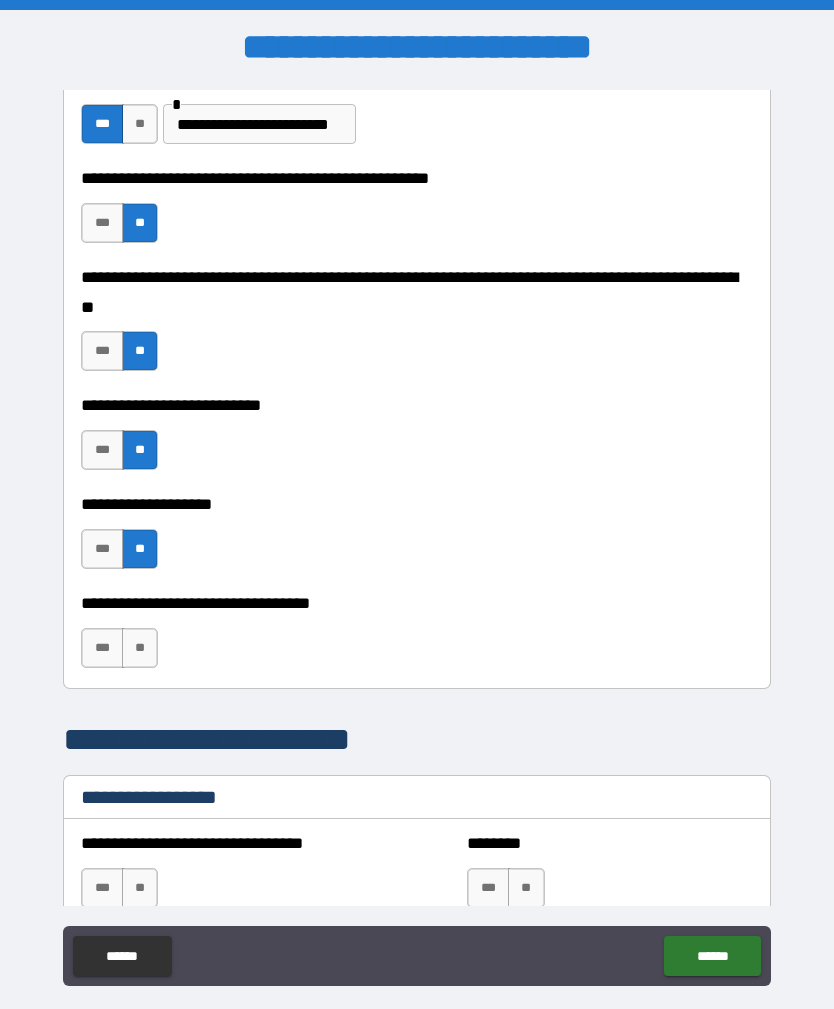 click on "**" at bounding box center (140, 648) 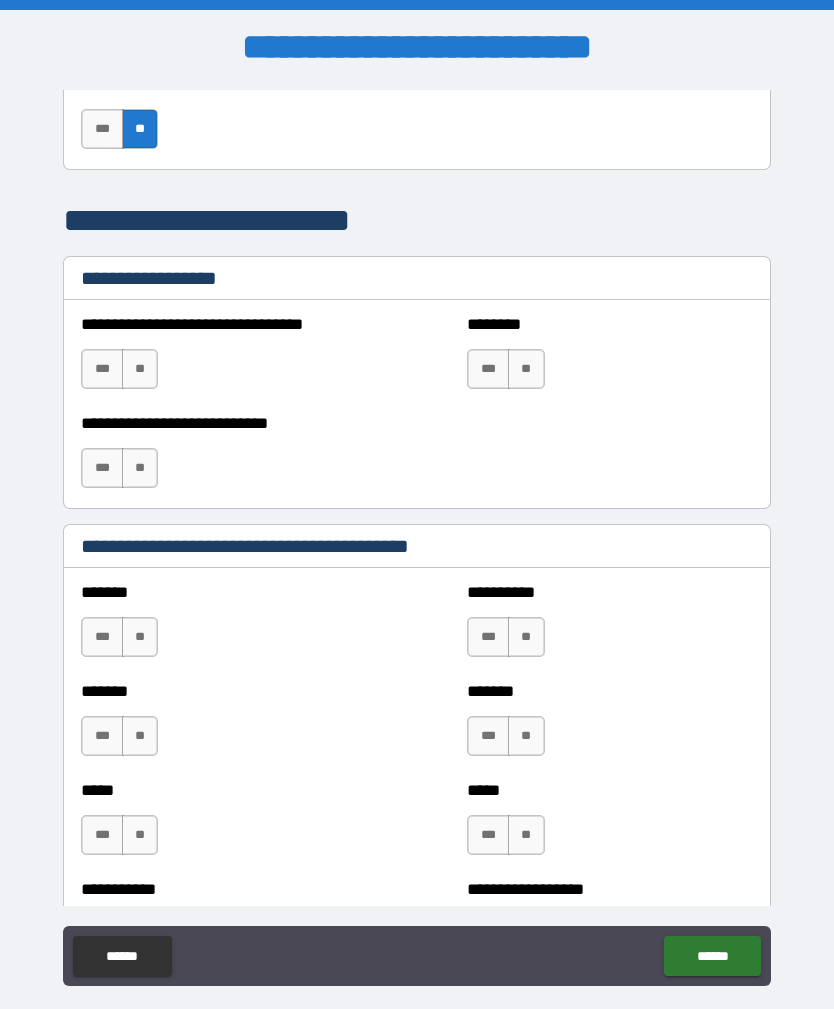 scroll, scrollTop: 1340, scrollLeft: 0, axis: vertical 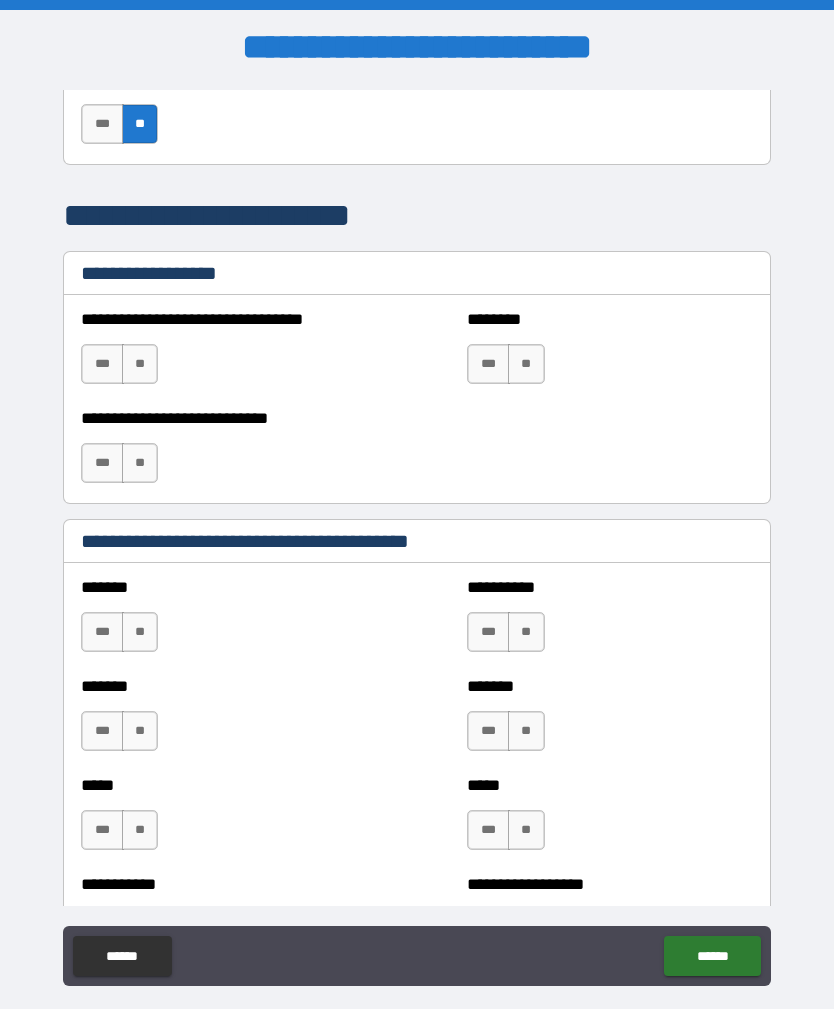 click on "**" at bounding box center [140, 632] 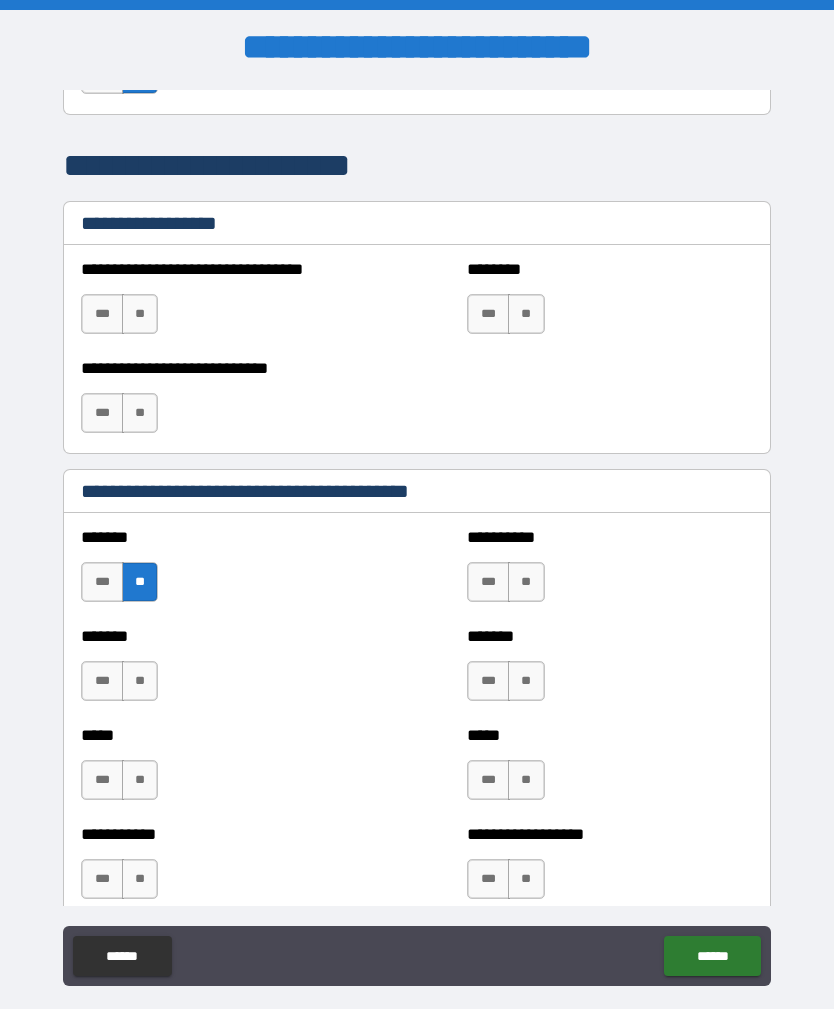 scroll, scrollTop: 1399, scrollLeft: 0, axis: vertical 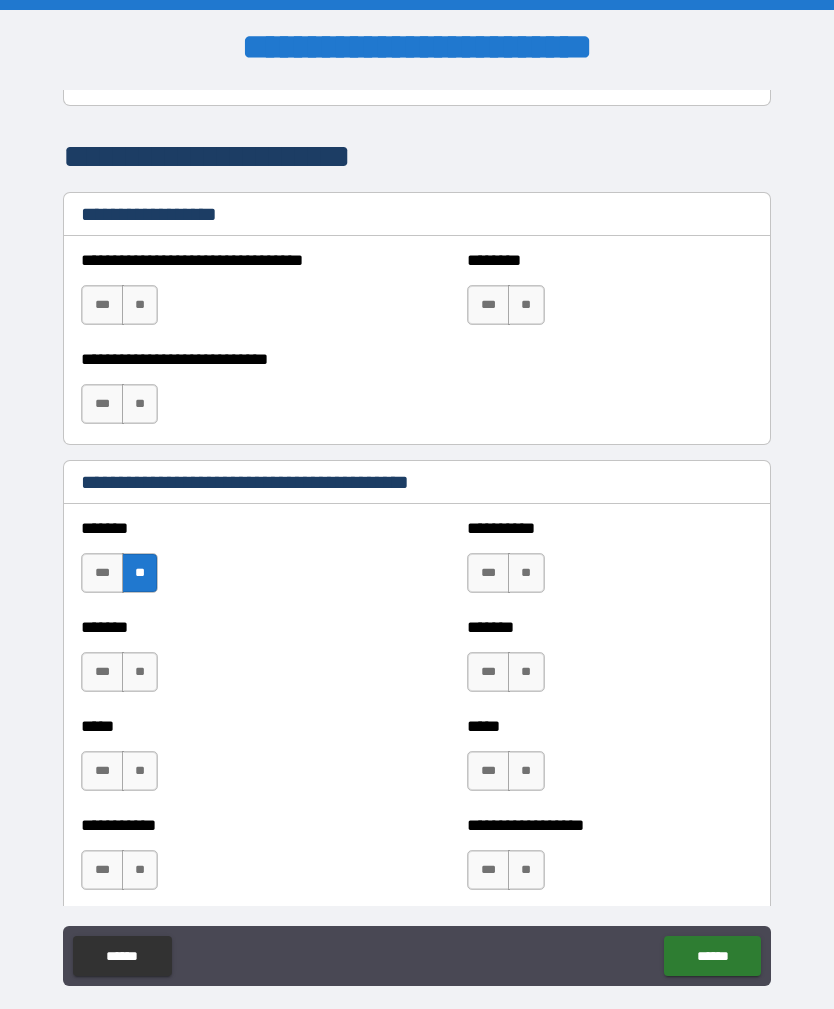 click on "**" at bounding box center [526, 573] 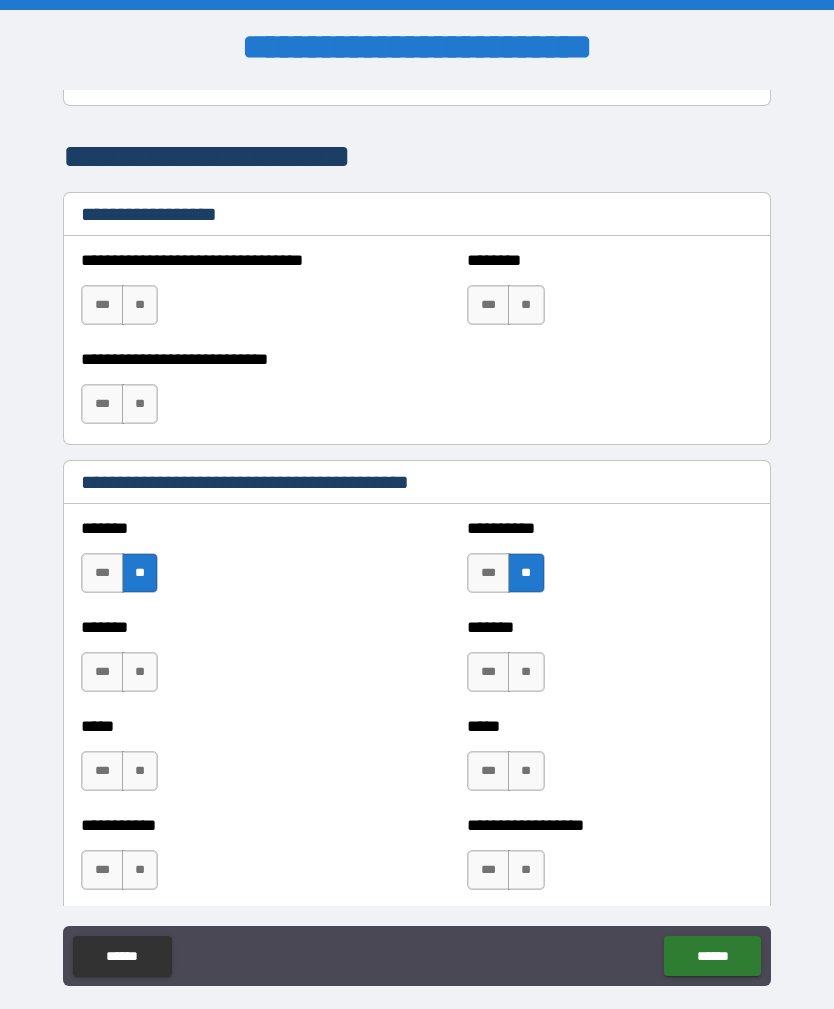 click on "**" at bounding box center (140, 672) 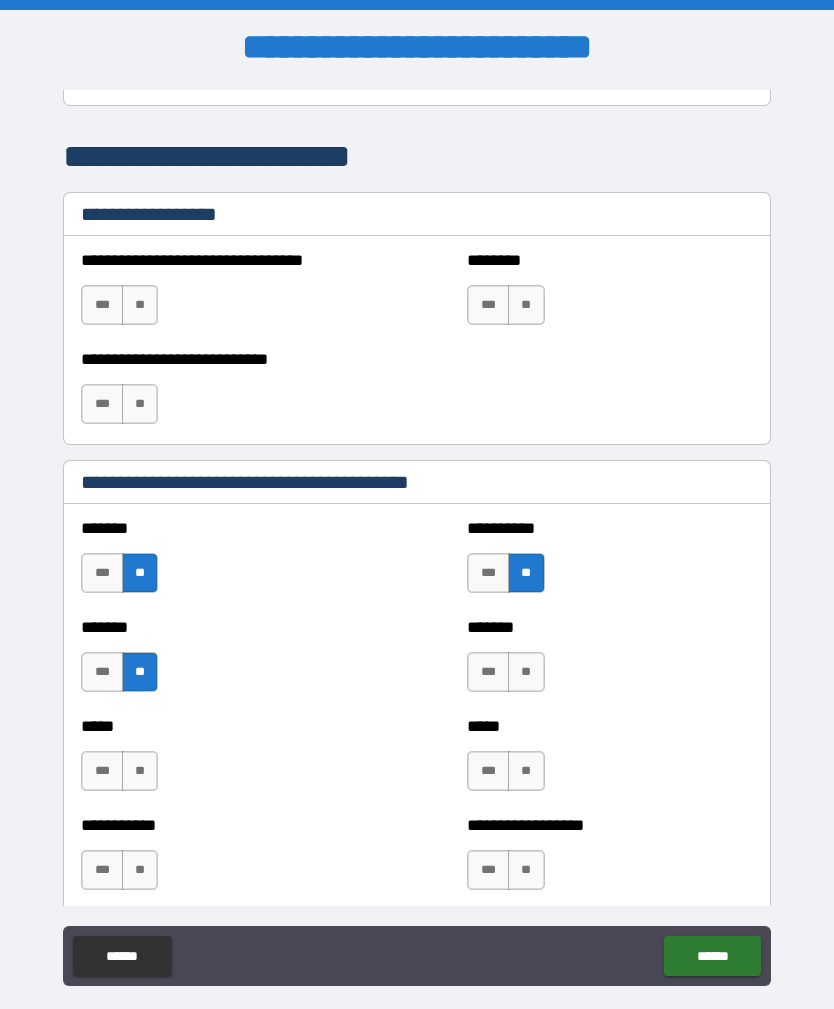 click on "**" at bounding box center [526, 672] 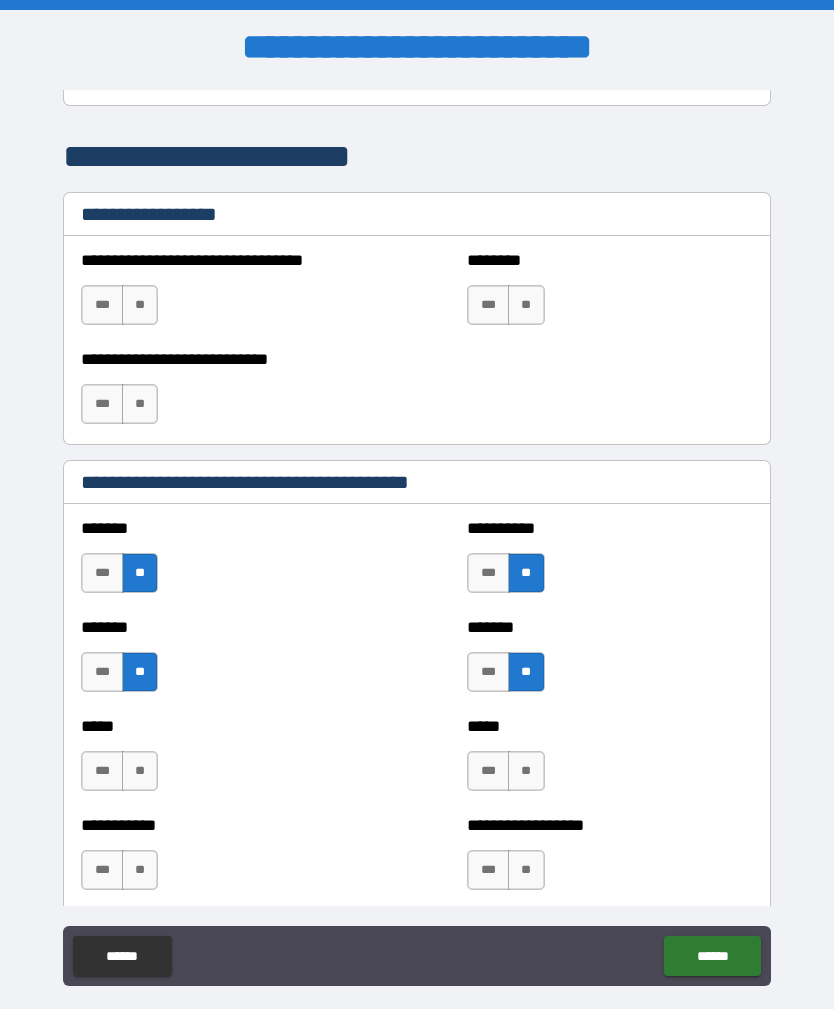click on "**" at bounding box center [140, 771] 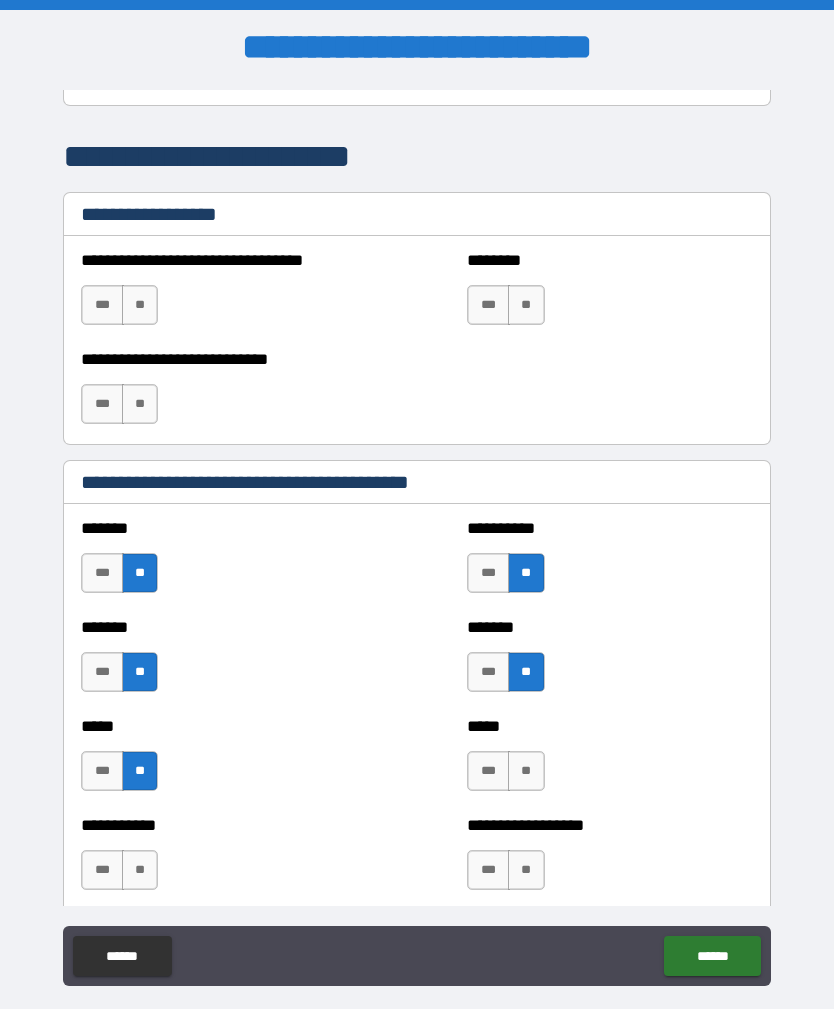 click on "**" at bounding box center (526, 771) 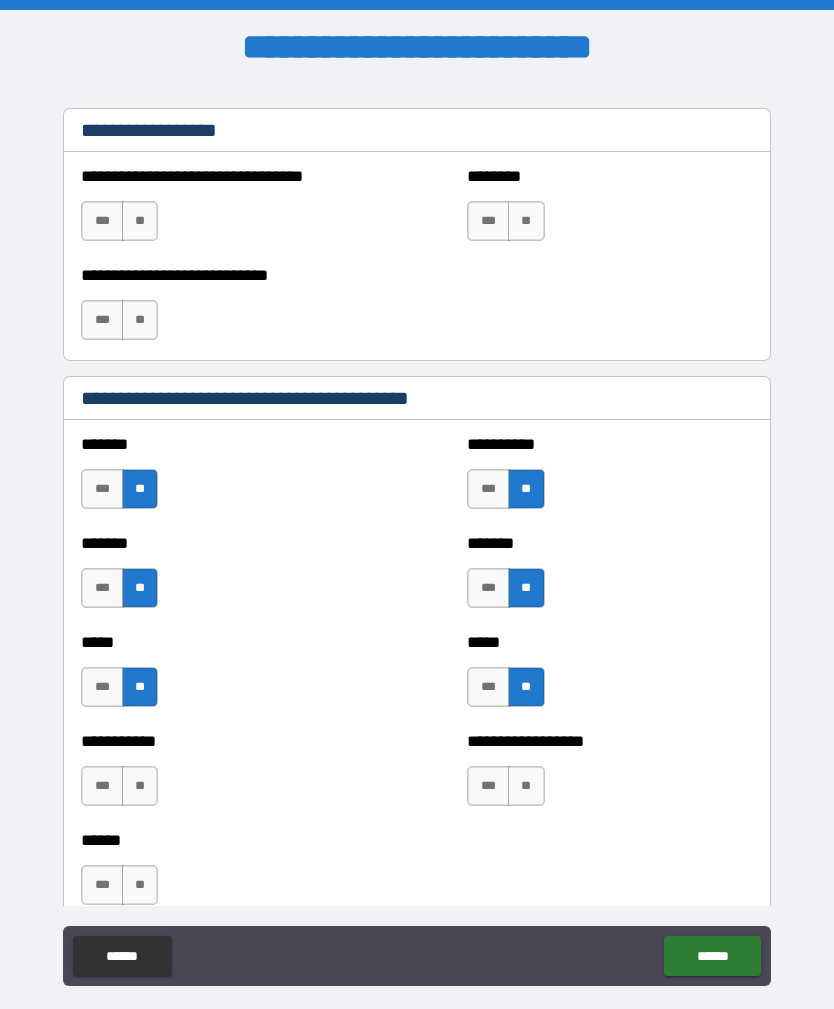 scroll, scrollTop: 1503, scrollLeft: 0, axis: vertical 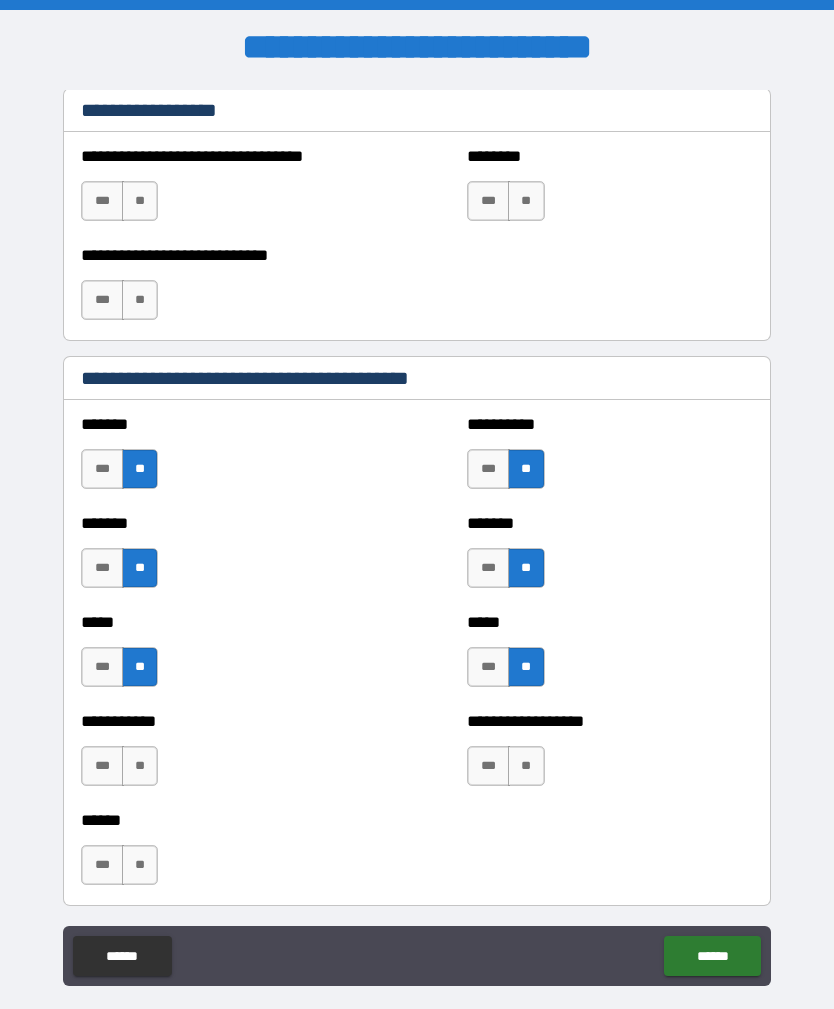 click on "**" at bounding box center (140, 766) 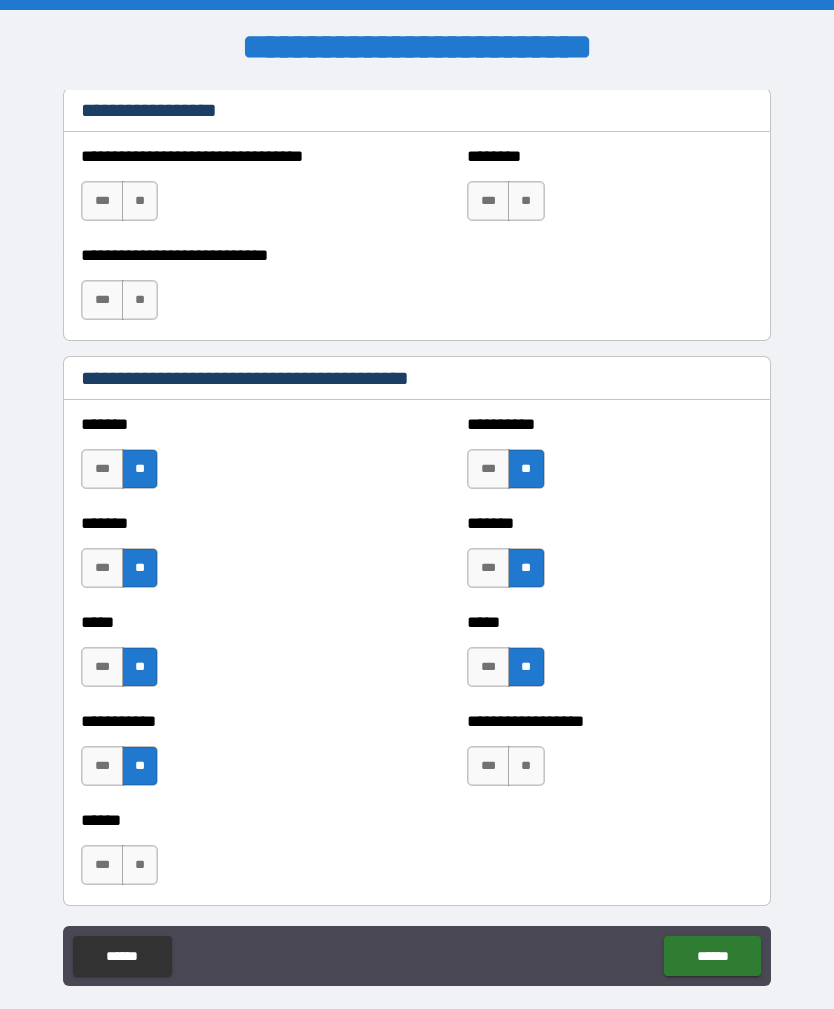 click on "**" at bounding box center [526, 766] 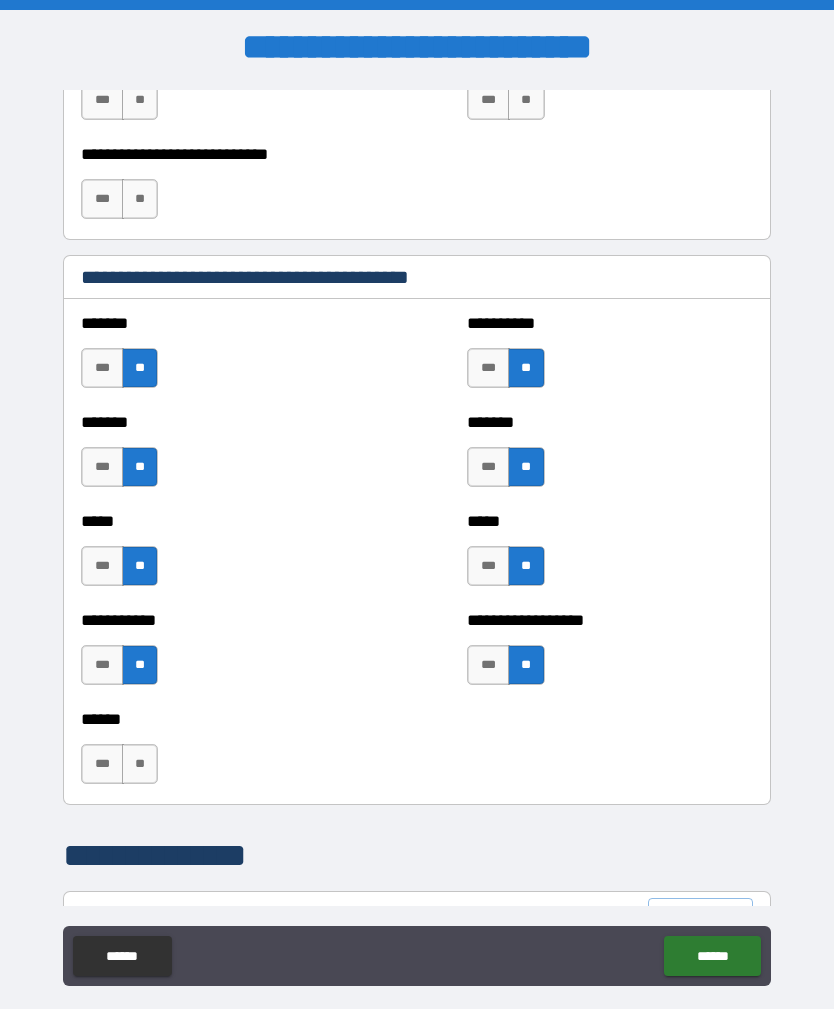 scroll, scrollTop: 1606, scrollLeft: 0, axis: vertical 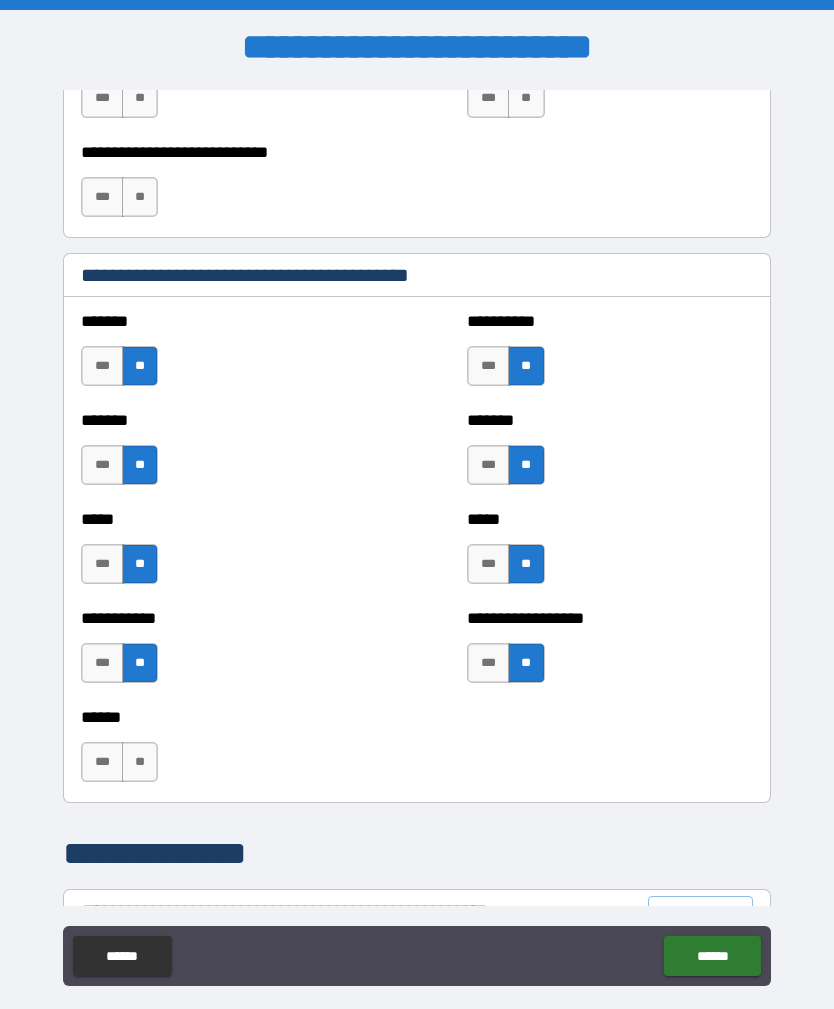 click on "**" at bounding box center (140, 762) 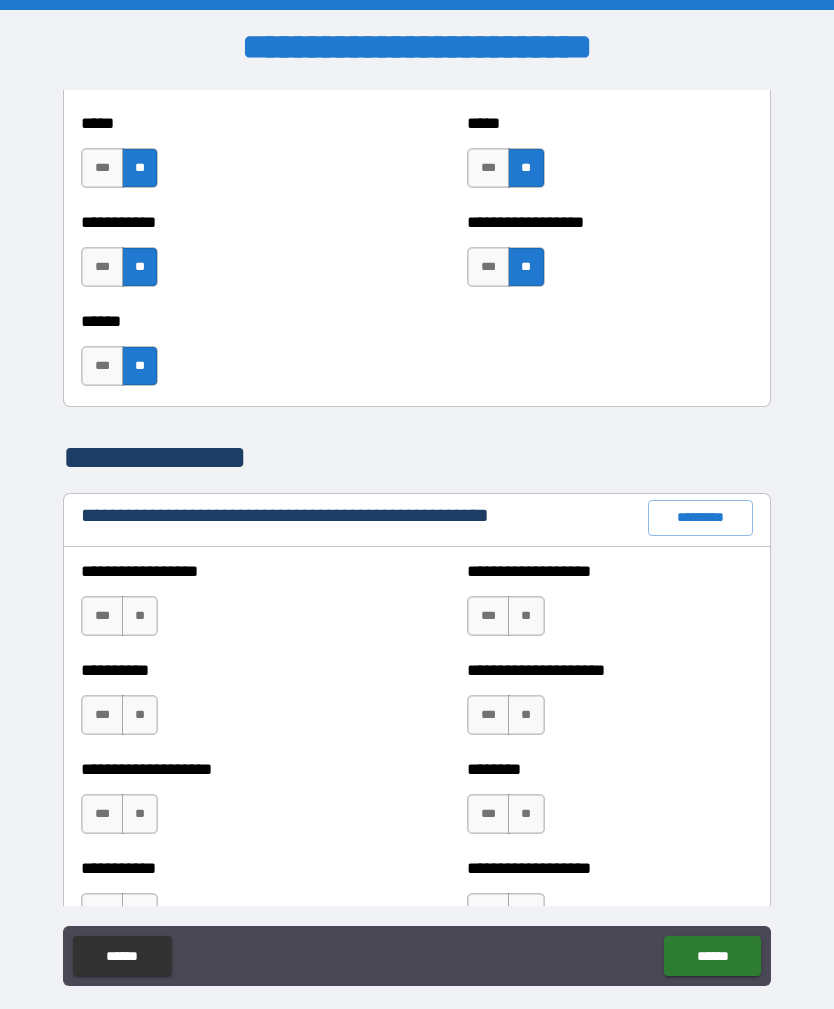 scroll, scrollTop: 2022, scrollLeft: 0, axis: vertical 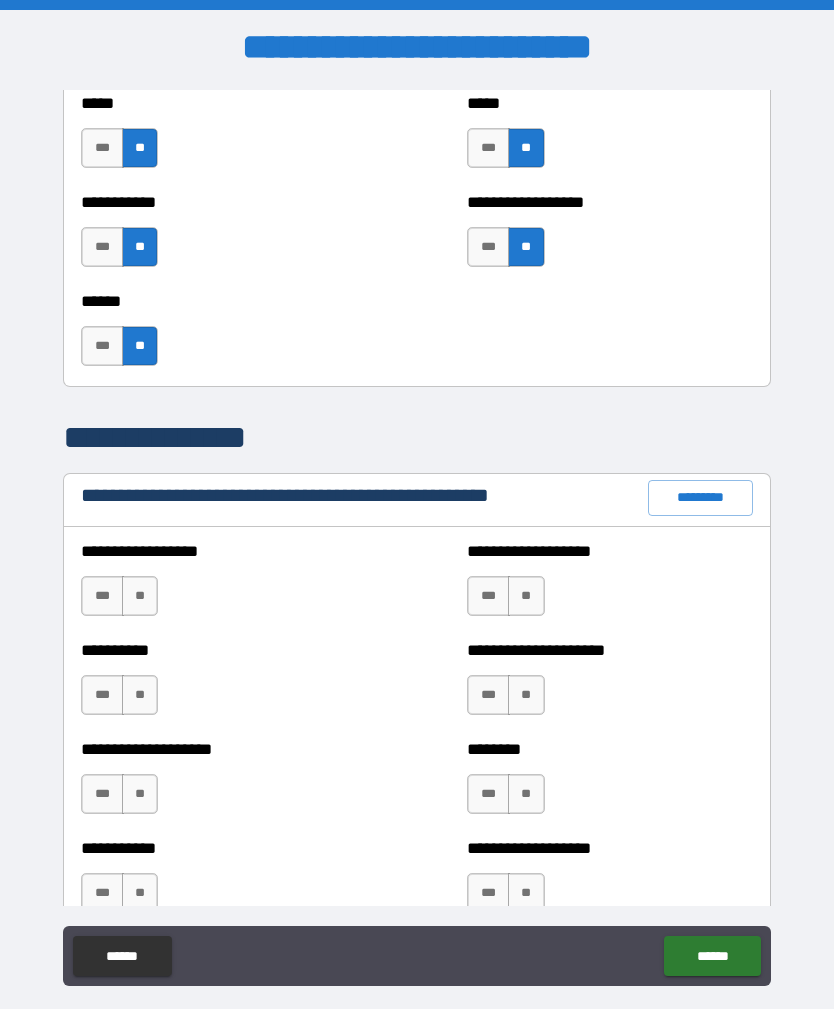 click on "**" at bounding box center [140, 596] 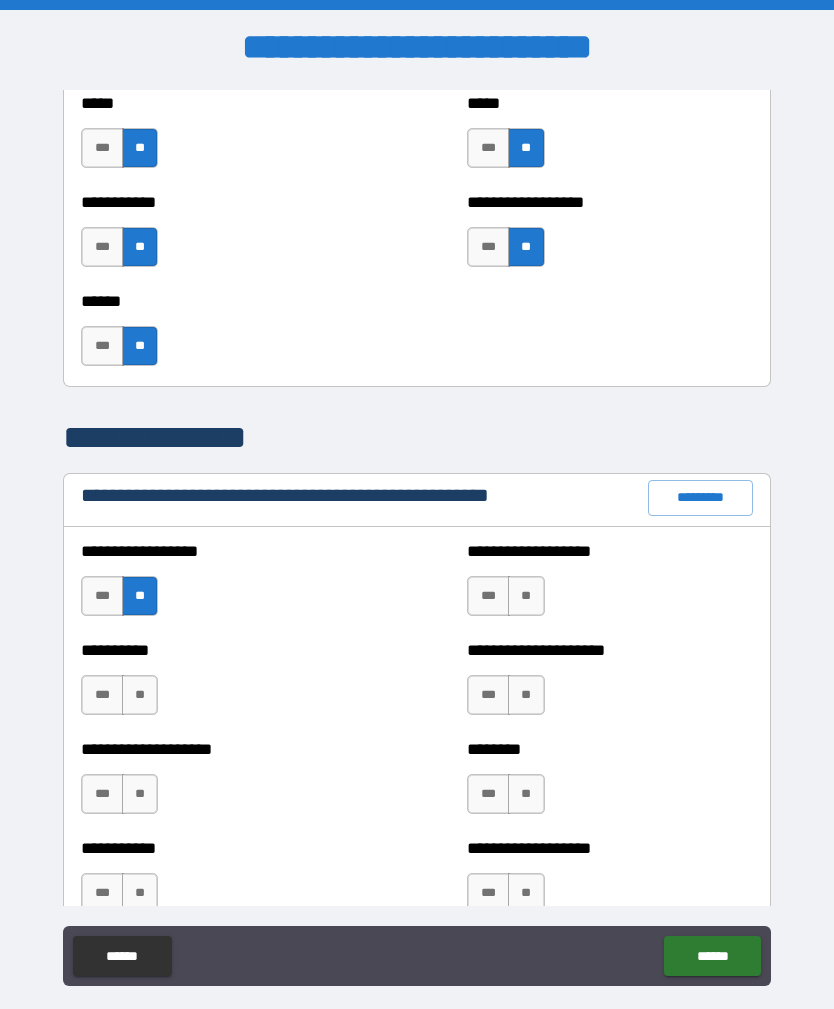 click on "**" at bounding box center [526, 596] 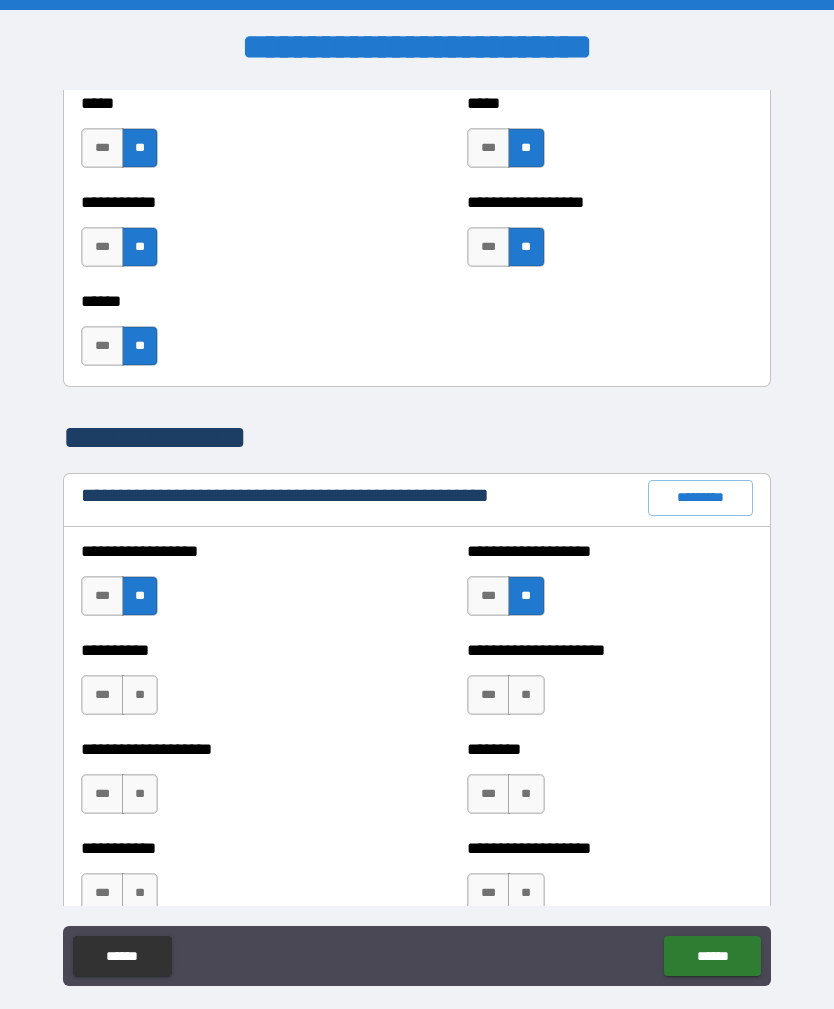 click on "**" at bounding box center (140, 695) 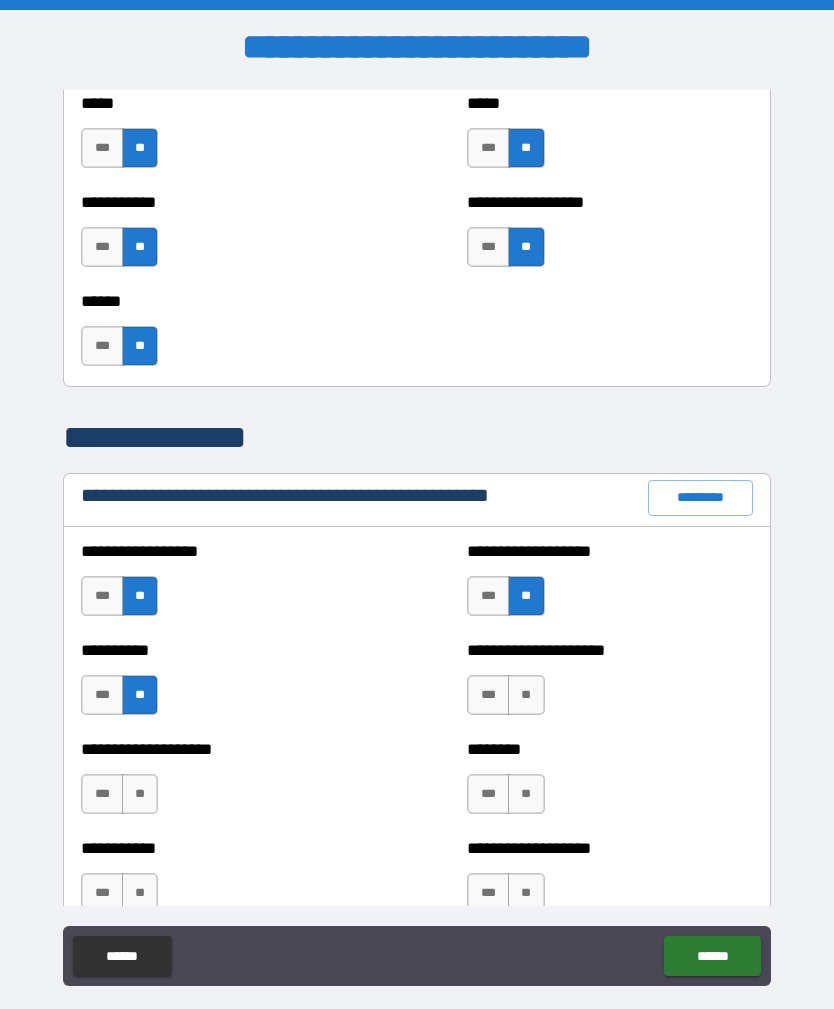 click on "**" at bounding box center [526, 695] 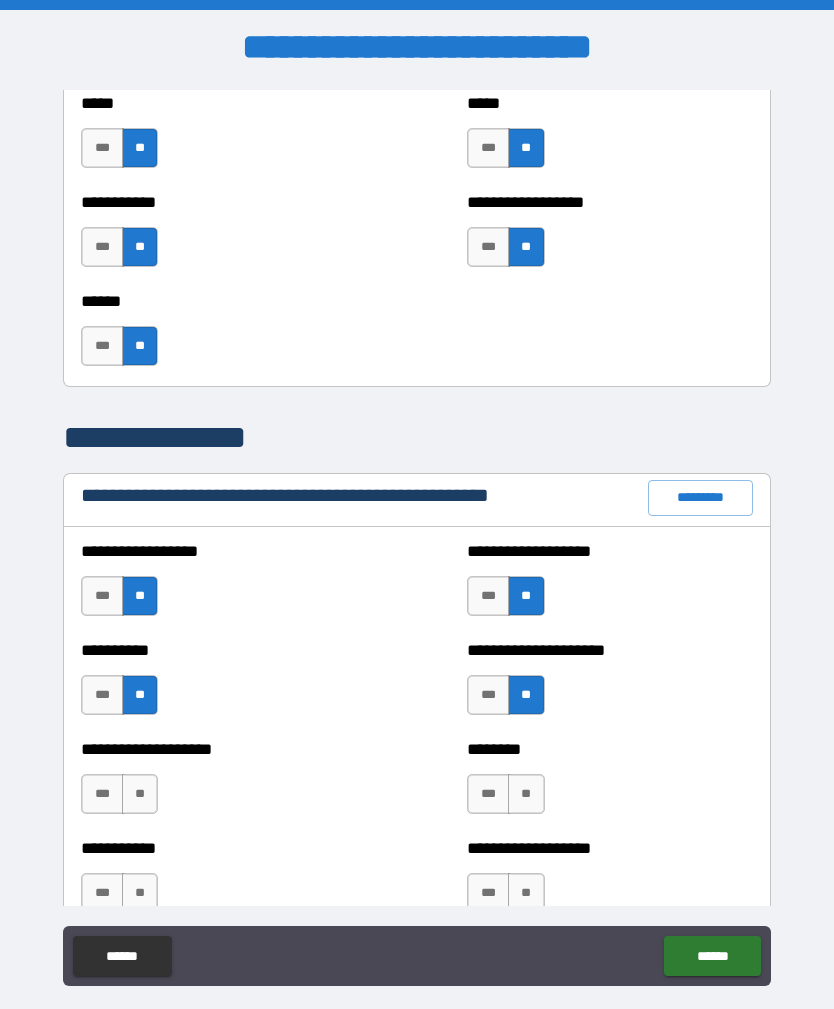 click on "**" at bounding box center [140, 794] 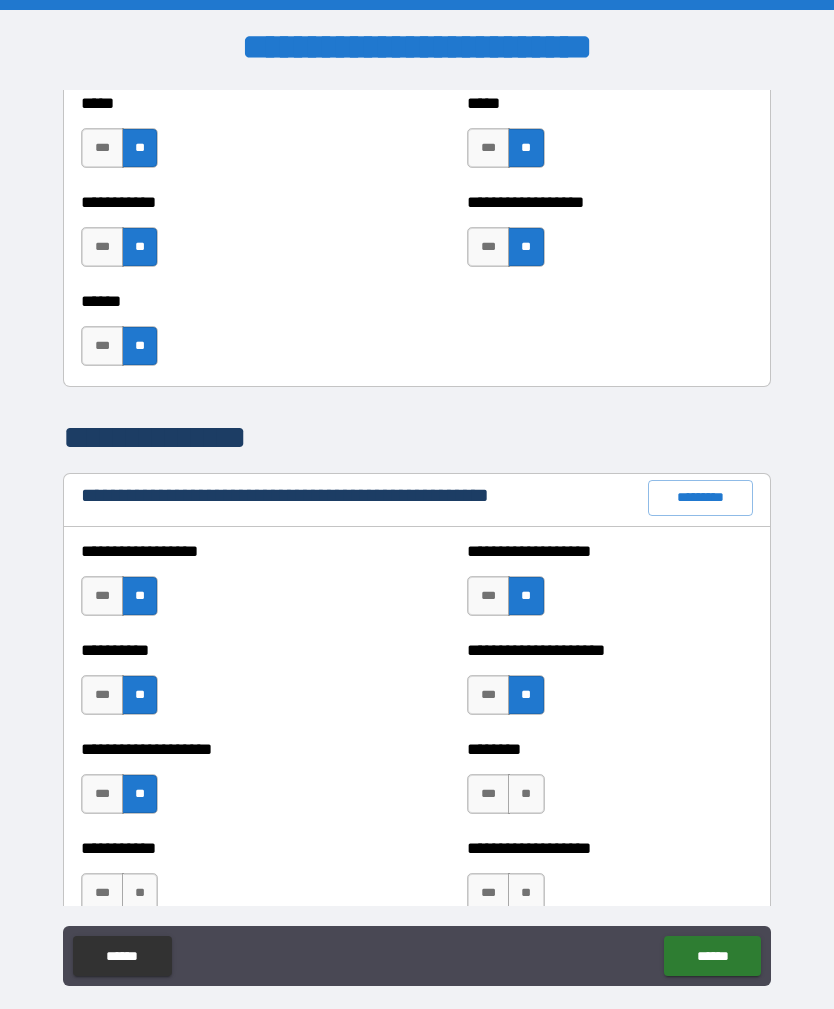 click on "**" at bounding box center [526, 794] 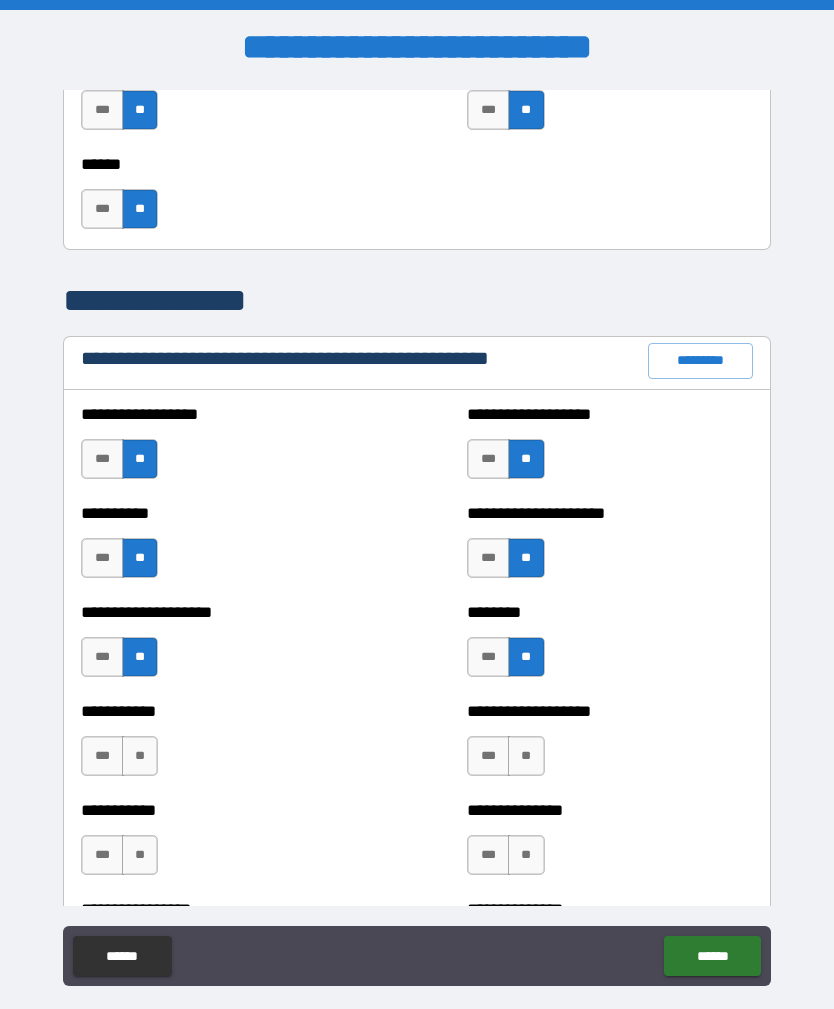 scroll, scrollTop: 2173, scrollLeft: 0, axis: vertical 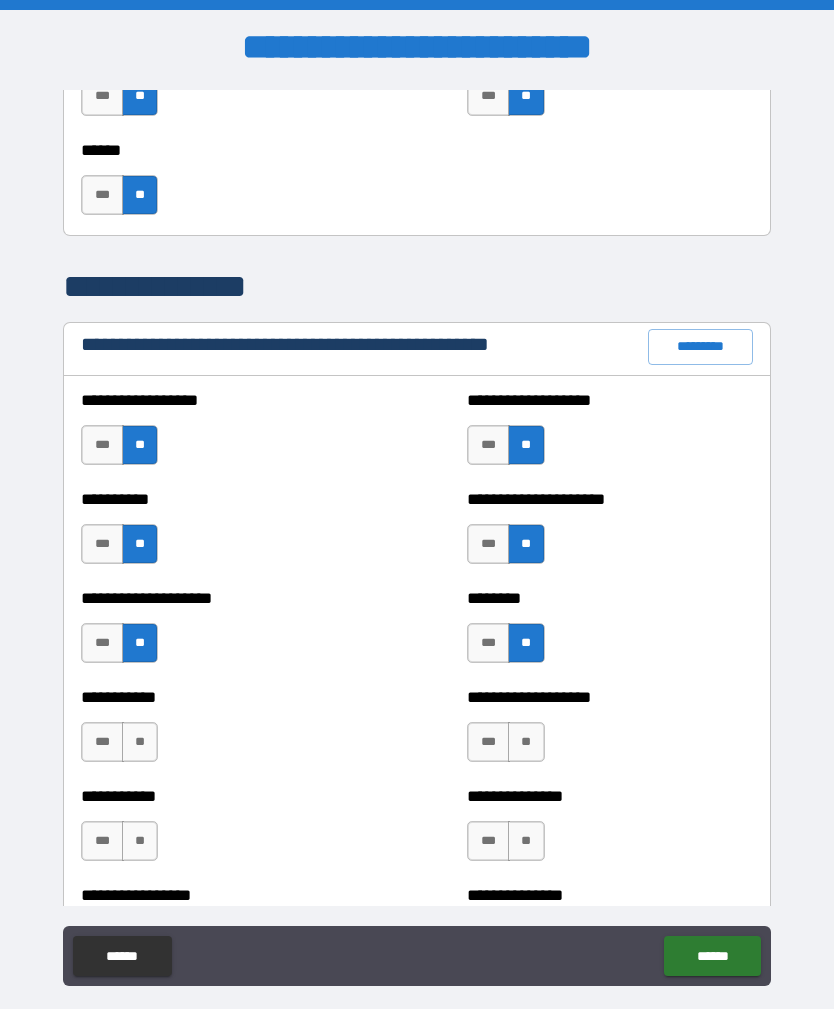 click on "**" at bounding box center (140, 742) 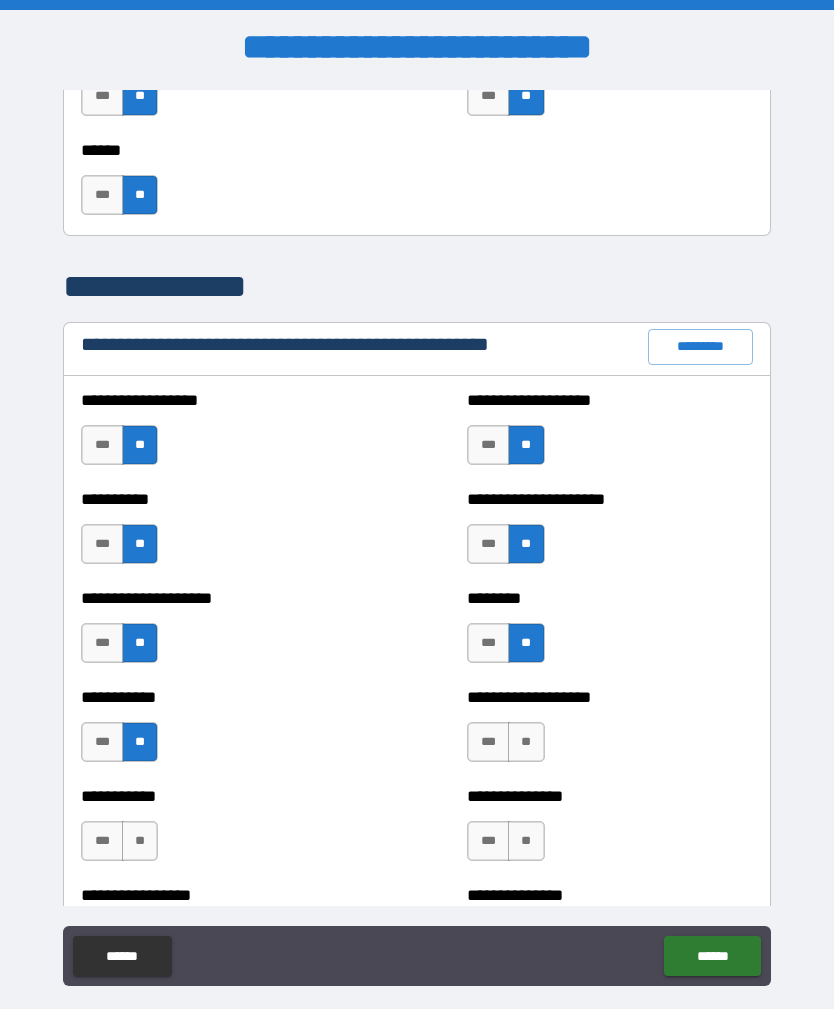 click on "**" at bounding box center [526, 742] 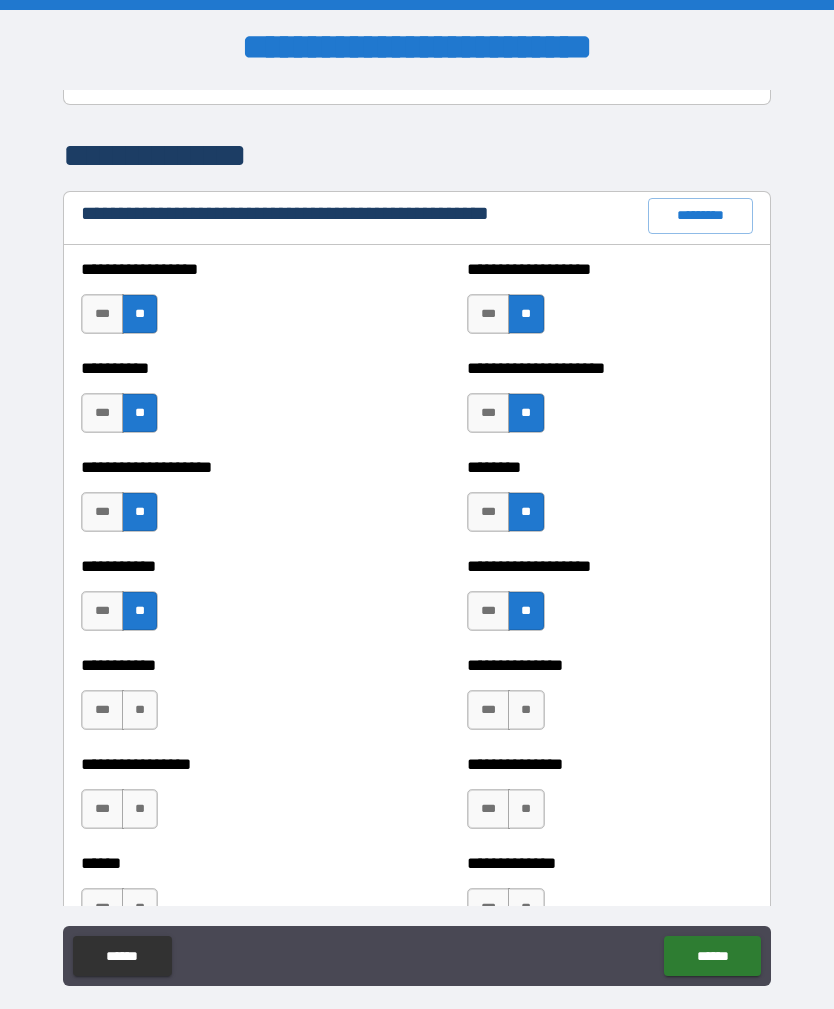 scroll, scrollTop: 2337, scrollLeft: 0, axis: vertical 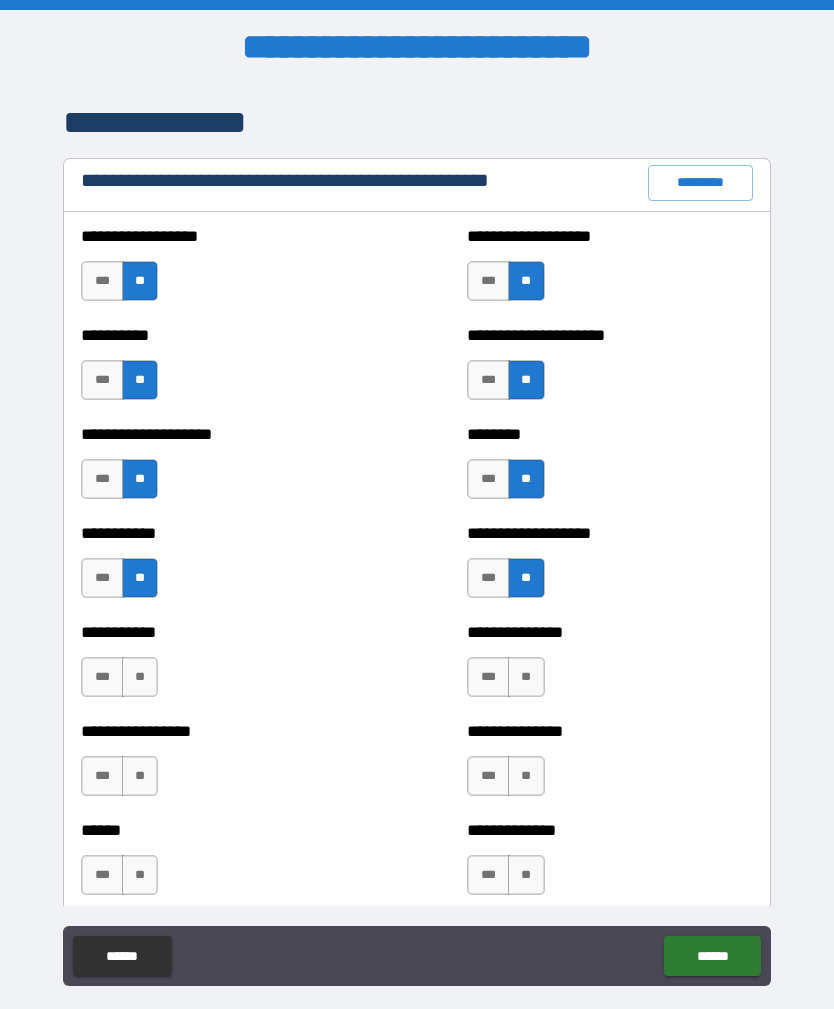 click on "**" at bounding box center (140, 677) 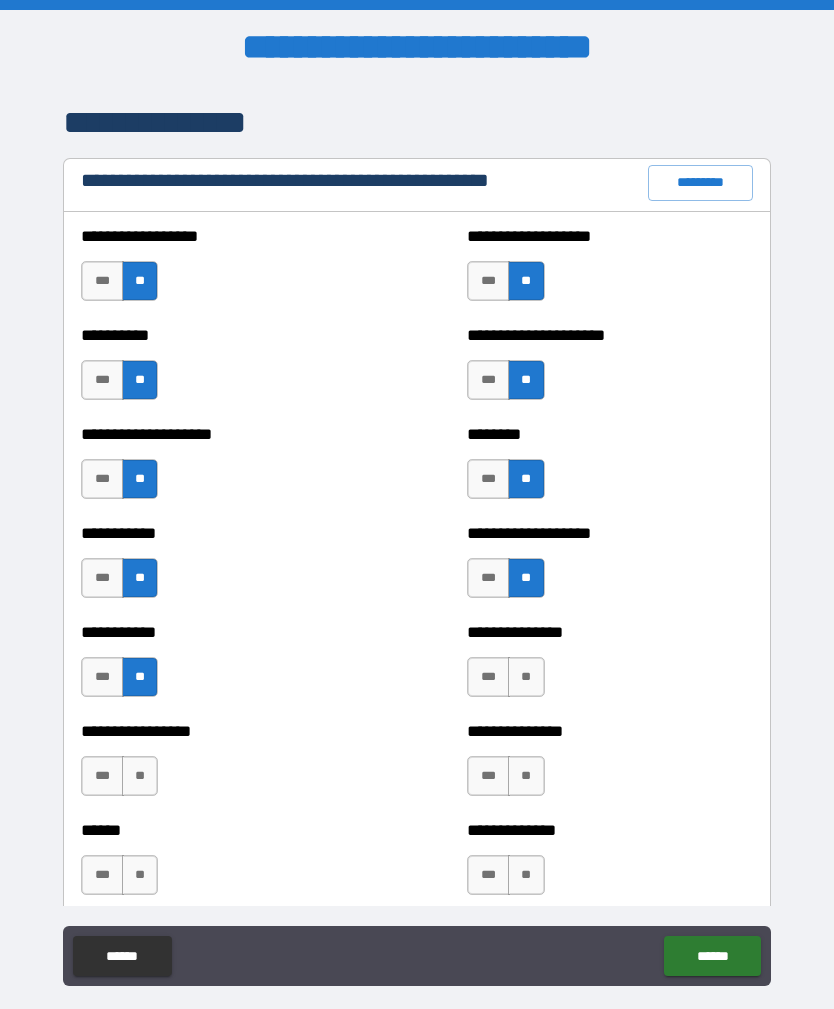 click on "**" at bounding box center (526, 677) 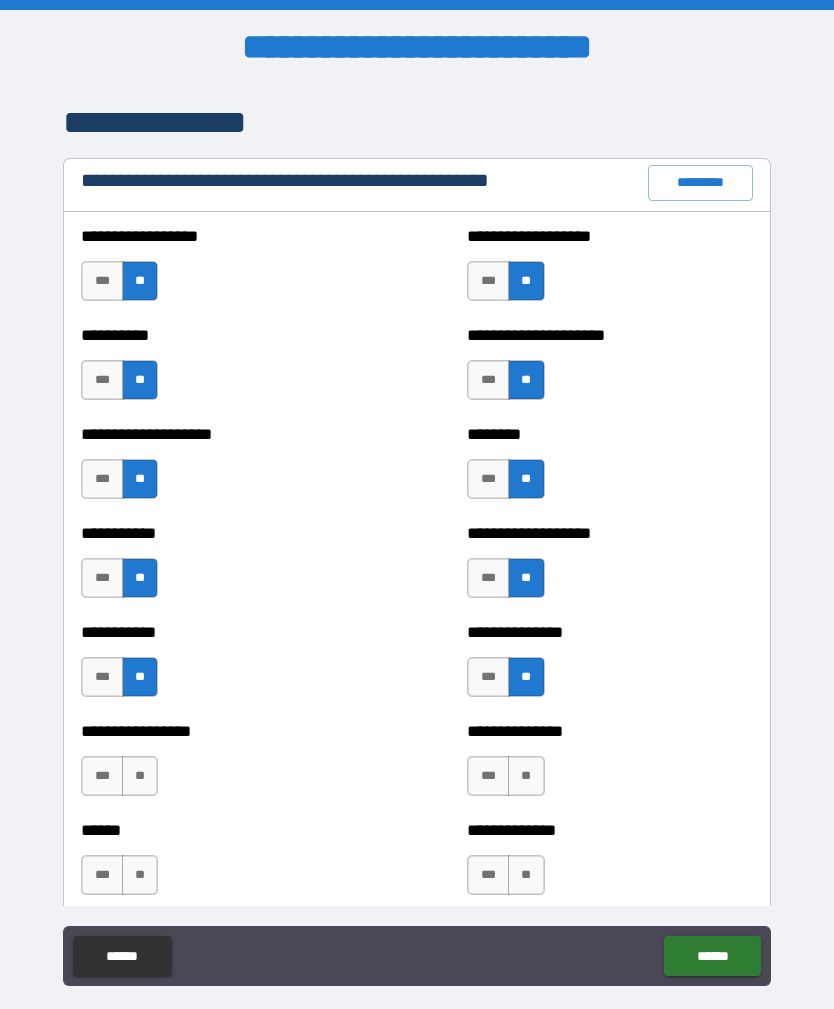 click on "**" at bounding box center [140, 776] 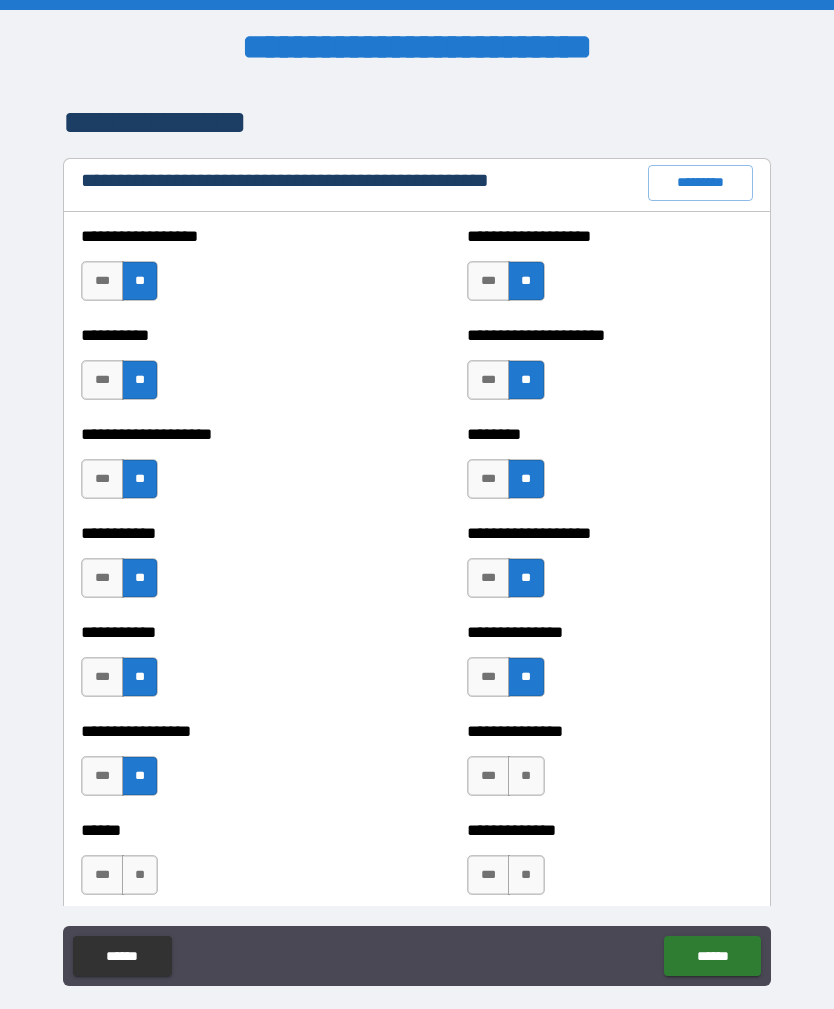 click on "**" at bounding box center [526, 776] 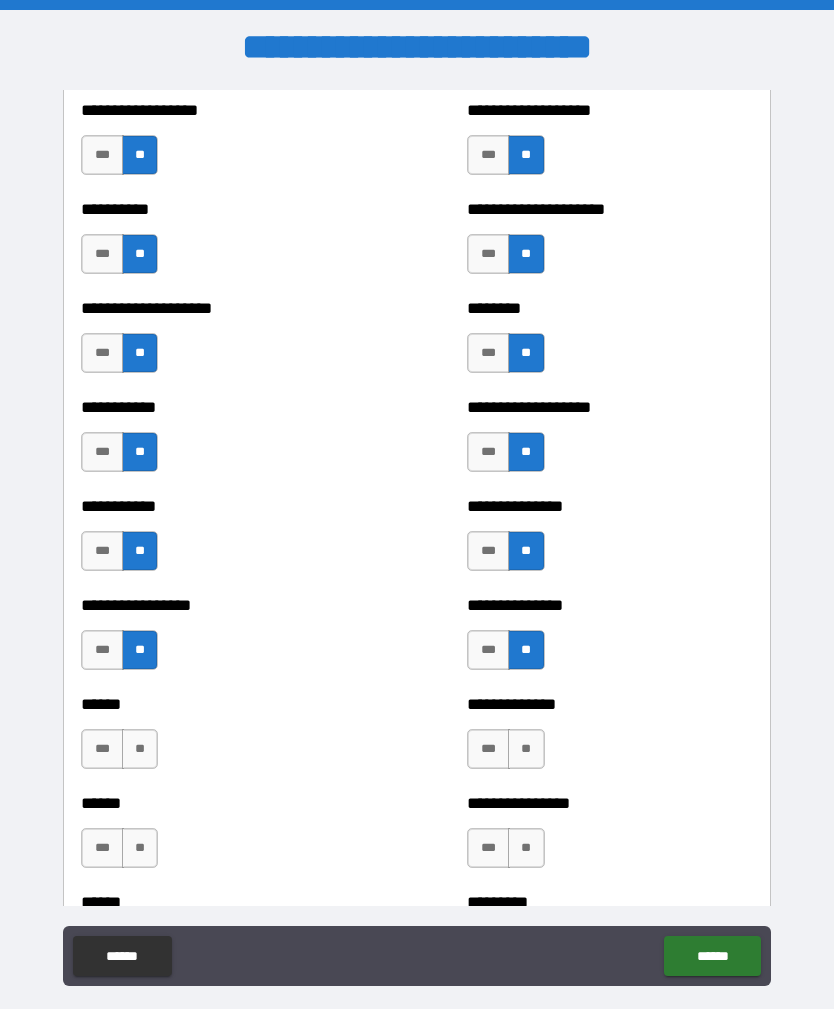 scroll, scrollTop: 2469, scrollLeft: 0, axis: vertical 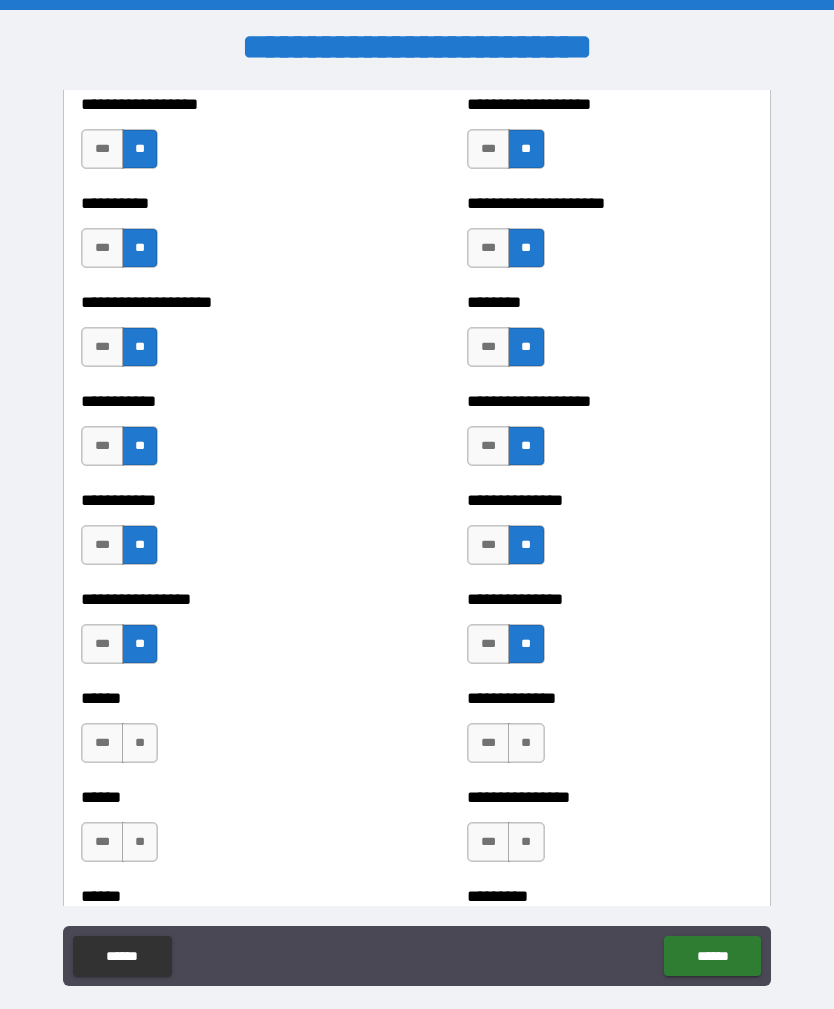 click on "**" at bounding box center [140, 743] 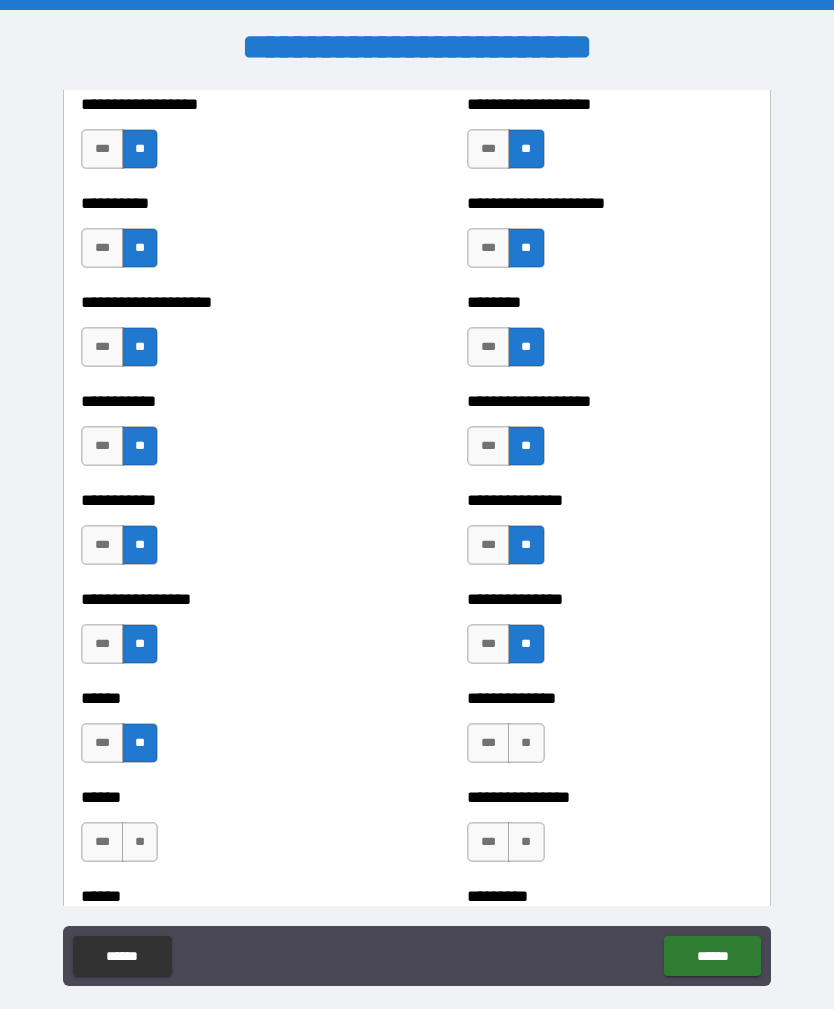 click on "**" at bounding box center (526, 743) 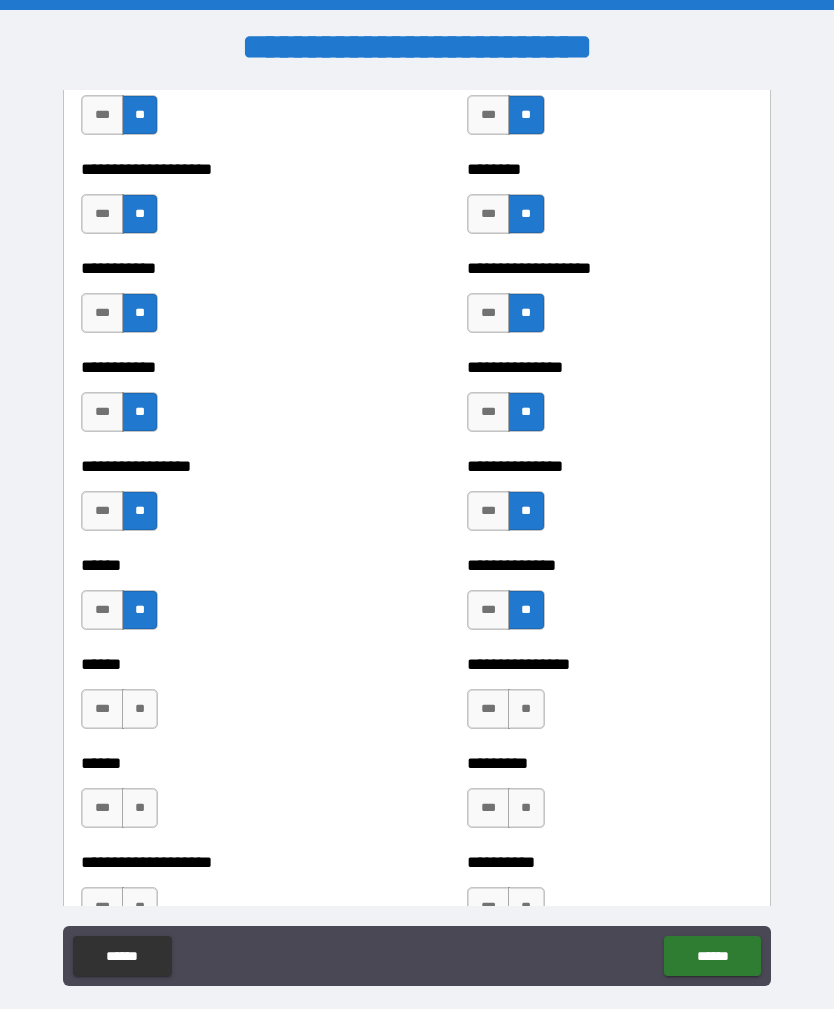 scroll, scrollTop: 2604, scrollLeft: 0, axis: vertical 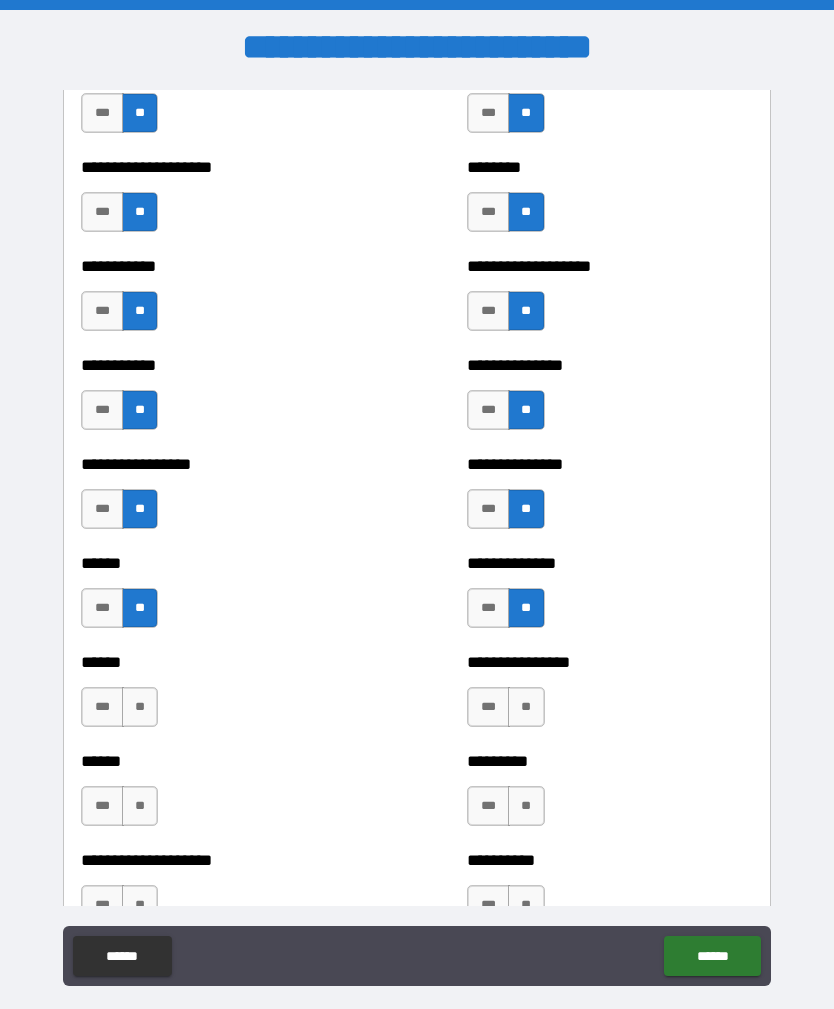 click on "**" at bounding box center [140, 707] 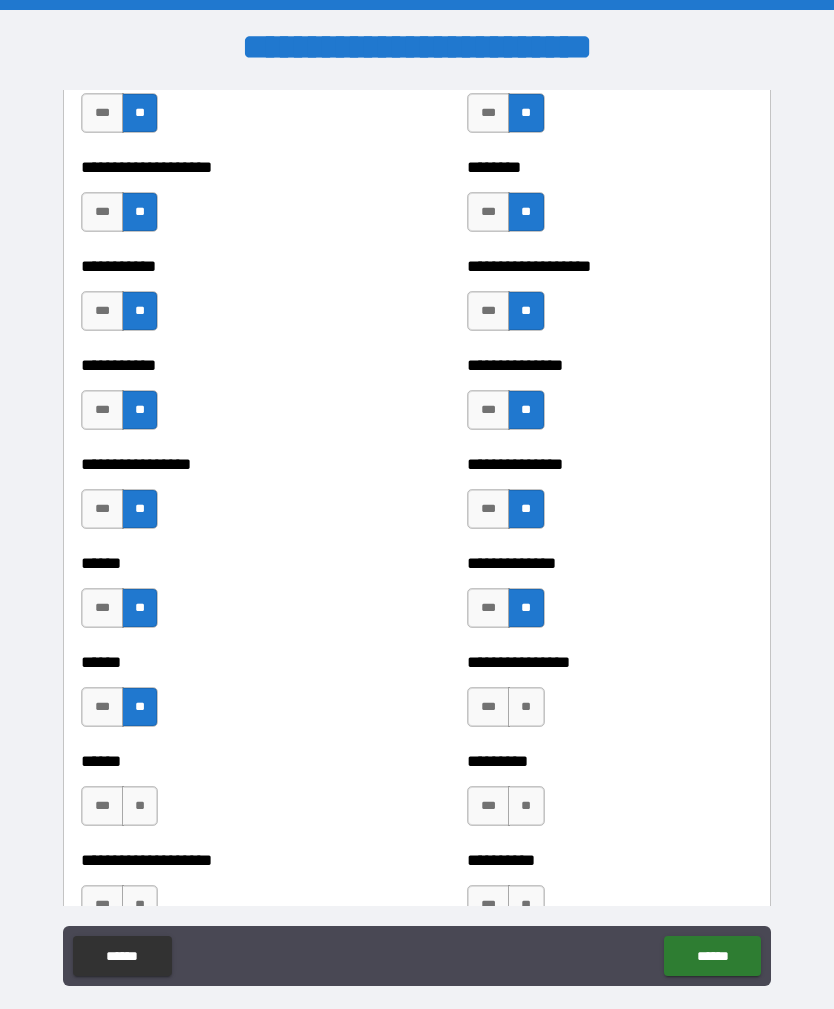 click on "**" at bounding box center [526, 707] 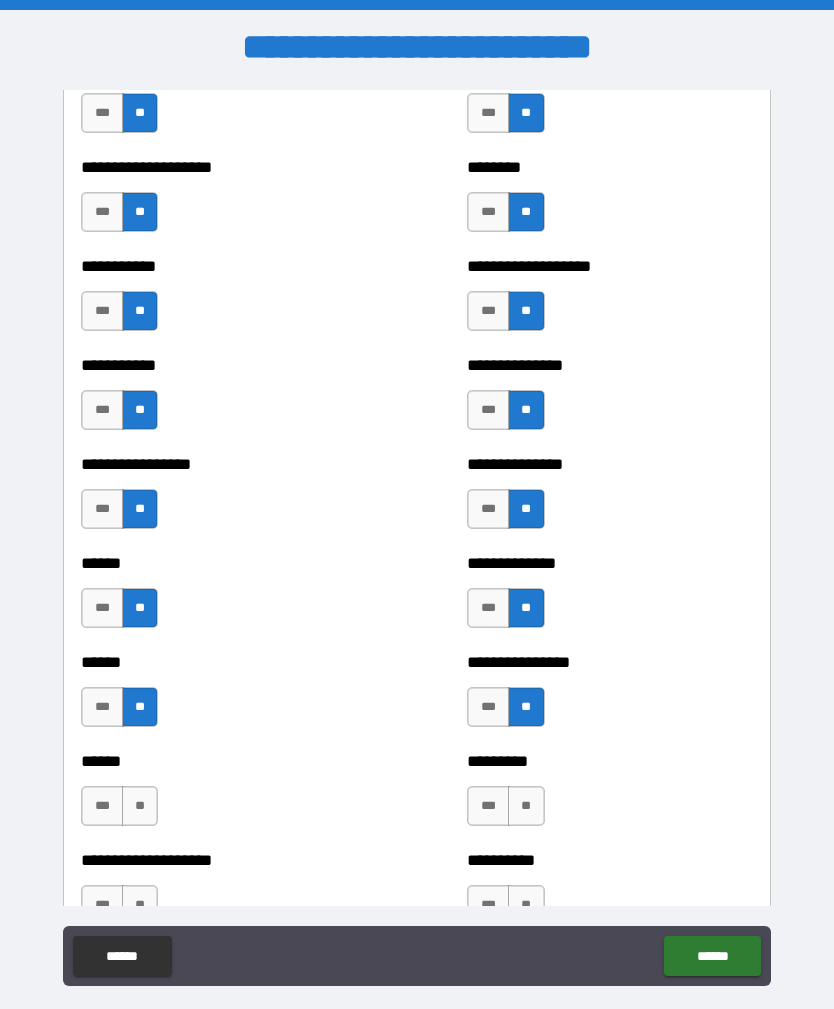 click on "**" at bounding box center [140, 806] 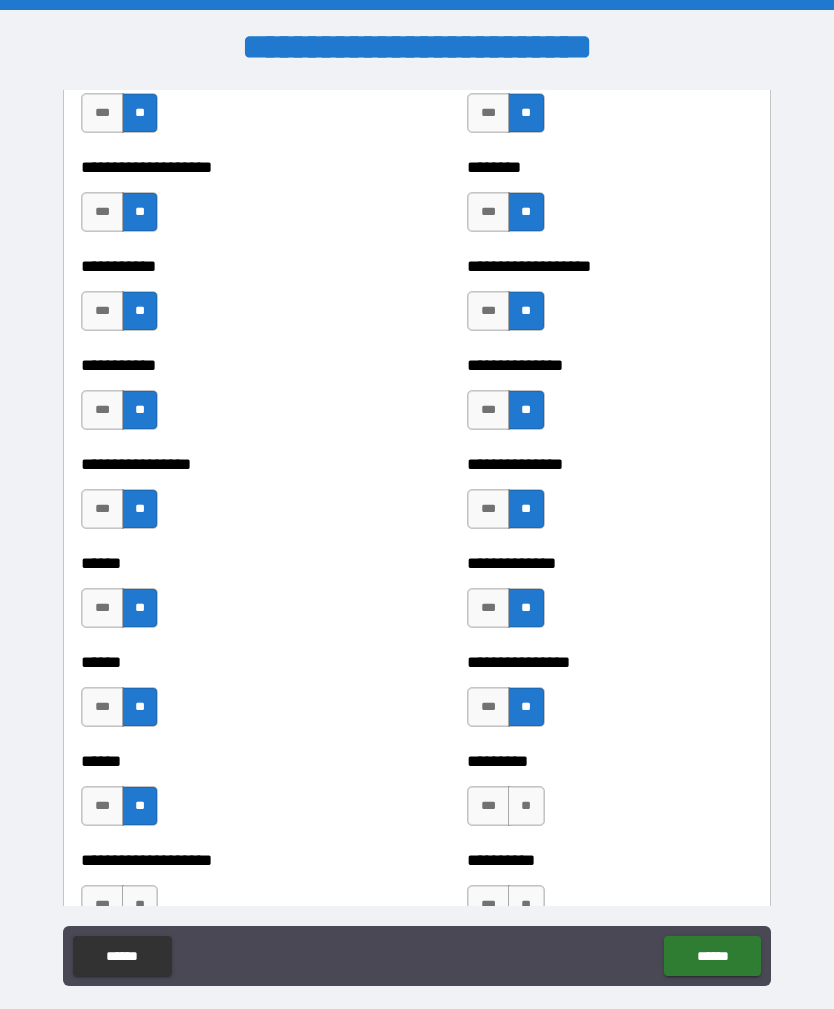 click on "**" at bounding box center (526, 806) 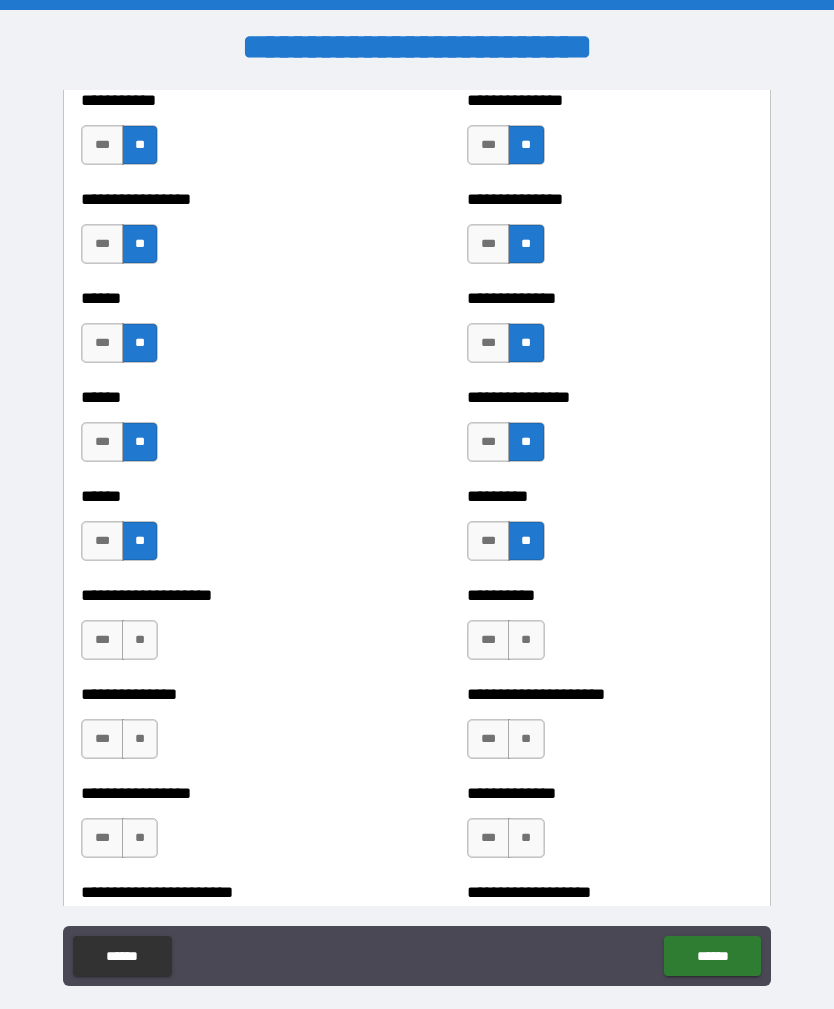 scroll, scrollTop: 2871, scrollLeft: 0, axis: vertical 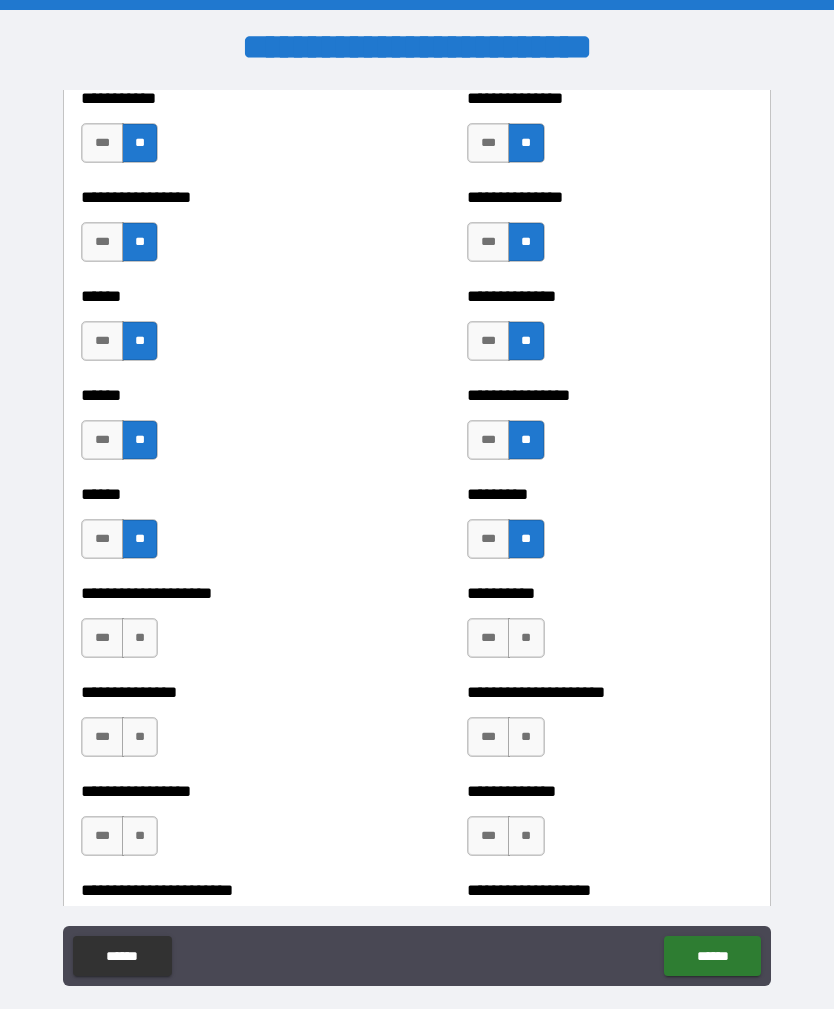 click on "**" at bounding box center [140, 638] 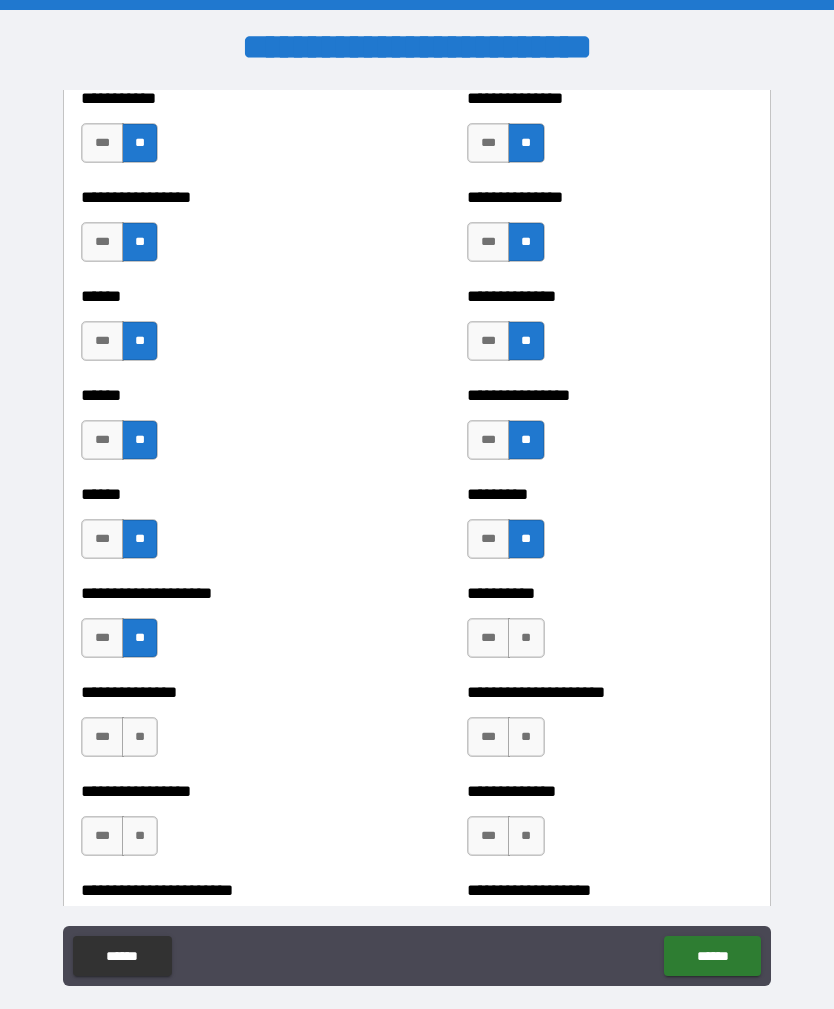 click on "**" at bounding box center [526, 638] 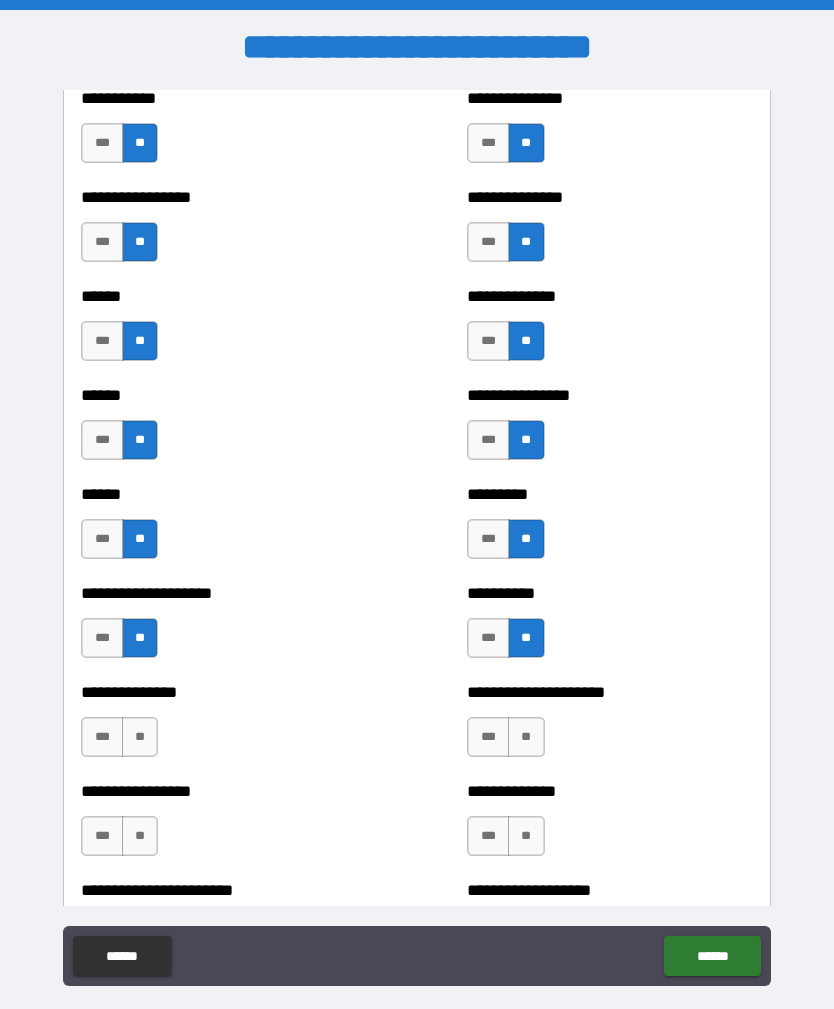 click on "**" at bounding box center (140, 737) 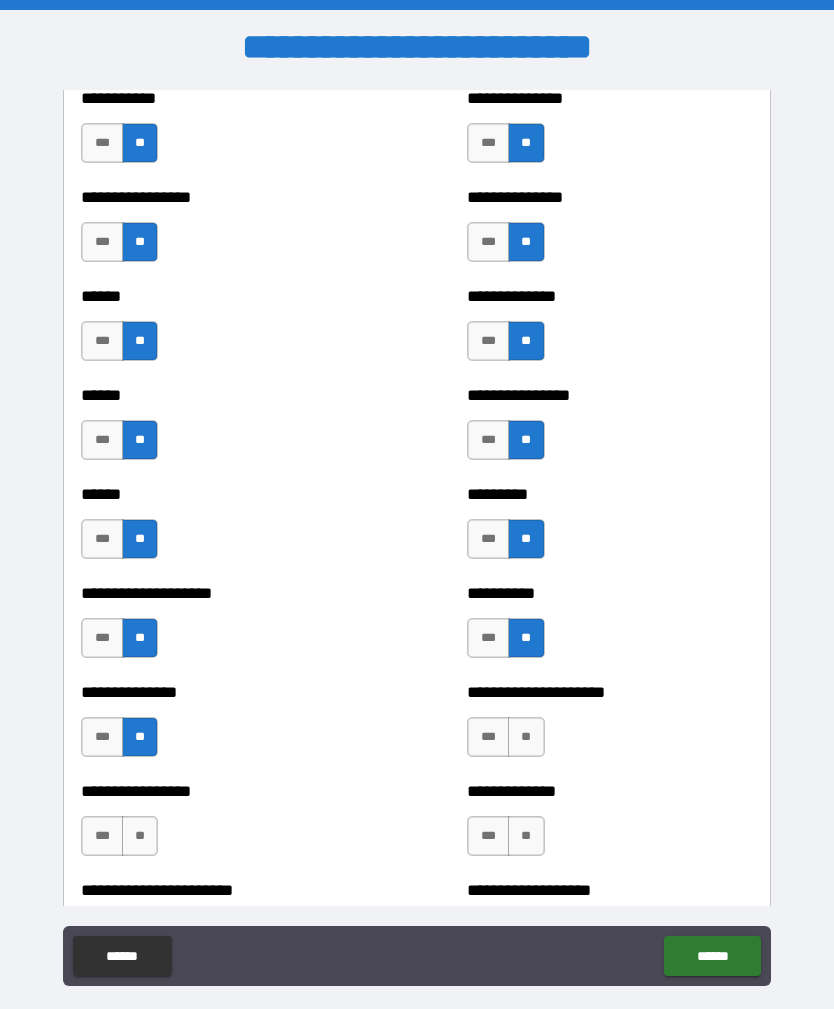 click on "**" at bounding box center [526, 737] 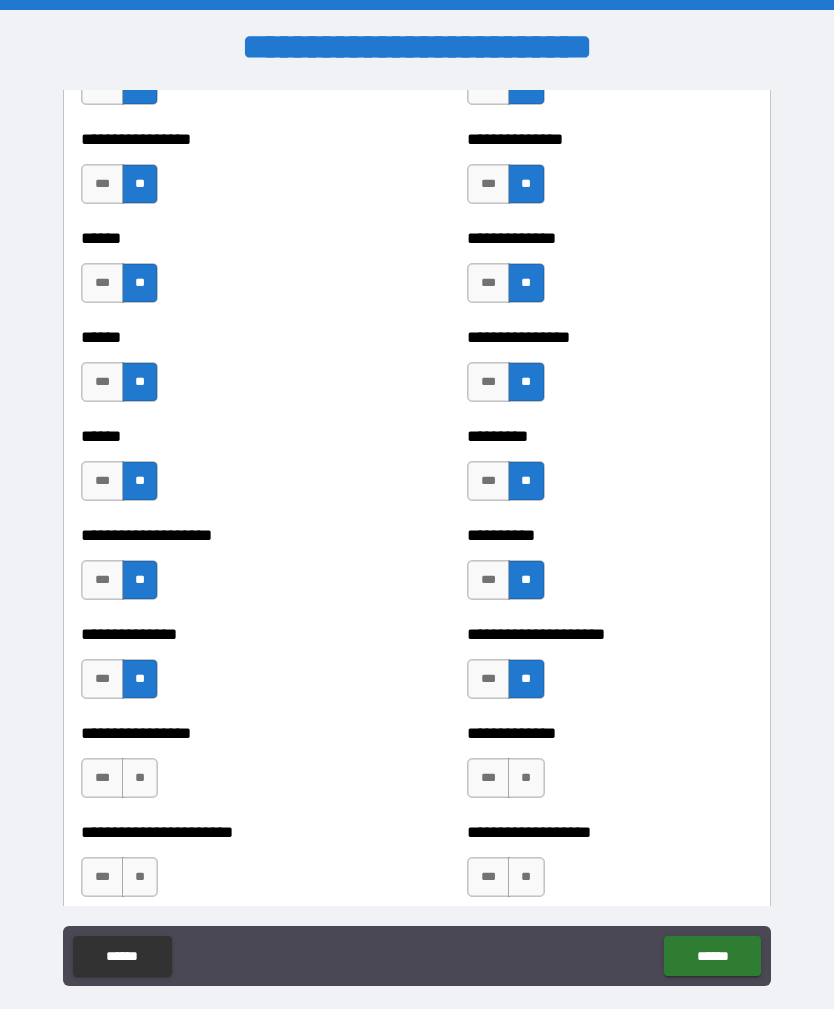 scroll, scrollTop: 3004, scrollLeft: 0, axis: vertical 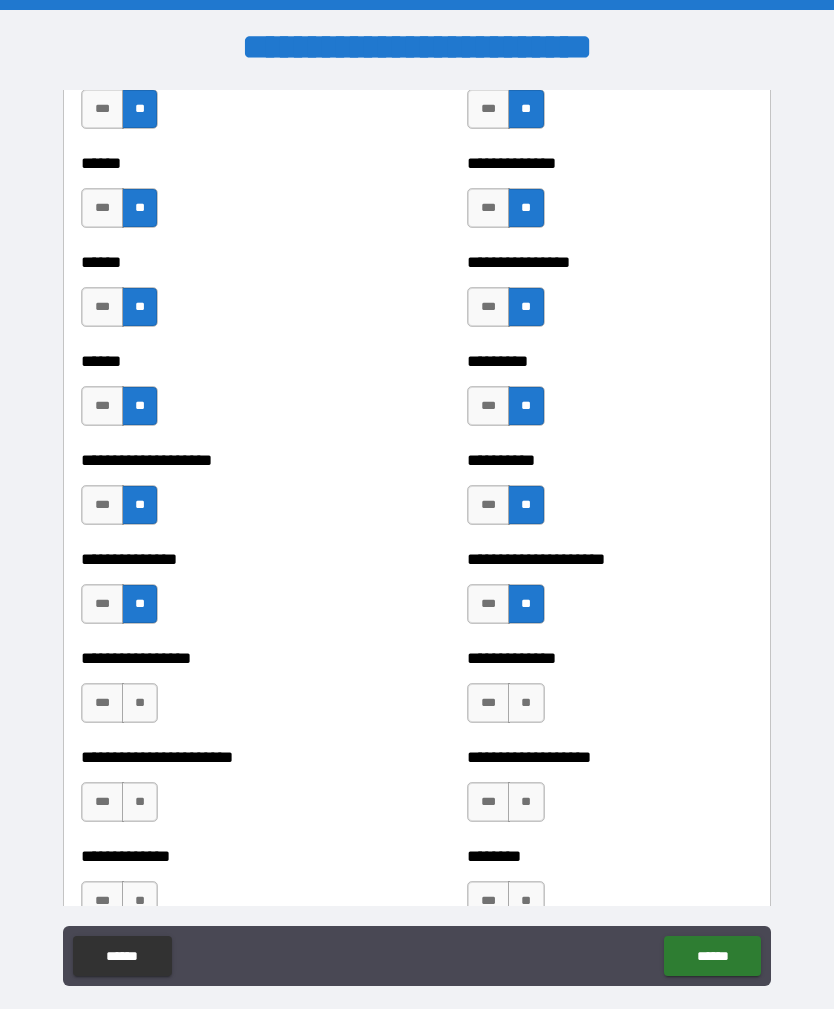 click on "**" at bounding box center [140, 703] 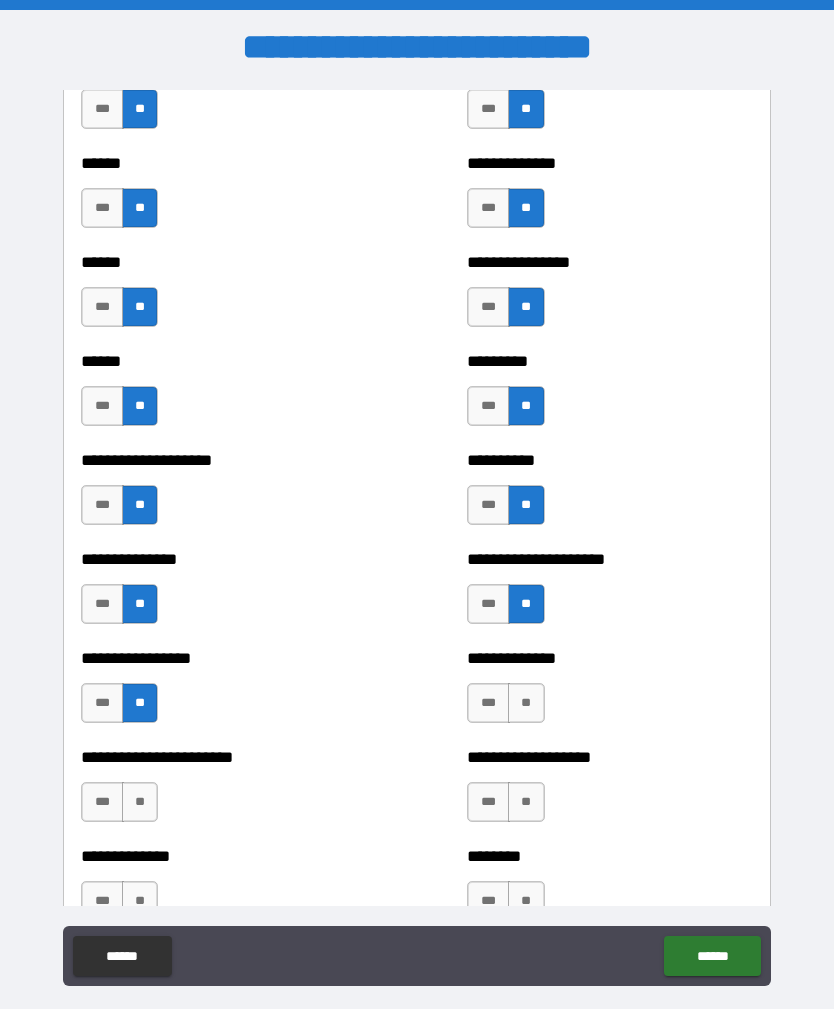 click on "**" at bounding box center [526, 703] 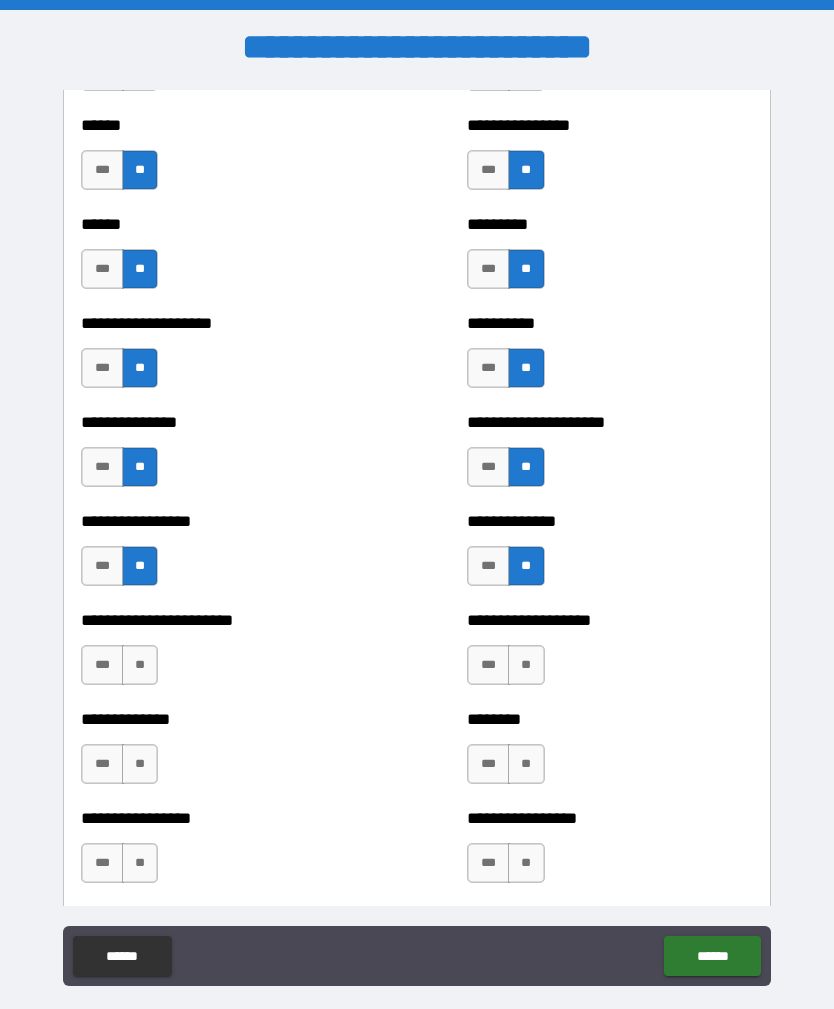 scroll, scrollTop: 3147, scrollLeft: 0, axis: vertical 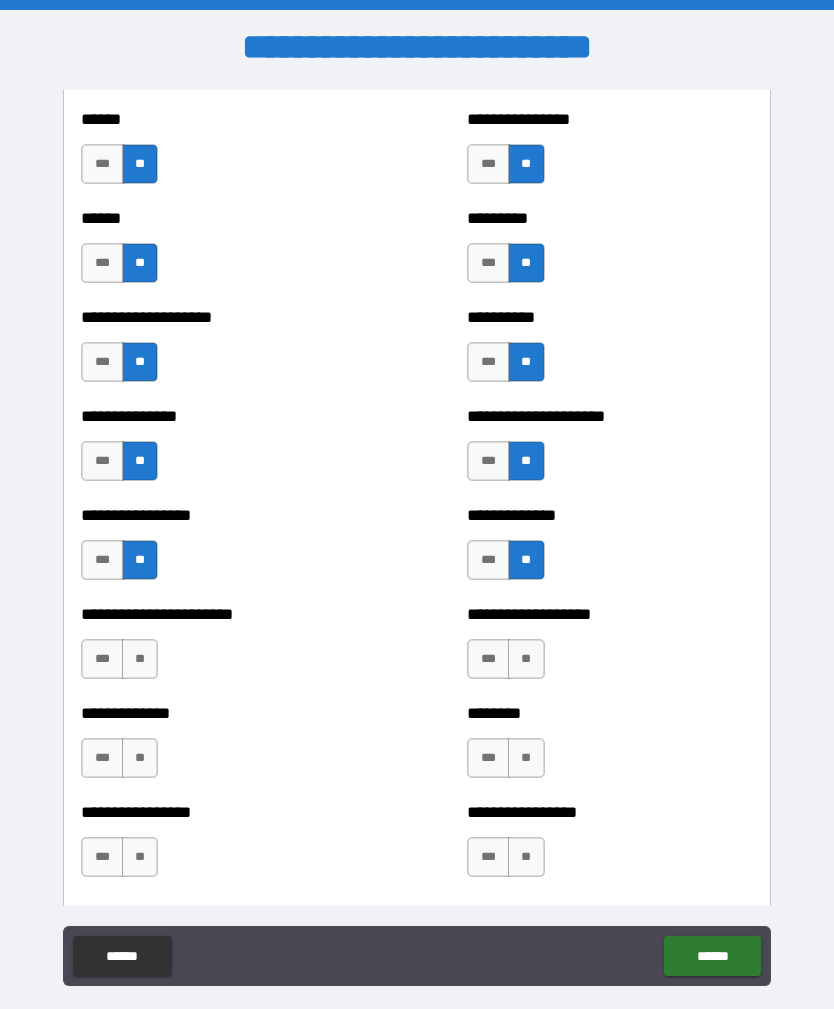 click on "**" at bounding box center (140, 659) 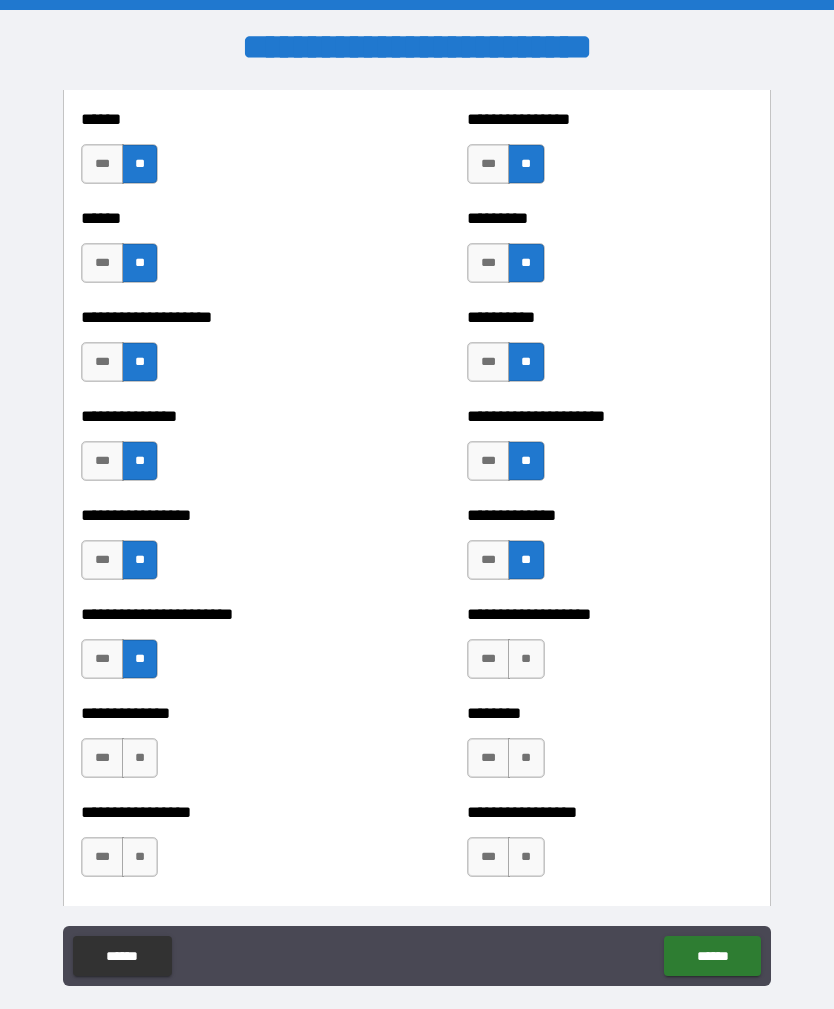 click on "**" at bounding box center [526, 659] 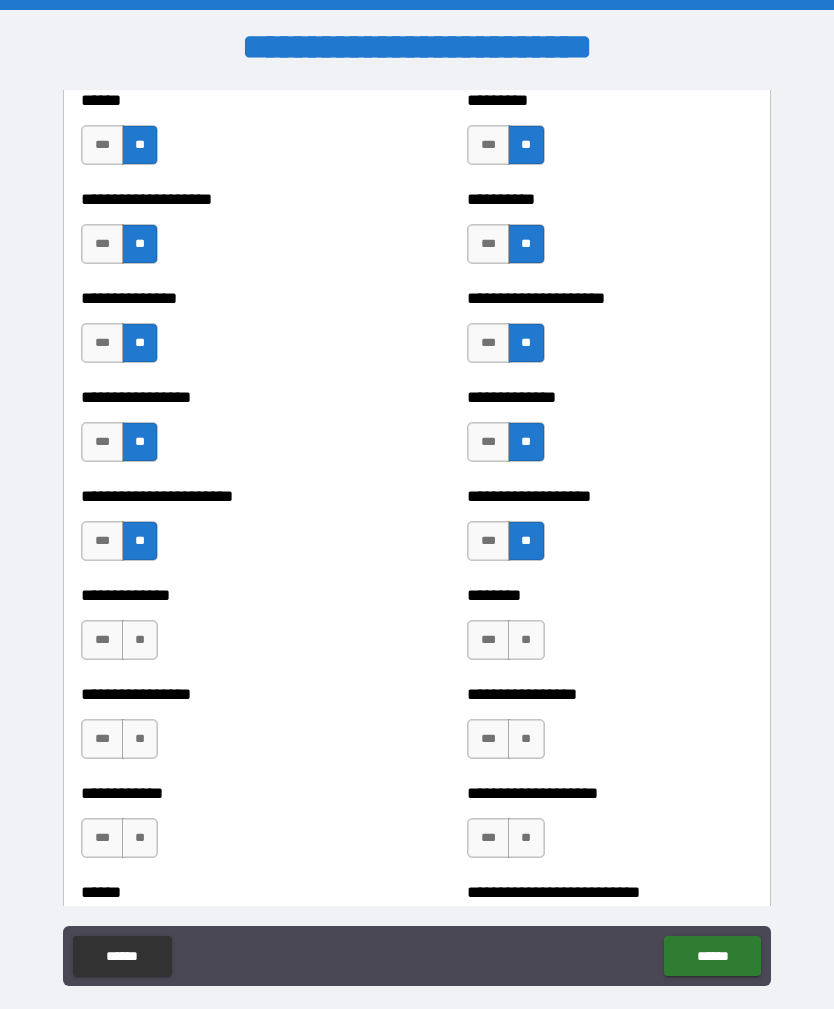 scroll, scrollTop: 3282, scrollLeft: 0, axis: vertical 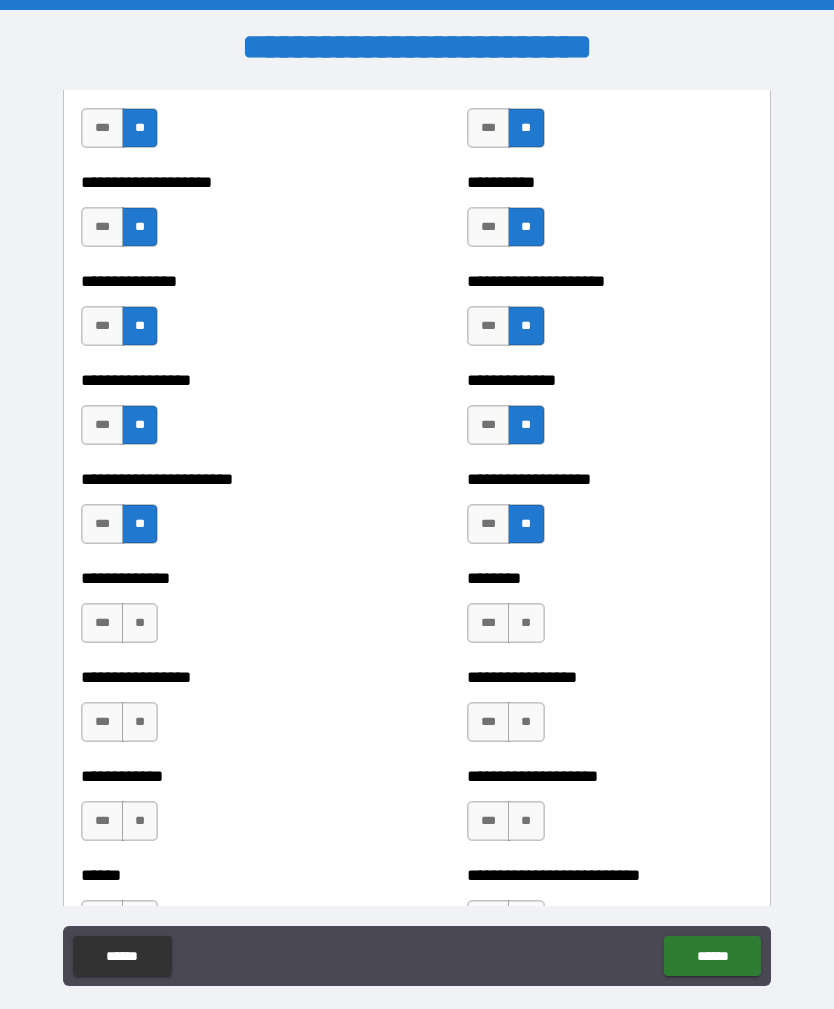click on "**" at bounding box center [526, 623] 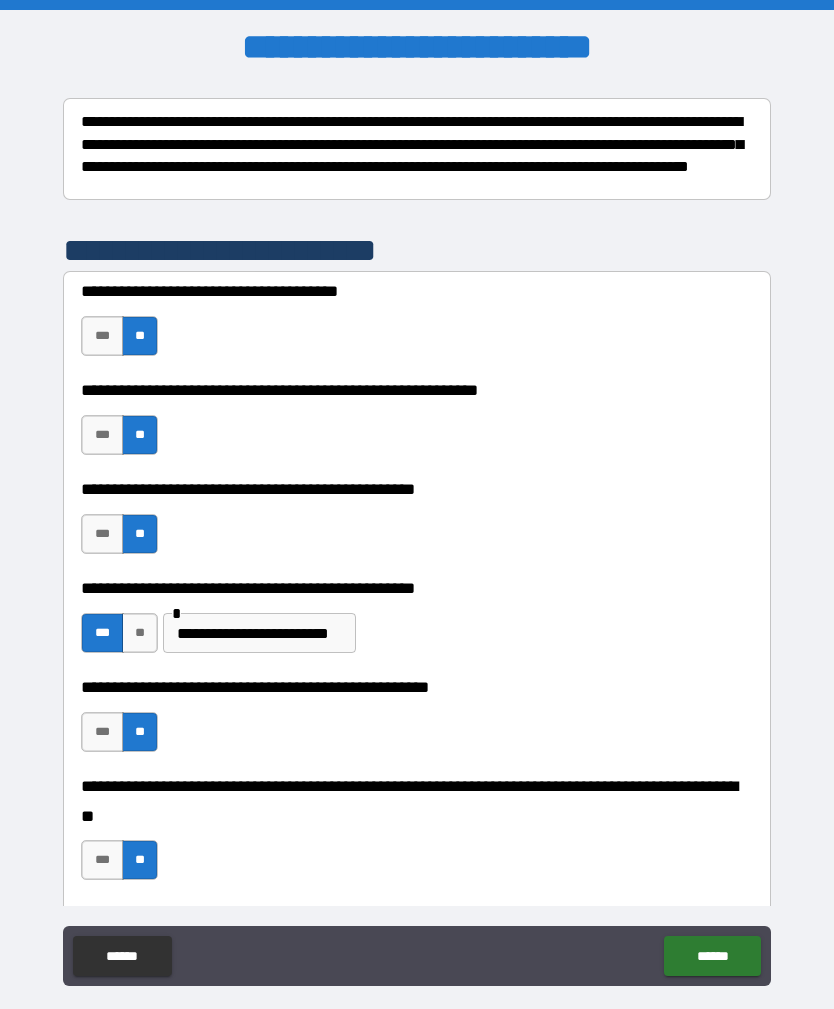 scroll, scrollTop: 315, scrollLeft: 0, axis: vertical 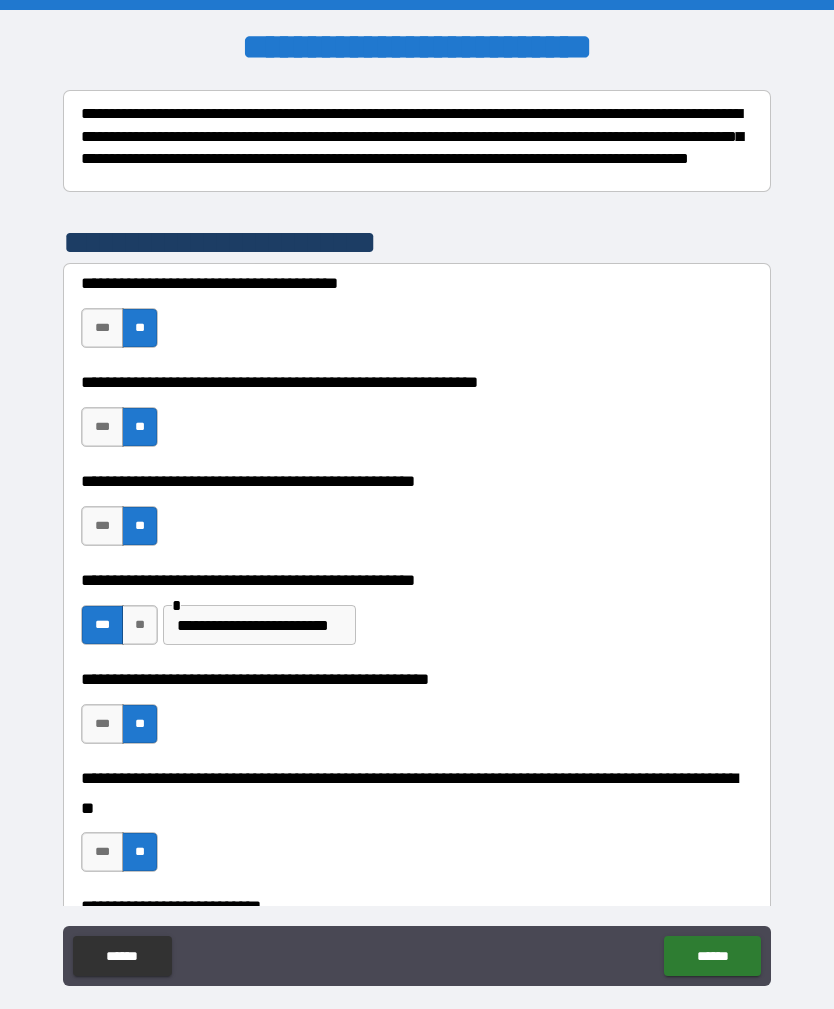 click on "**********" at bounding box center (259, 625) 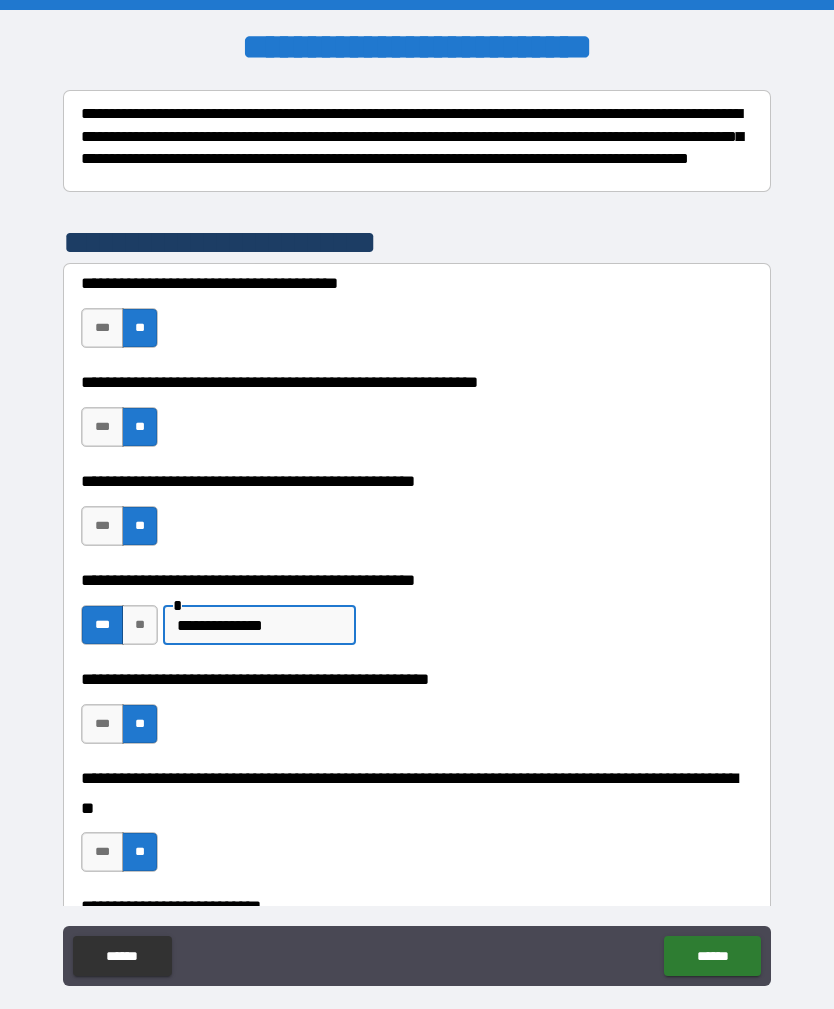 click on "**********" at bounding box center (259, 625) 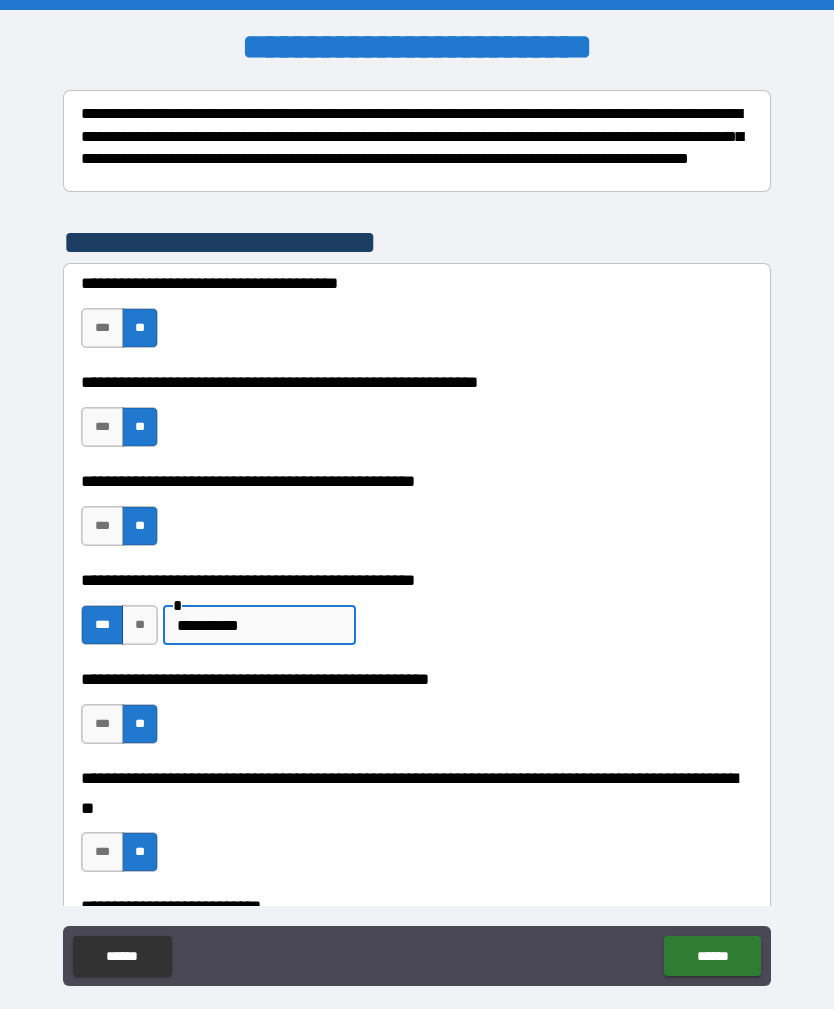 click on "**********" at bounding box center [259, 625] 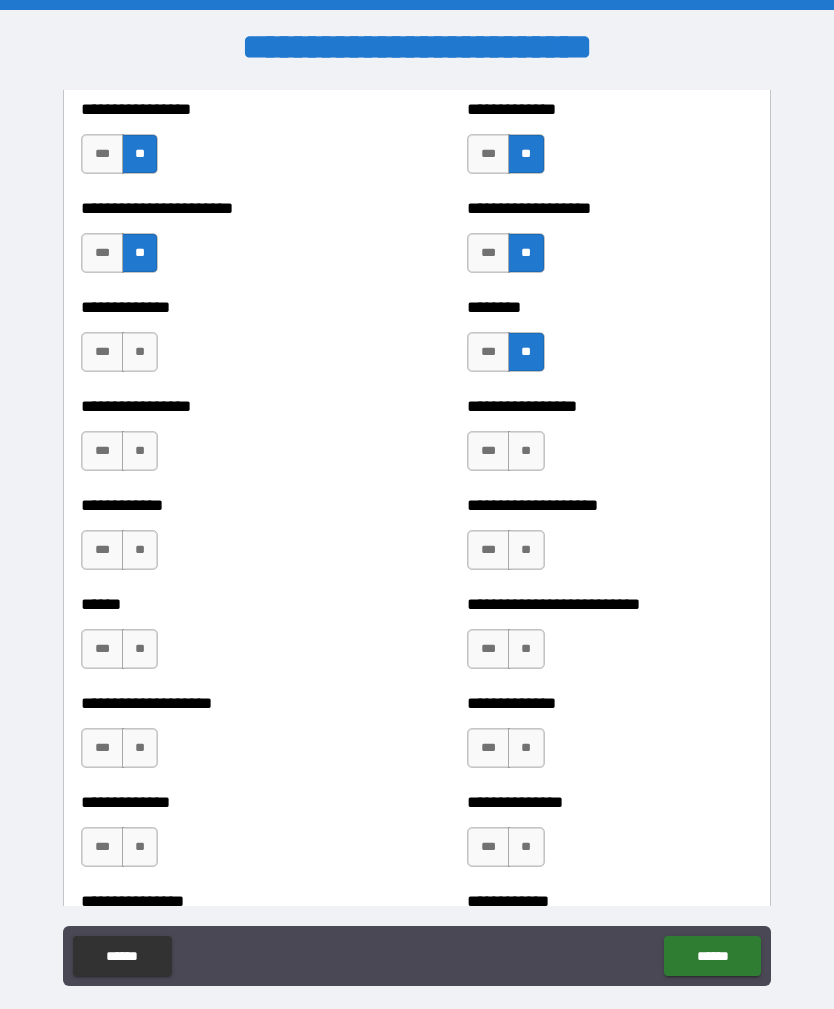 scroll, scrollTop: 3556, scrollLeft: 0, axis: vertical 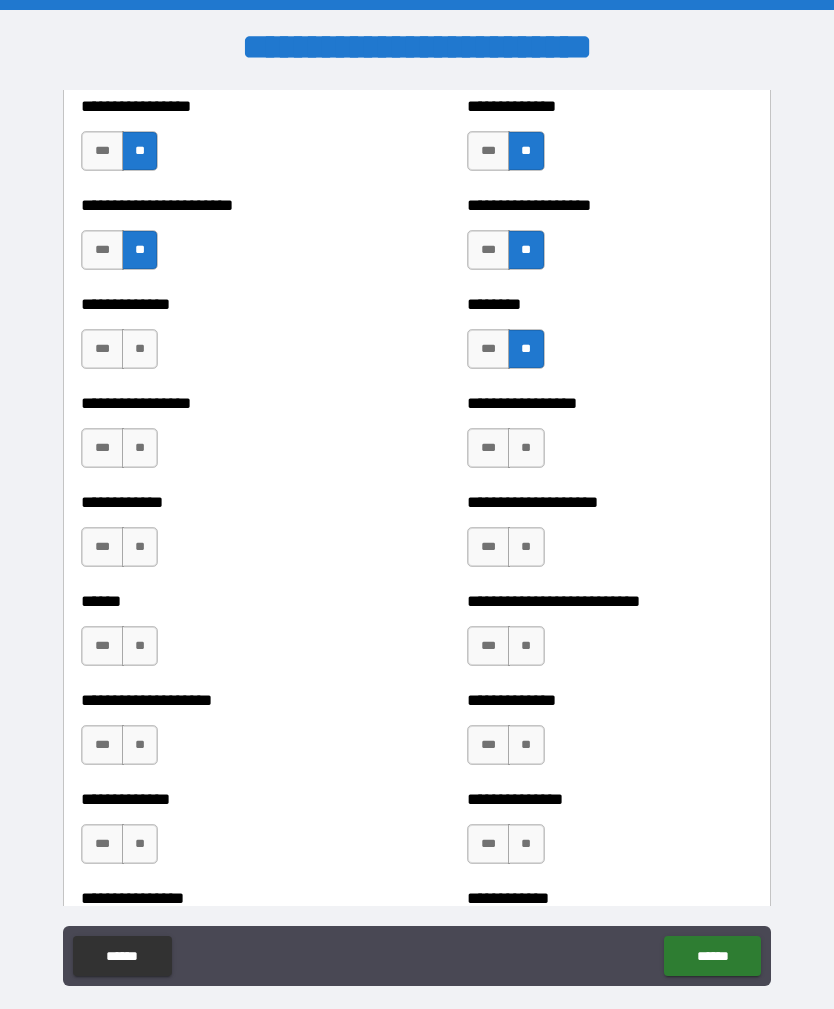 type on "**********" 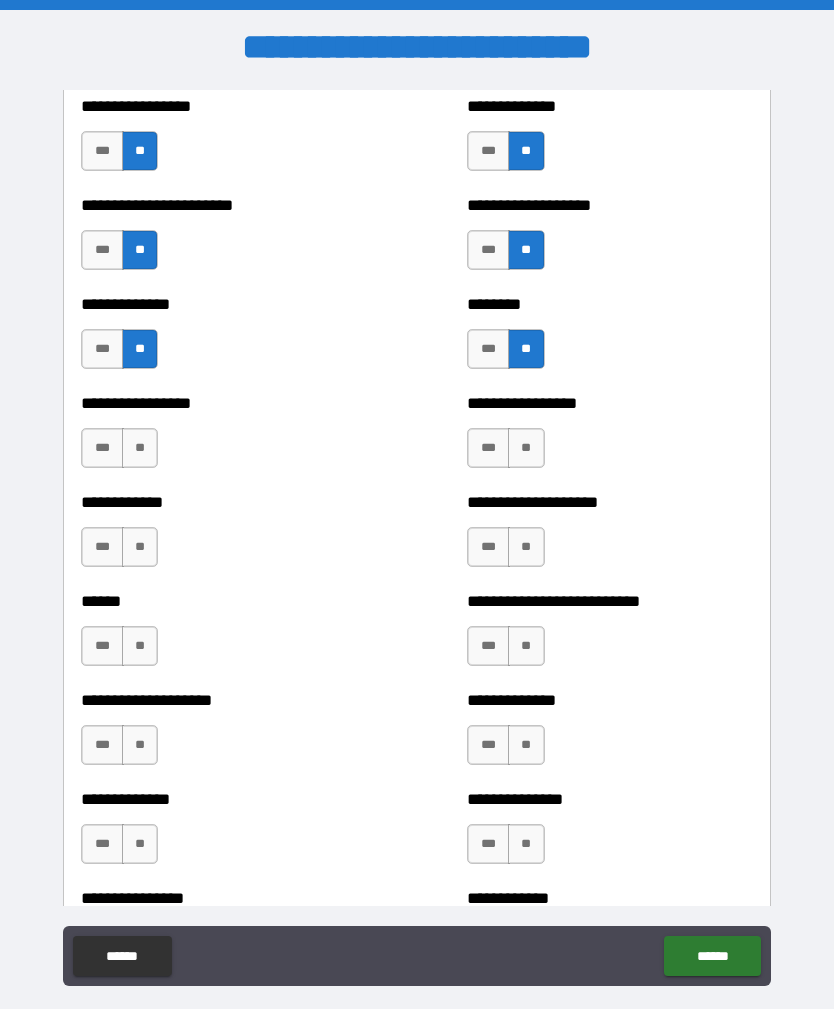 click on "**" at bounding box center (140, 448) 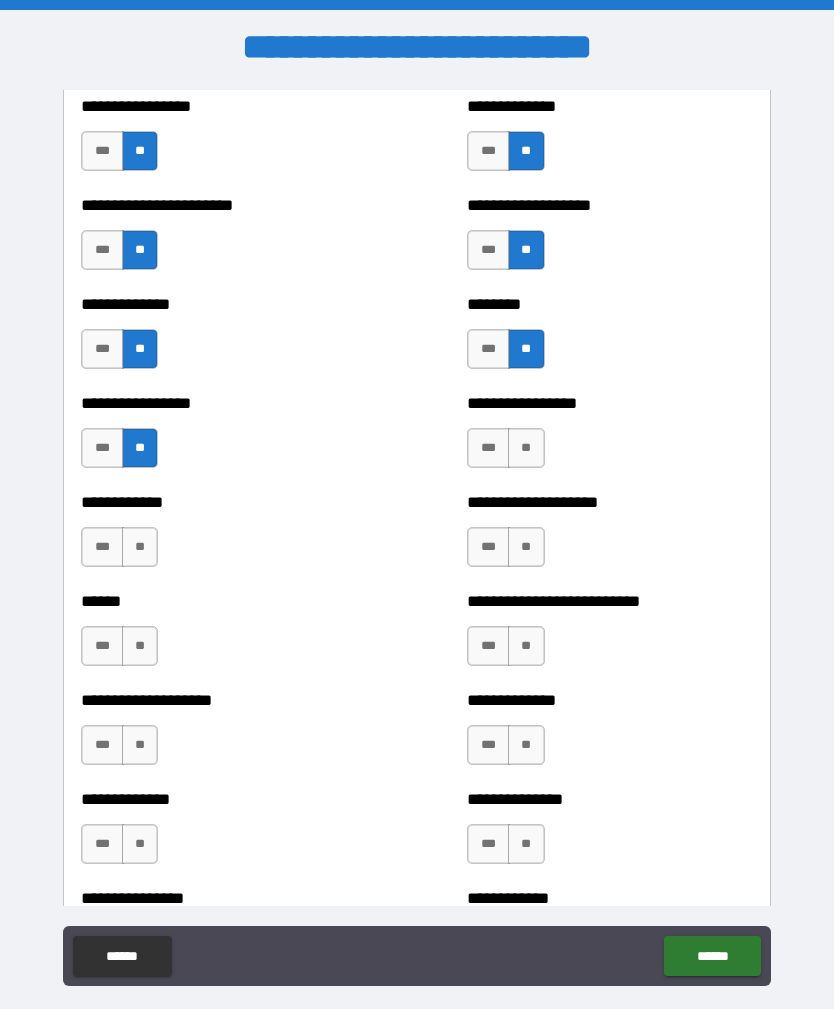 click on "**" at bounding box center (526, 448) 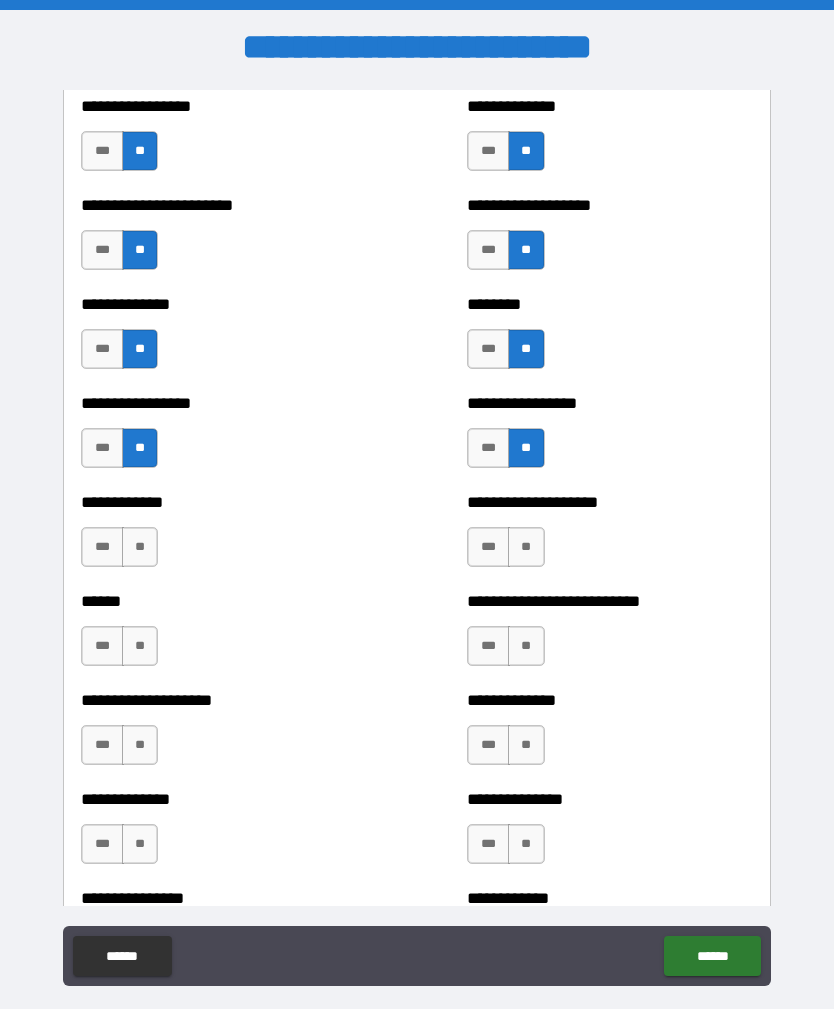 click on "**" at bounding box center (140, 547) 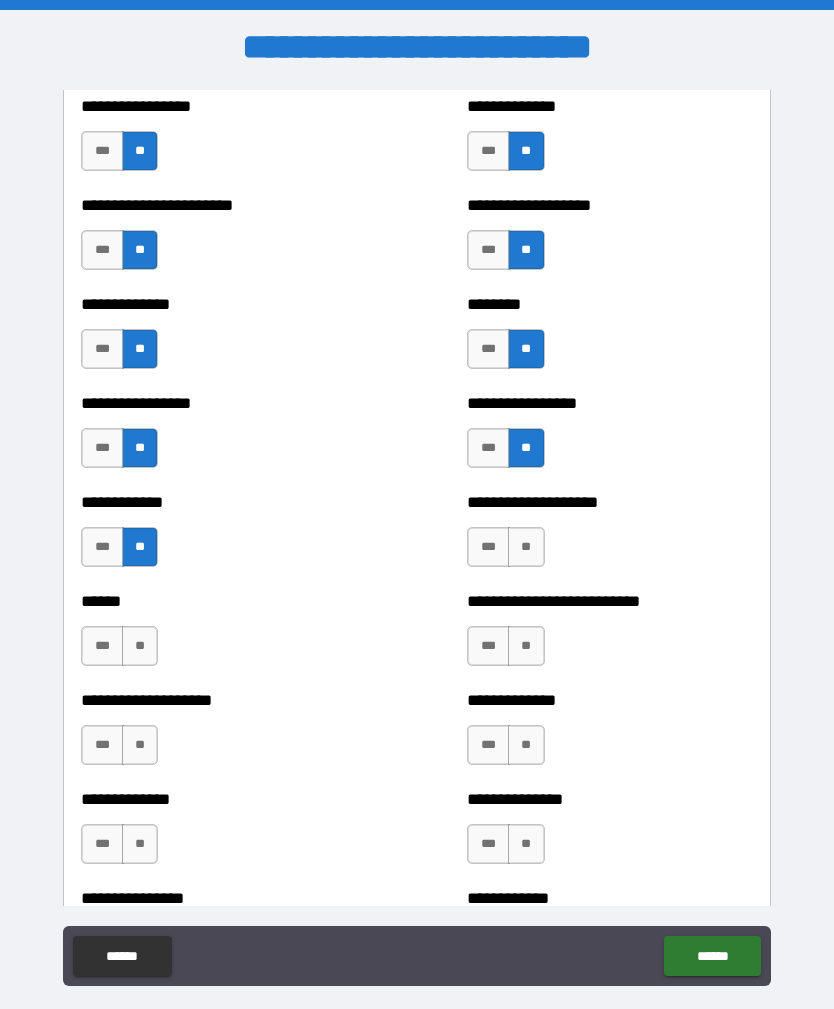 click on "**" at bounding box center [526, 547] 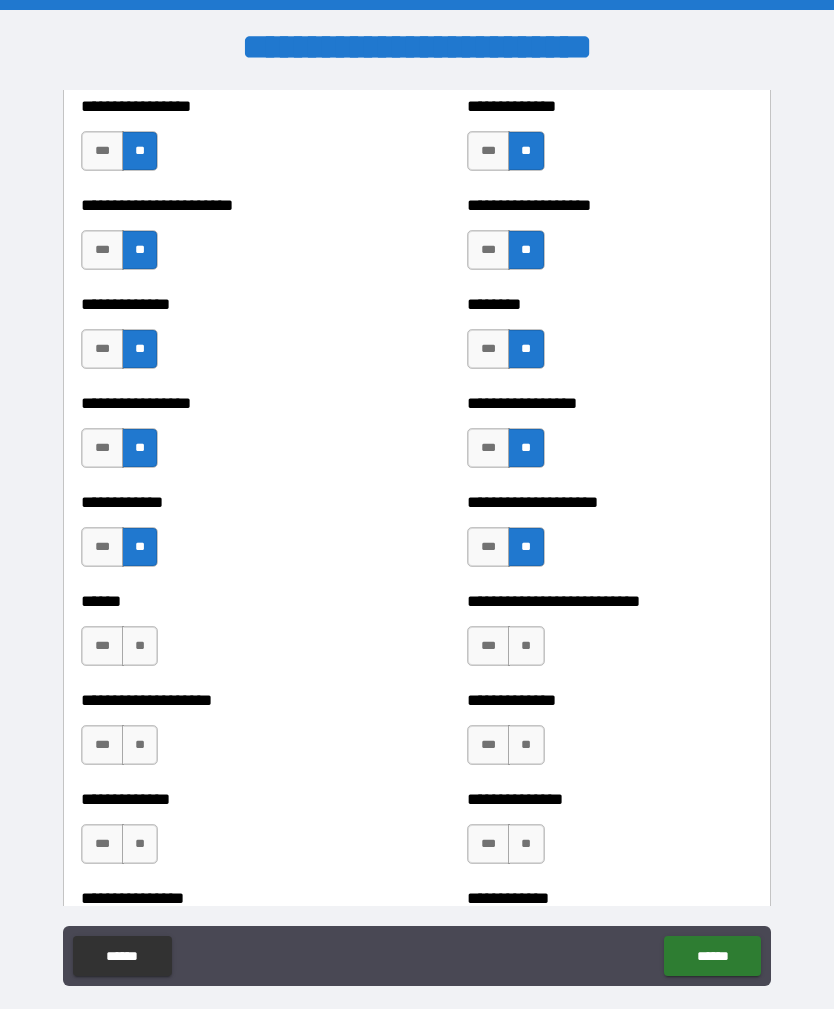 click on "**" at bounding box center (140, 646) 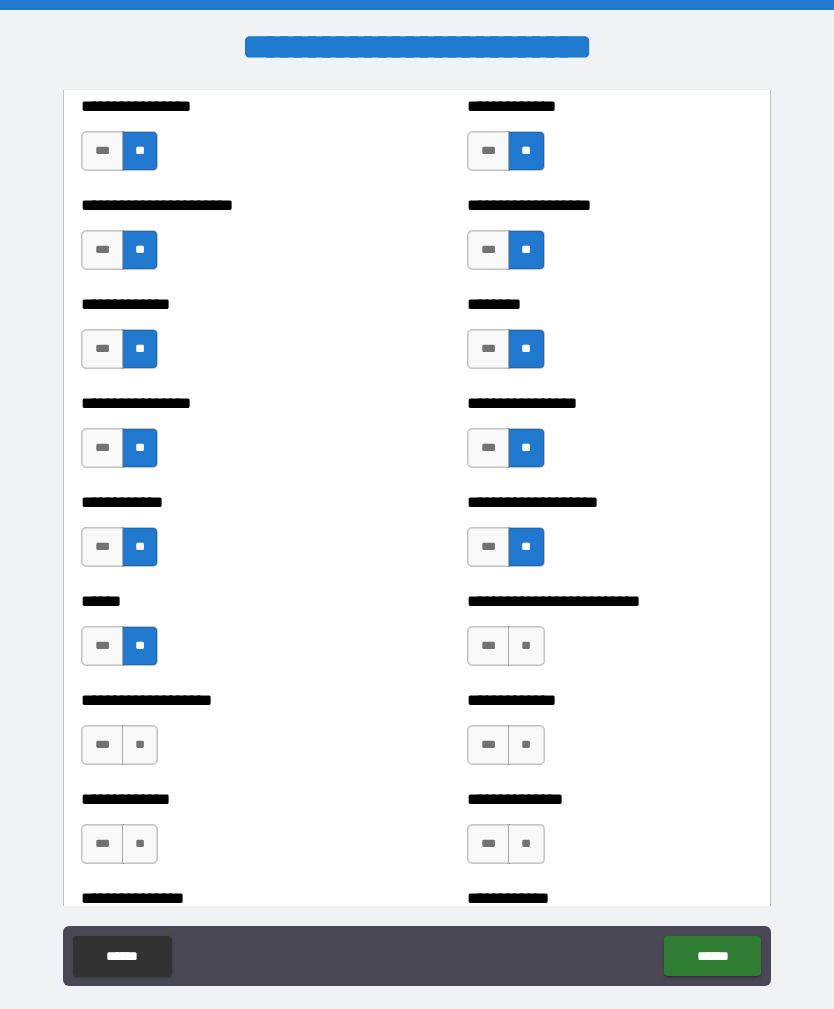 click on "**" at bounding box center [526, 646] 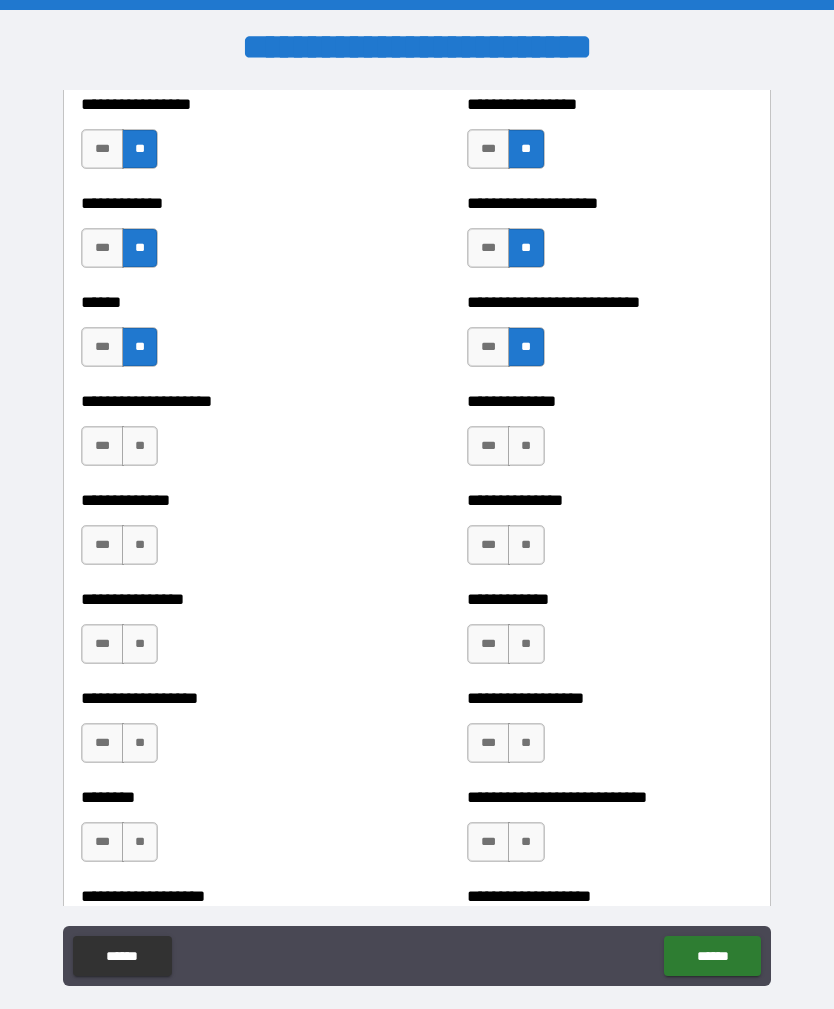 scroll, scrollTop: 3857, scrollLeft: 0, axis: vertical 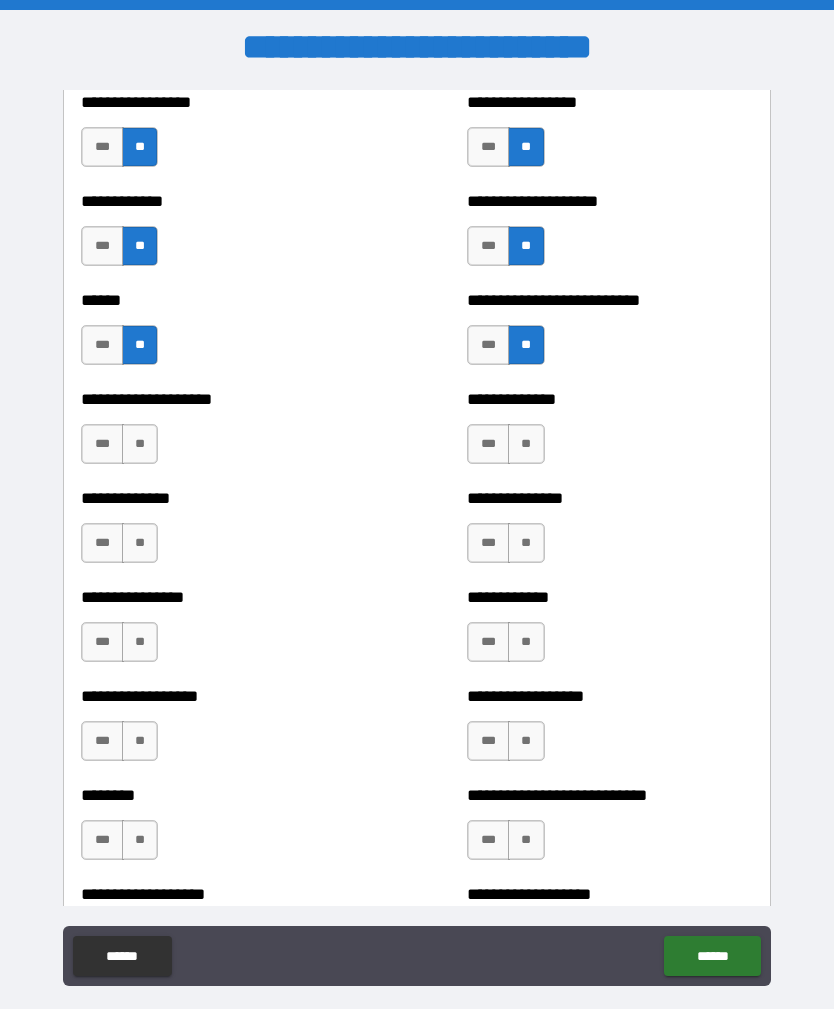 click on "**" at bounding box center (140, 444) 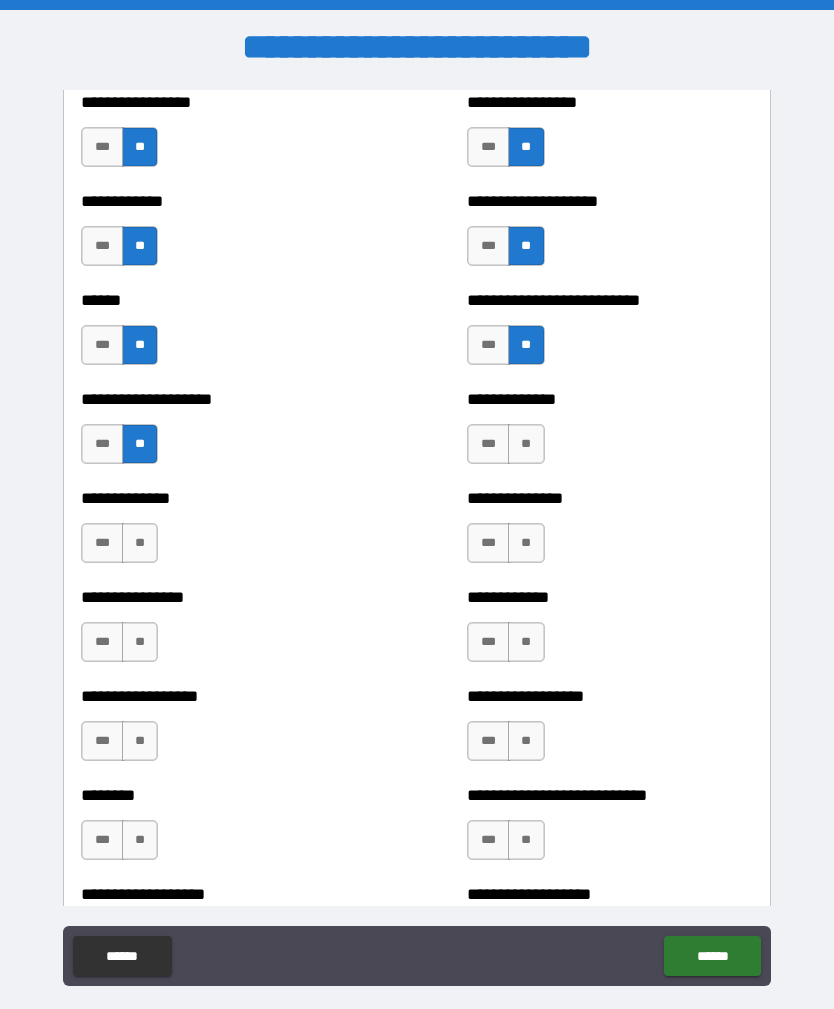 click on "**" at bounding box center [526, 444] 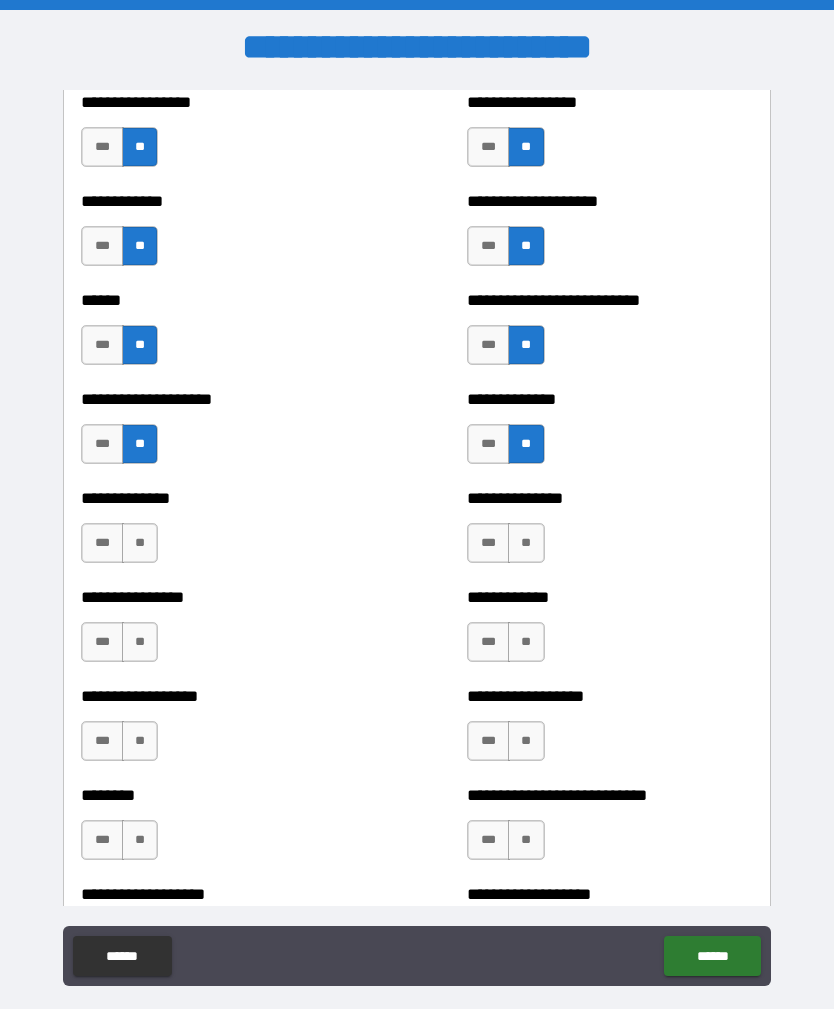 click on "**" at bounding box center [140, 543] 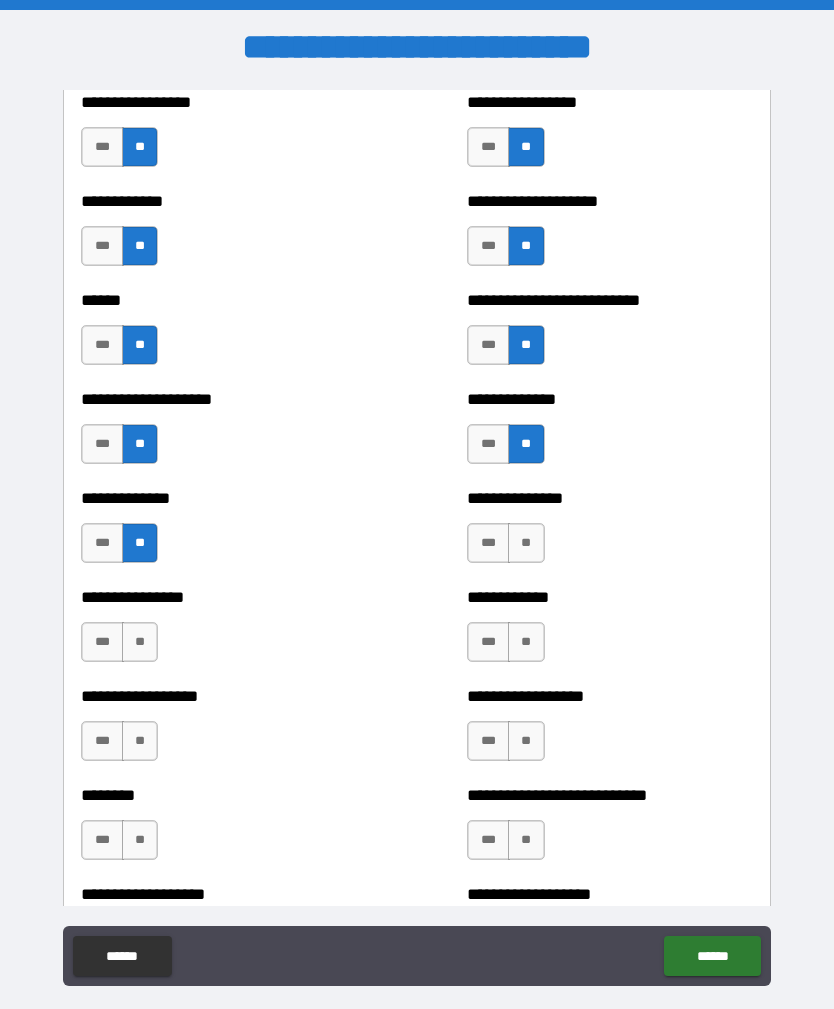 click on "**" at bounding box center (526, 543) 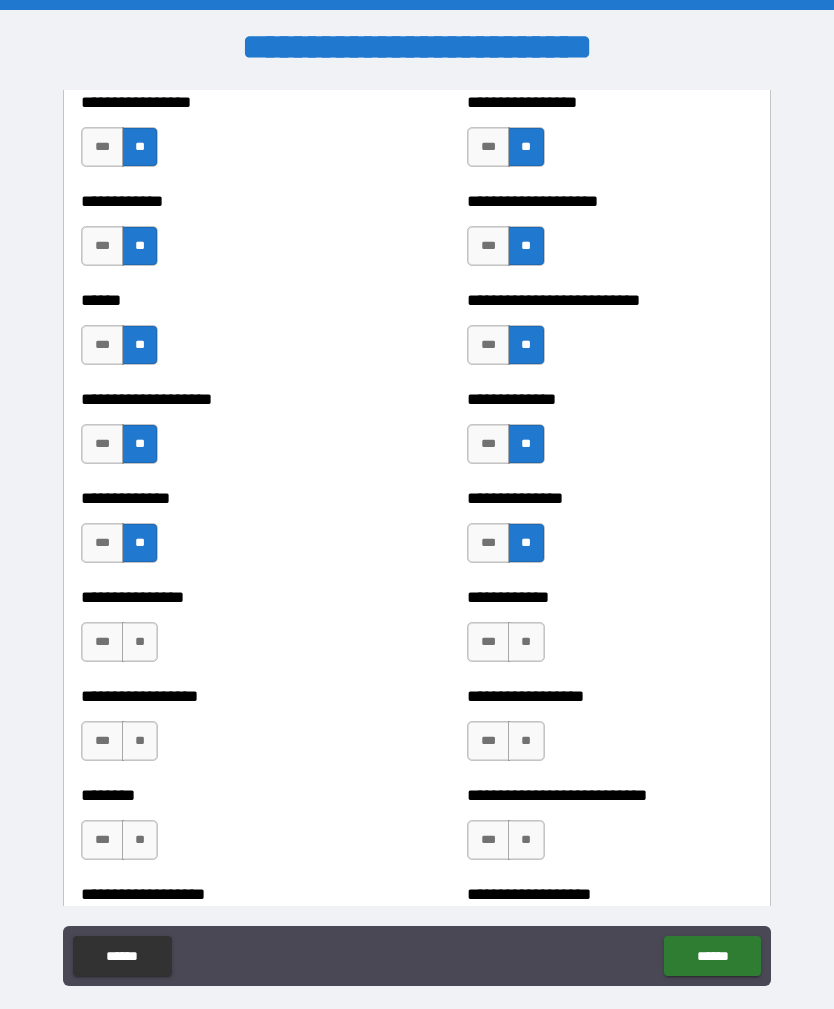 click on "**" at bounding box center (140, 642) 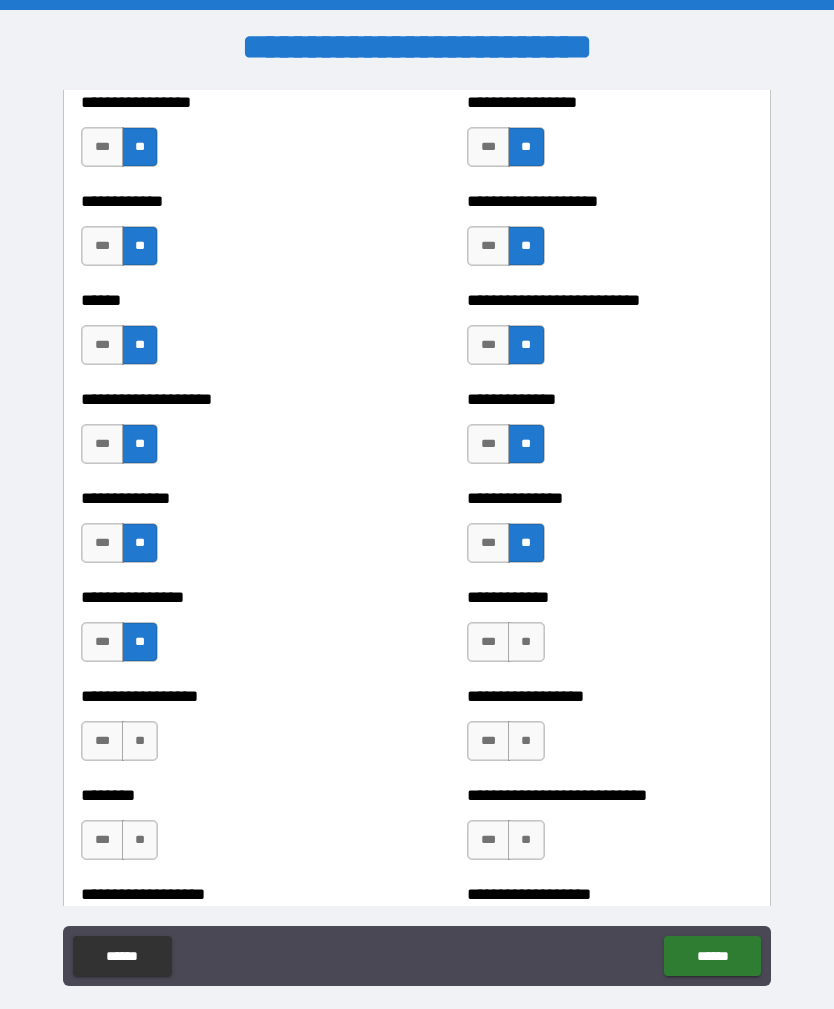 click on "**" at bounding box center (526, 642) 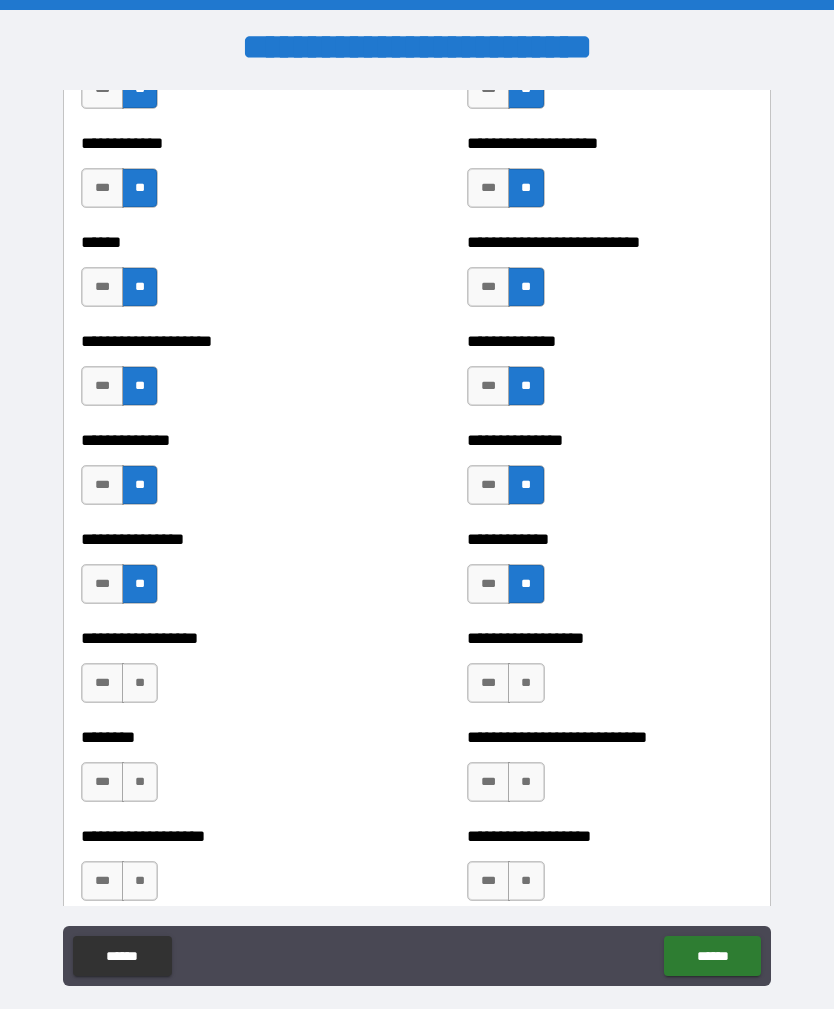 scroll, scrollTop: 4007, scrollLeft: 0, axis: vertical 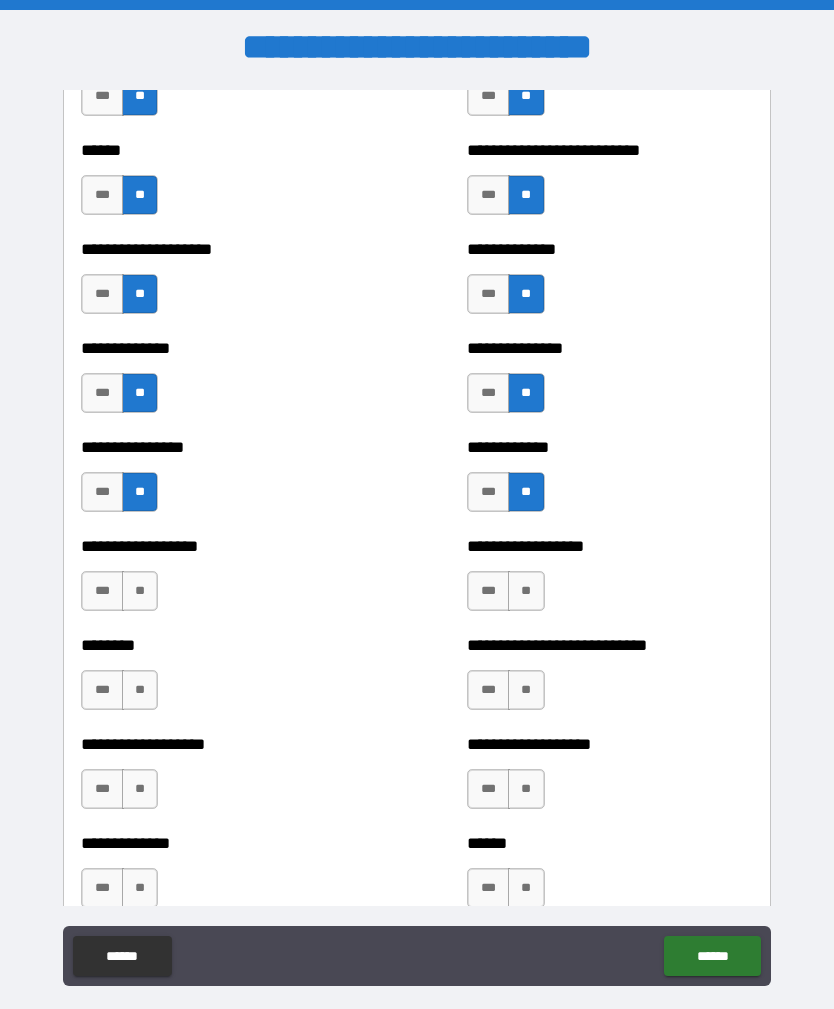 click on "**" at bounding box center (140, 591) 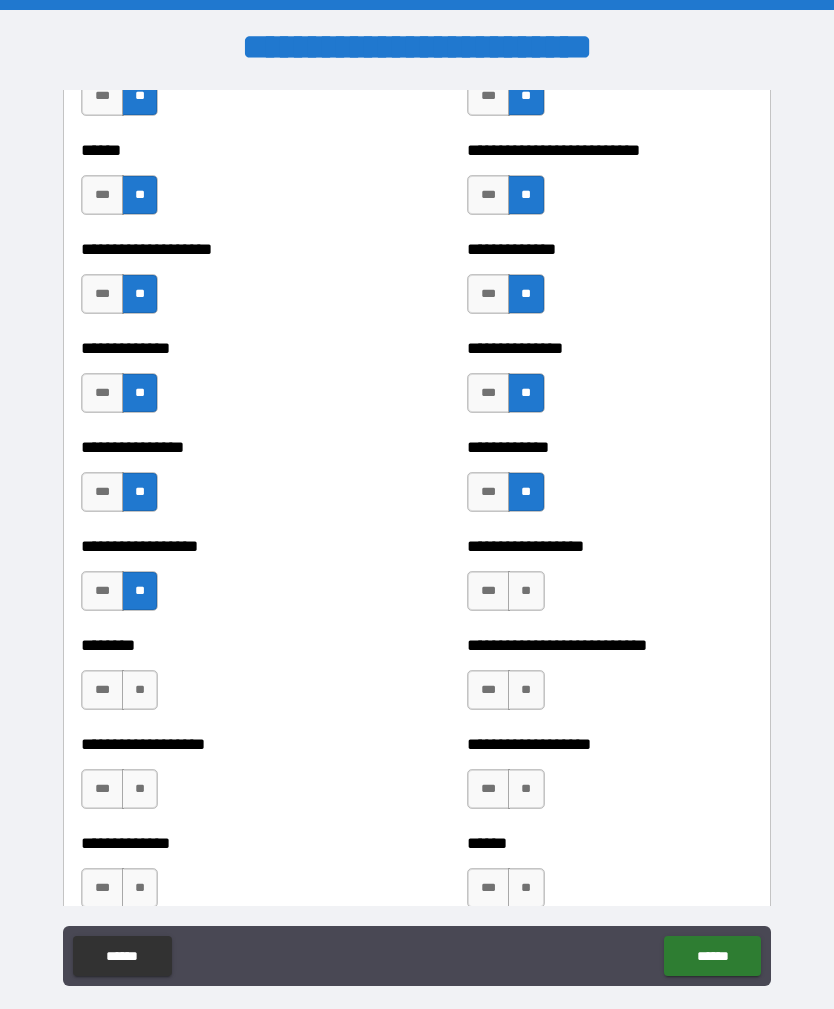 click on "**" at bounding box center [526, 591] 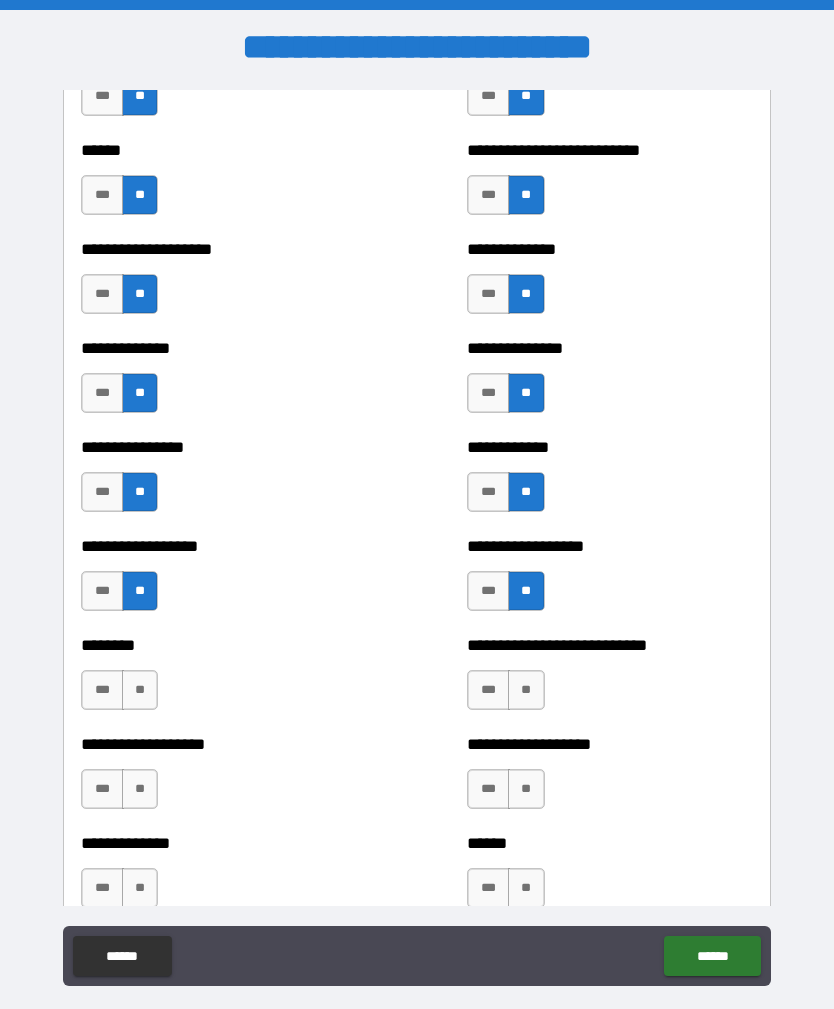 click on "**" at bounding box center (140, 690) 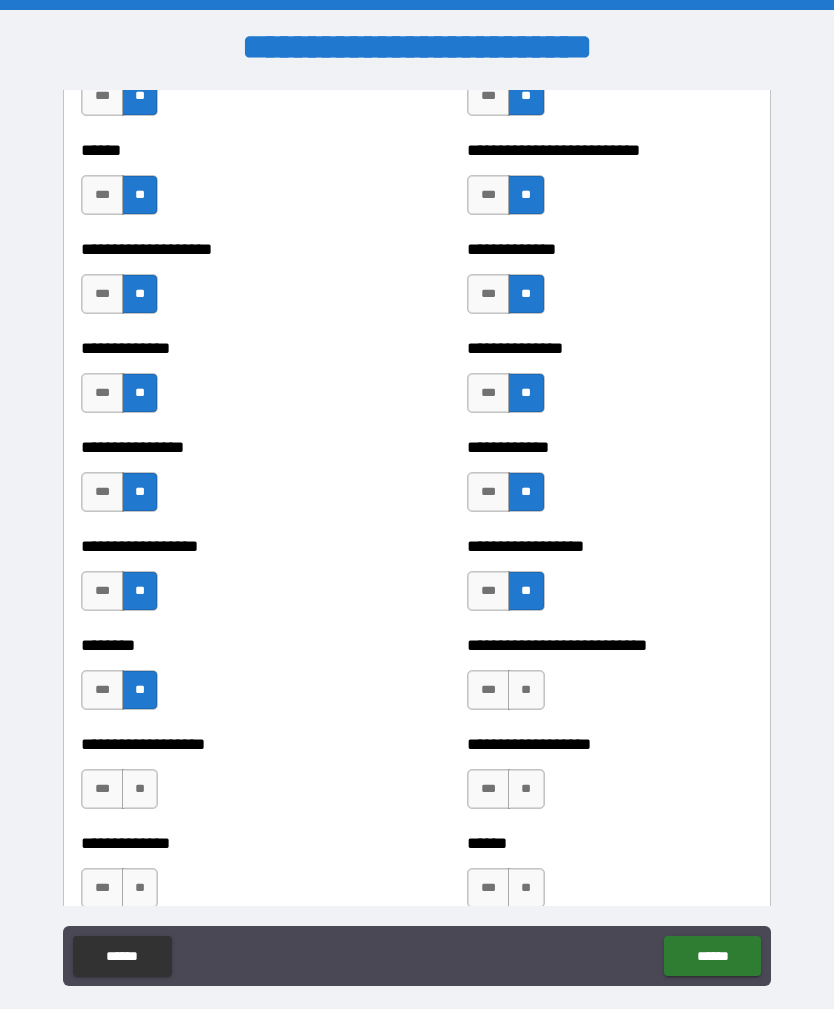 click on "**" at bounding box center [526, 690] 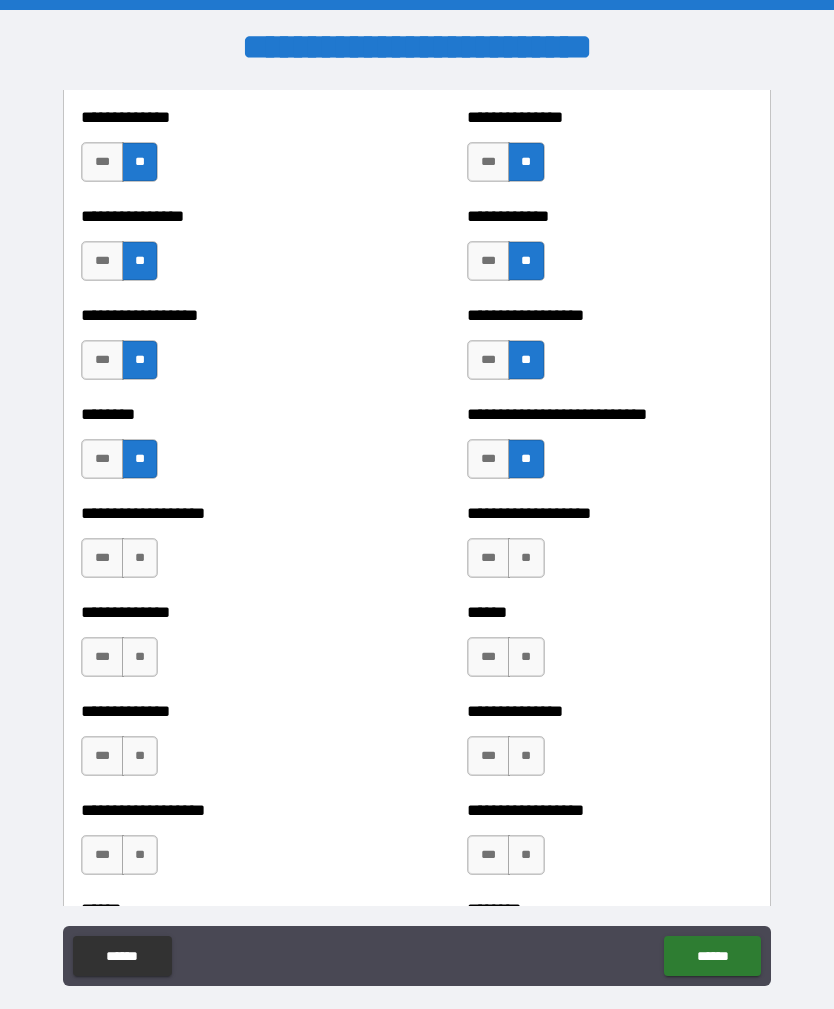 scroll, scrollTop: 4243, scrollLeft: 0, axis: vertical 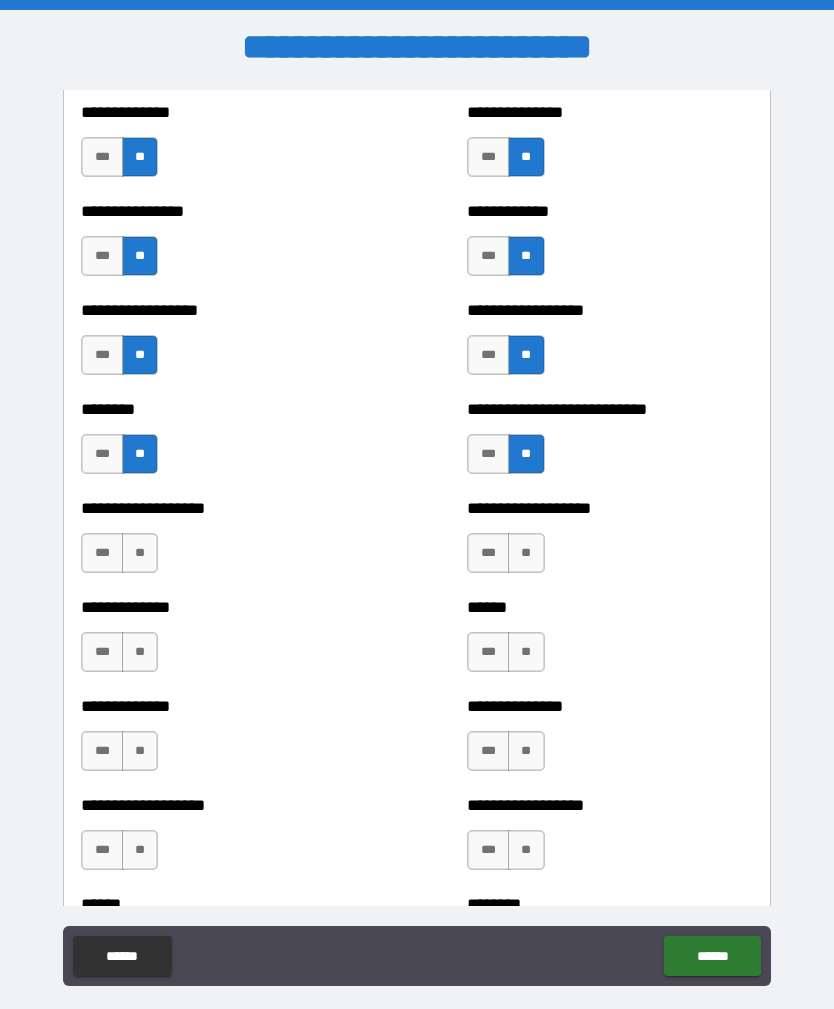 click on "**" at bounding box center [140, 553] 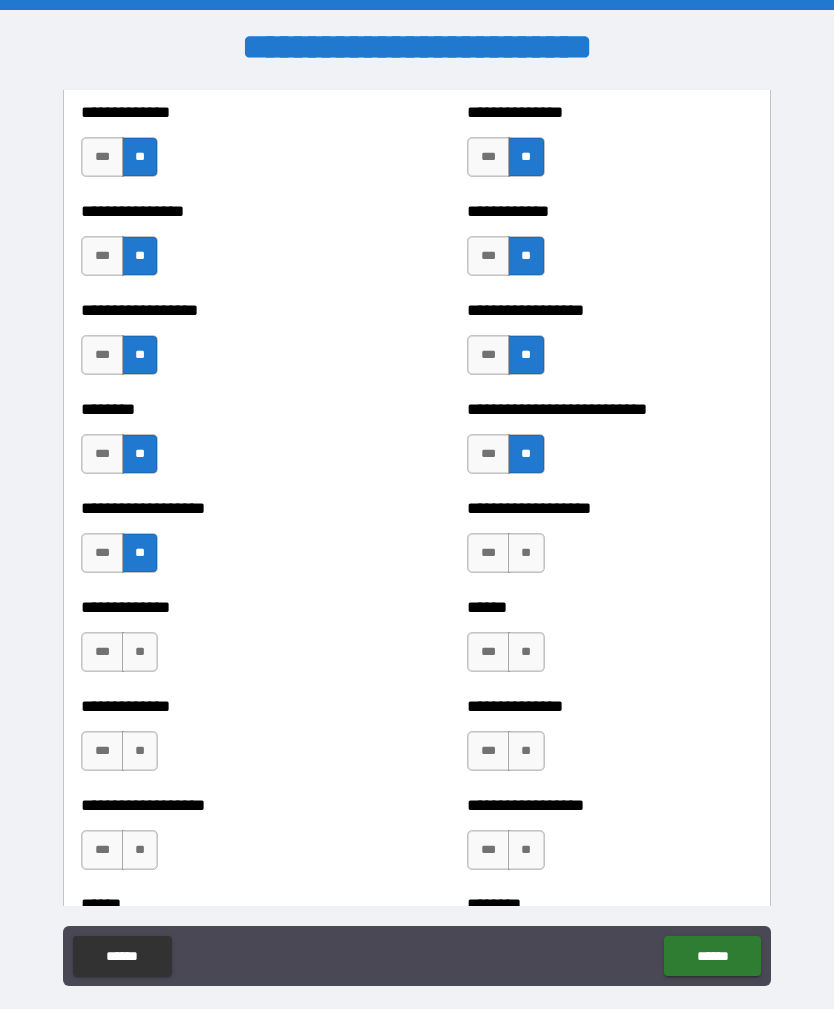 click on "**" at bounding box center (526, 553) 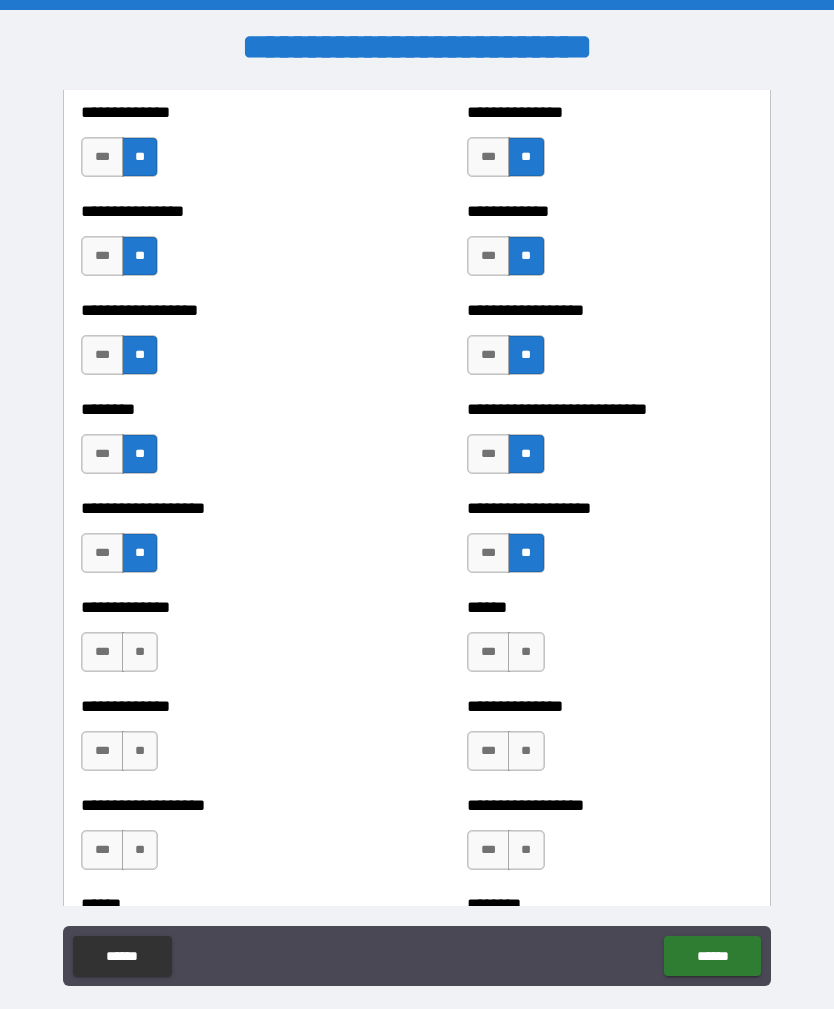 click on "**" at bounding box center (140, 652) 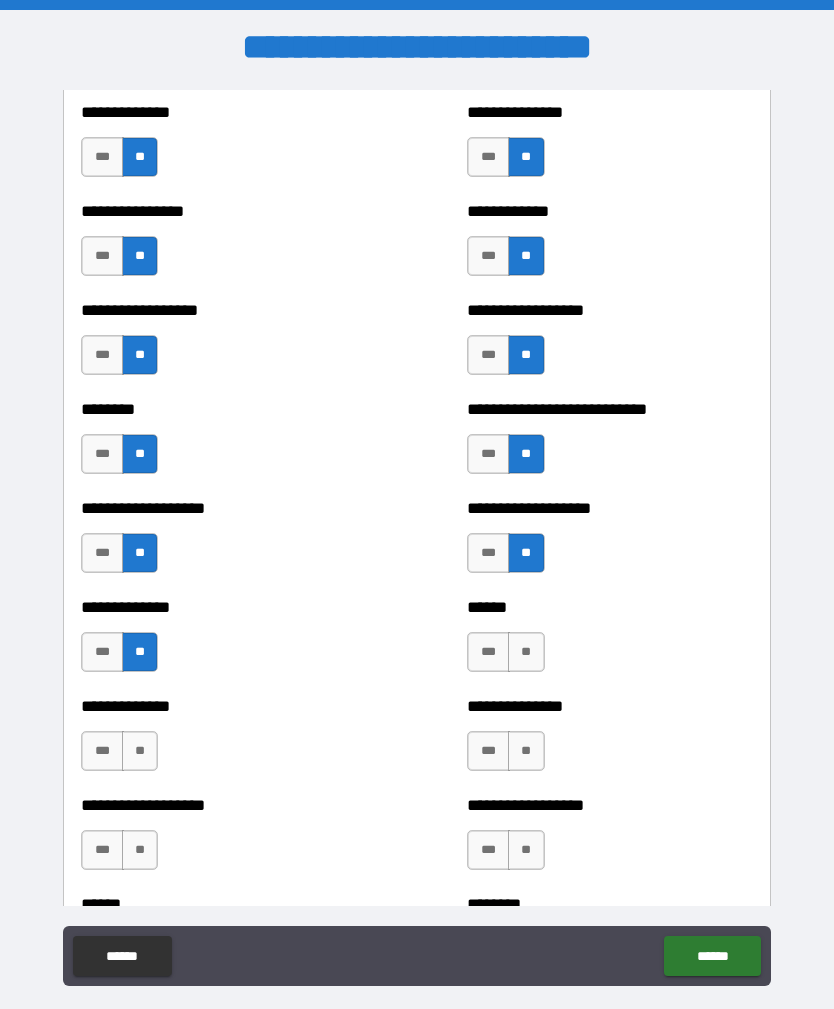 click on "**" at bounding box center [526, 652] 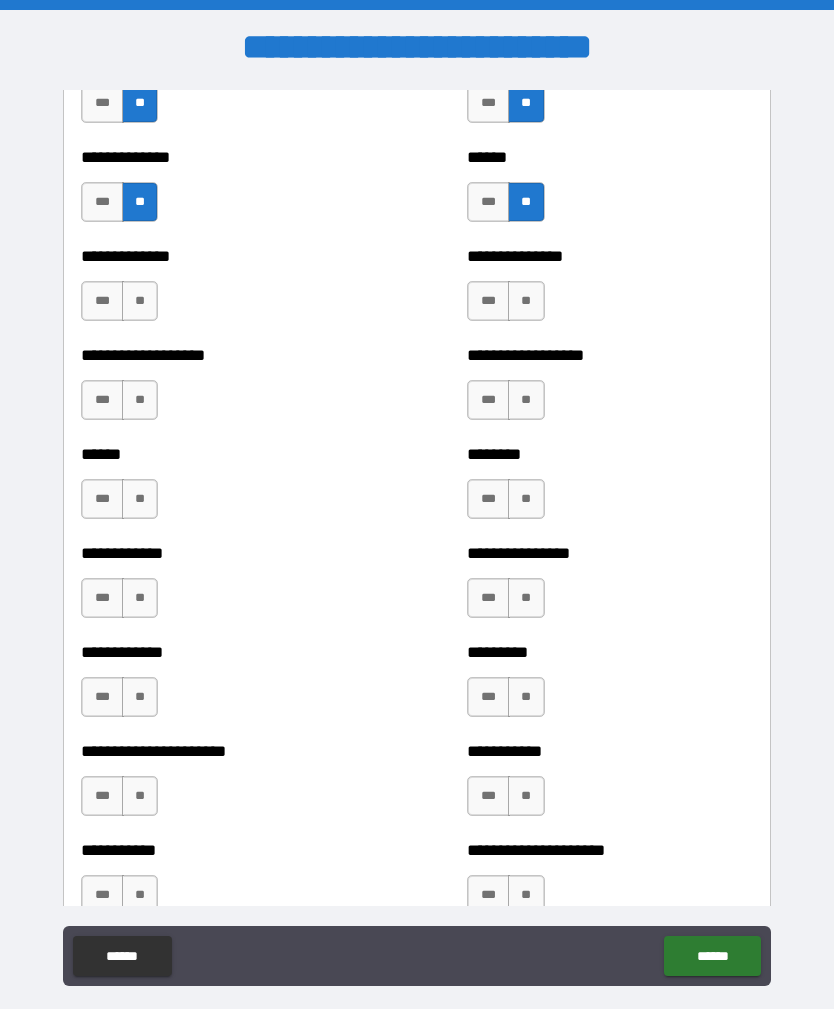 scroll, scrollTop: 4695, scrollLeft: 0, axis: vertical 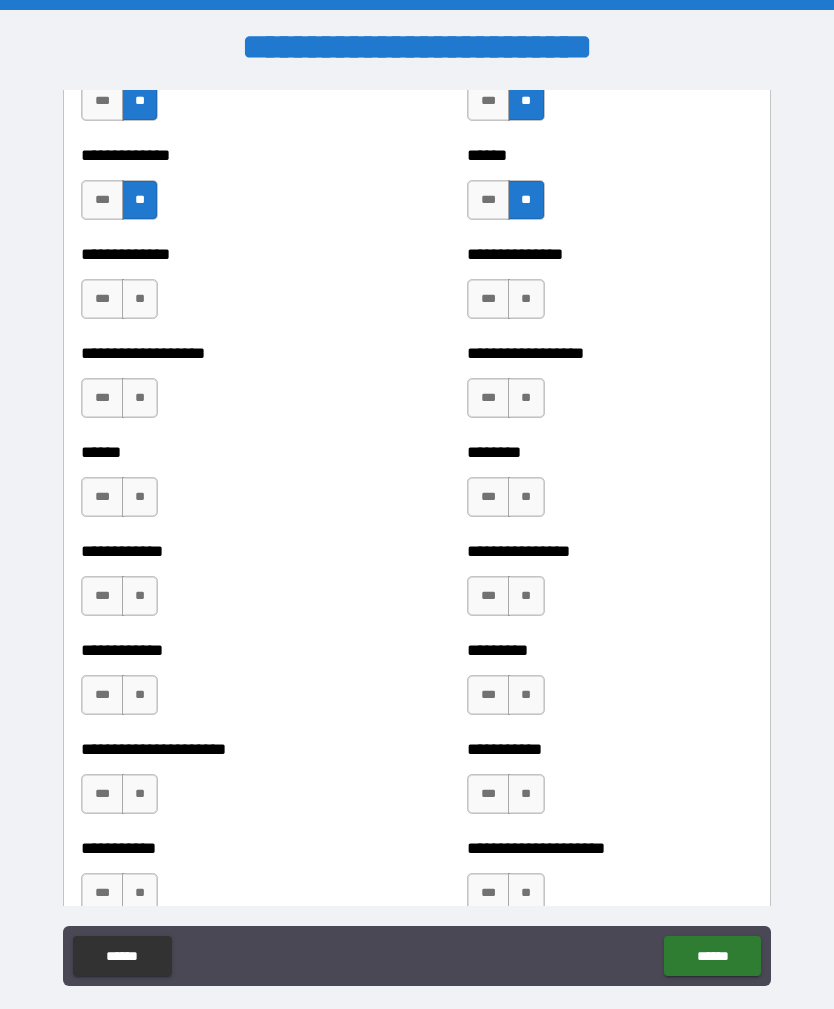 click on "**" at bounding box center (140, 299) 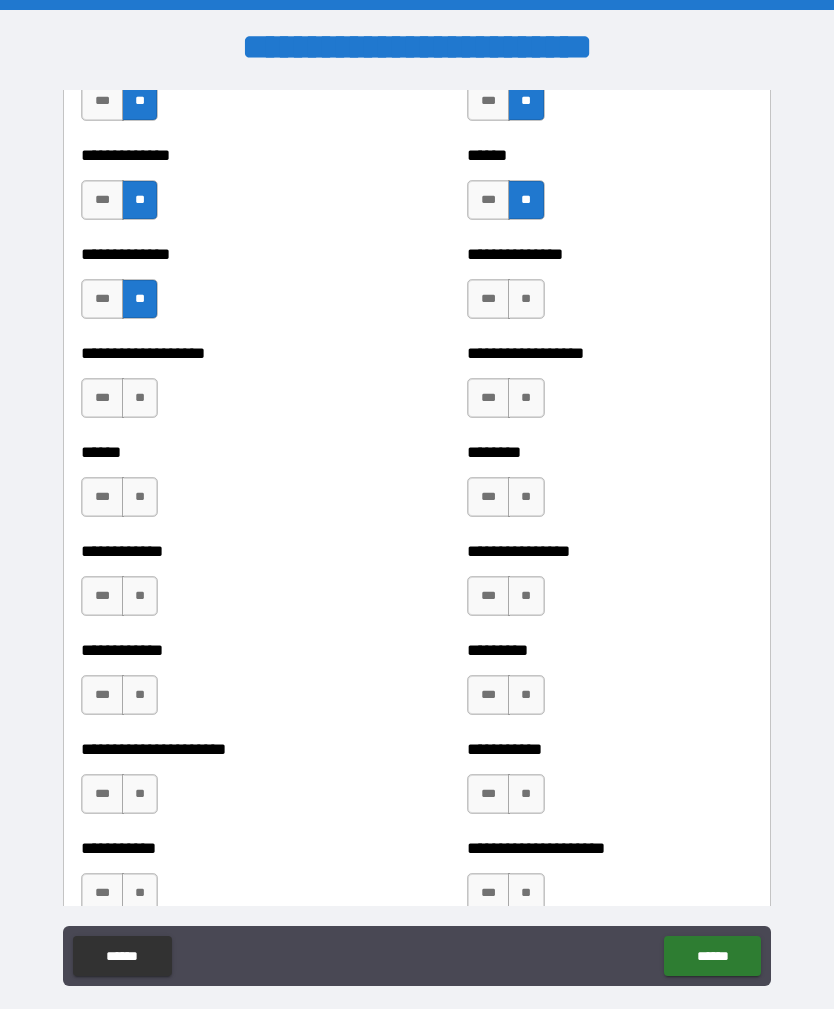 click on "**" at bounding box center (526, 299) 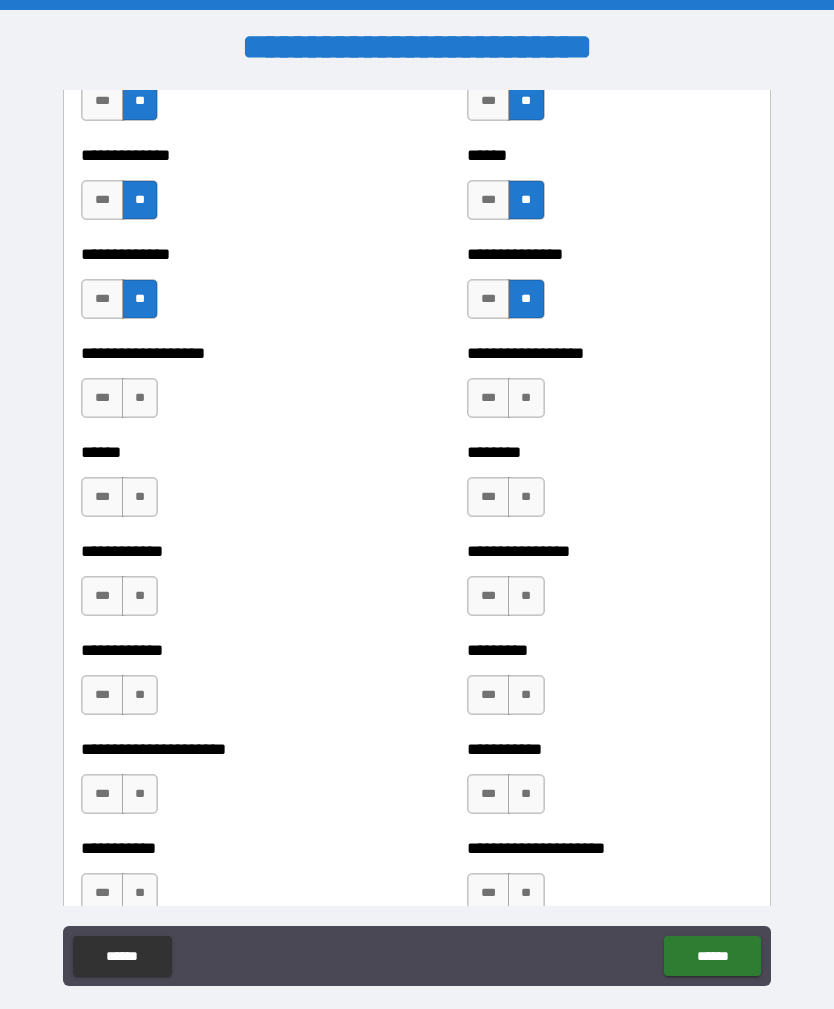 click on "**" at bounding box center [140, 398] 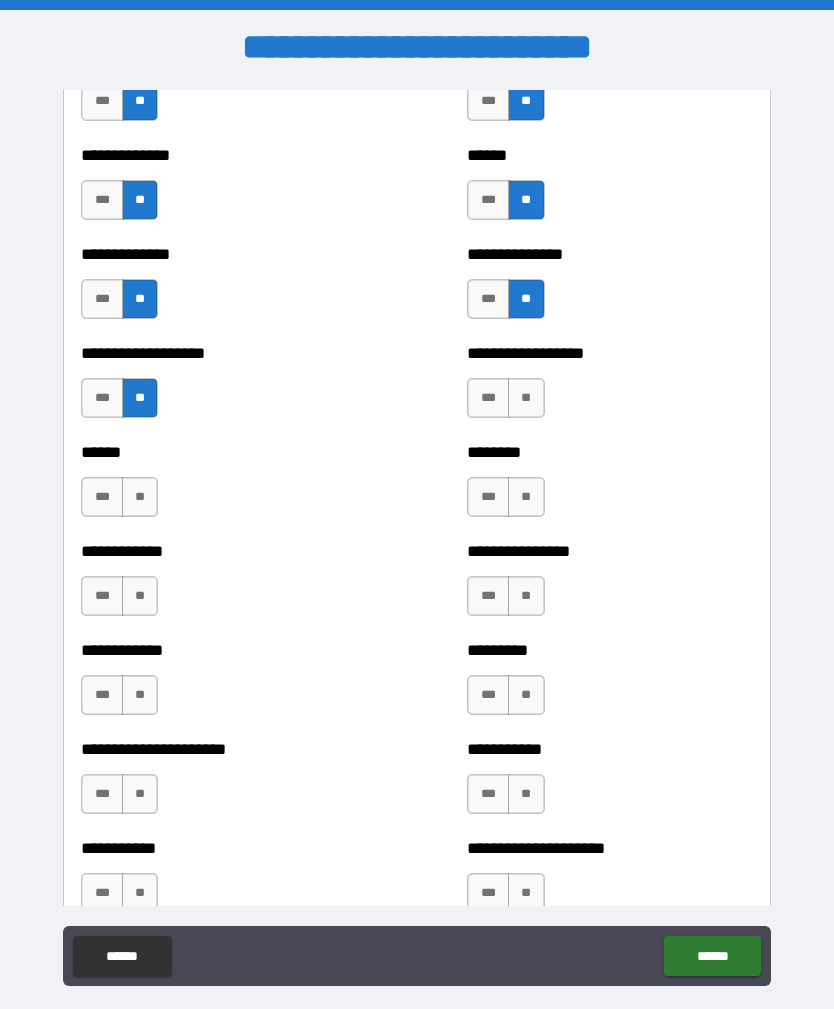 click on "**" at bounding box center (526, 398) 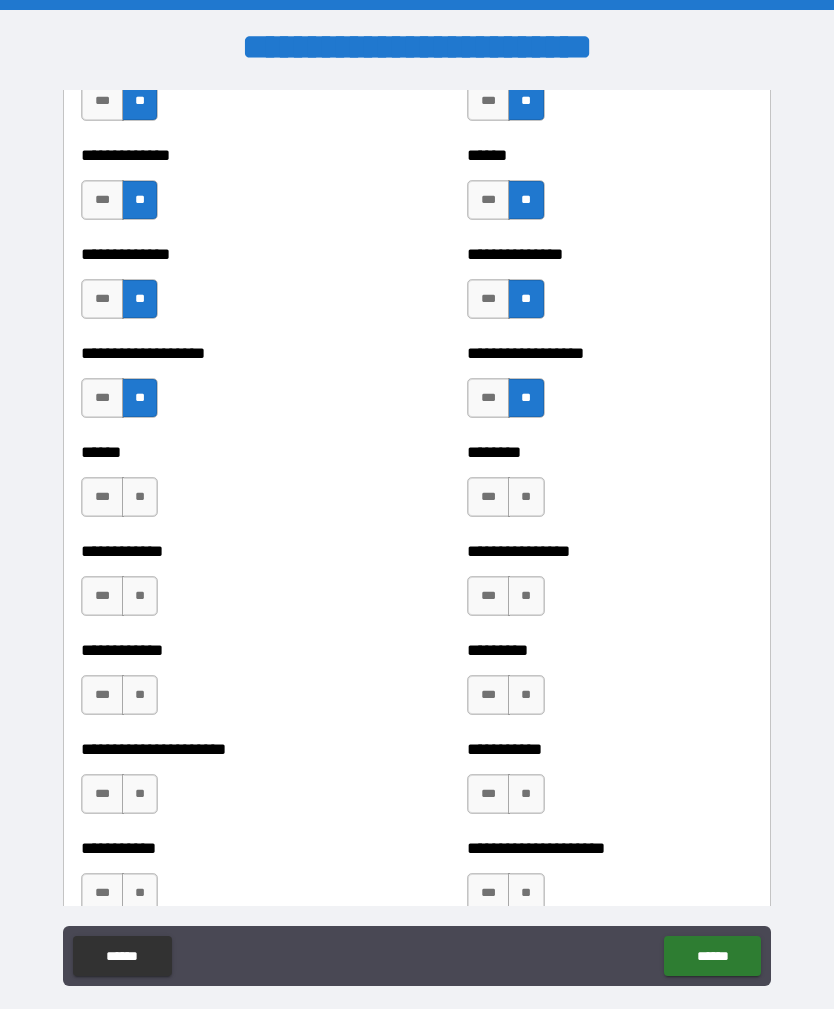 click on "**" at bounding box center [140, 497] 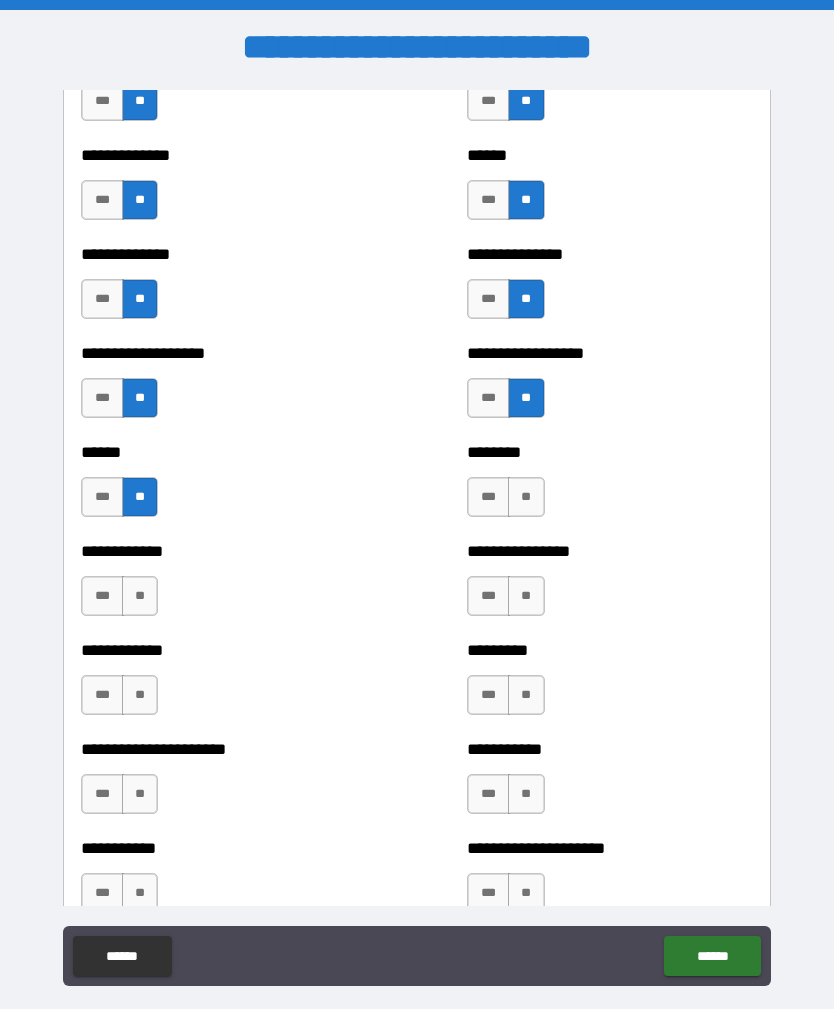 click on "**" at bounding box center [526, 497] 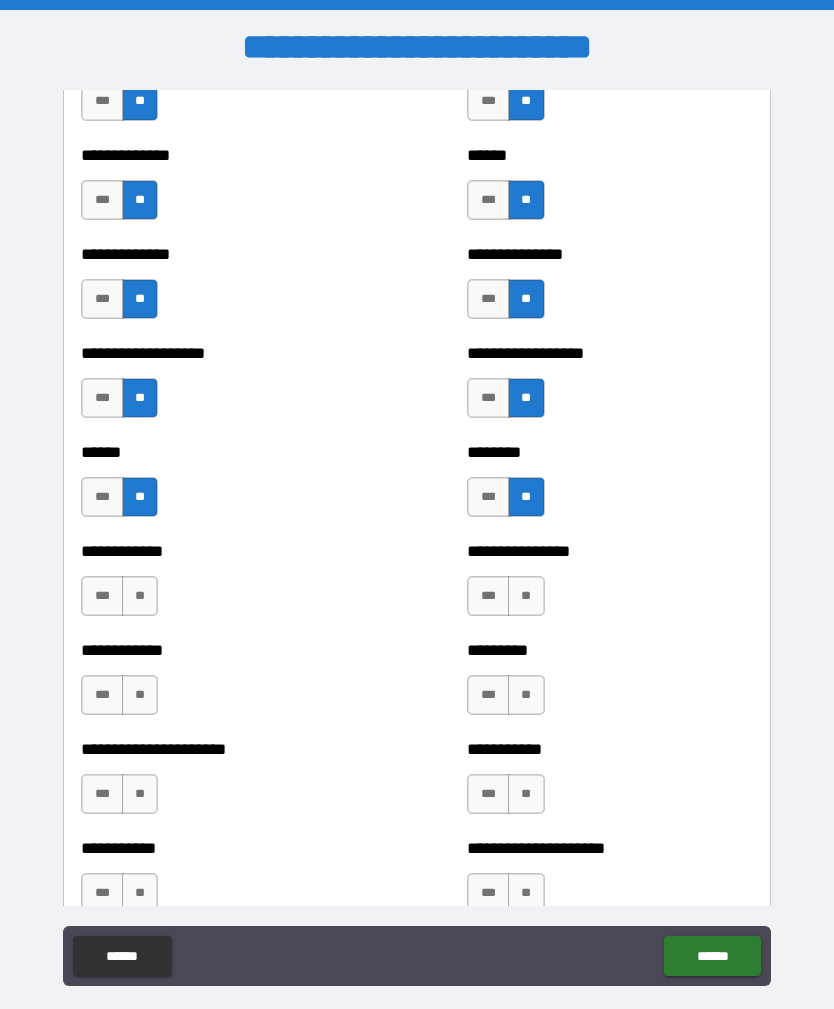 click on "**" at bounding box center (140, 596) 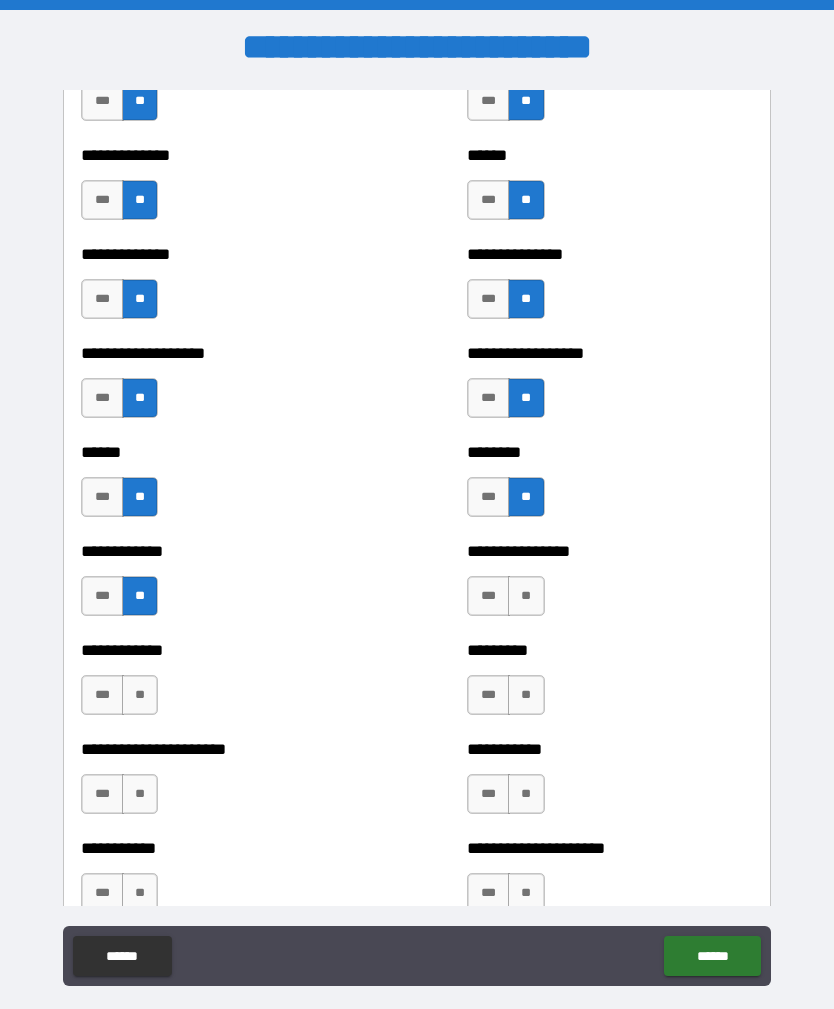 click on "**" at bounding box center (526, 596) 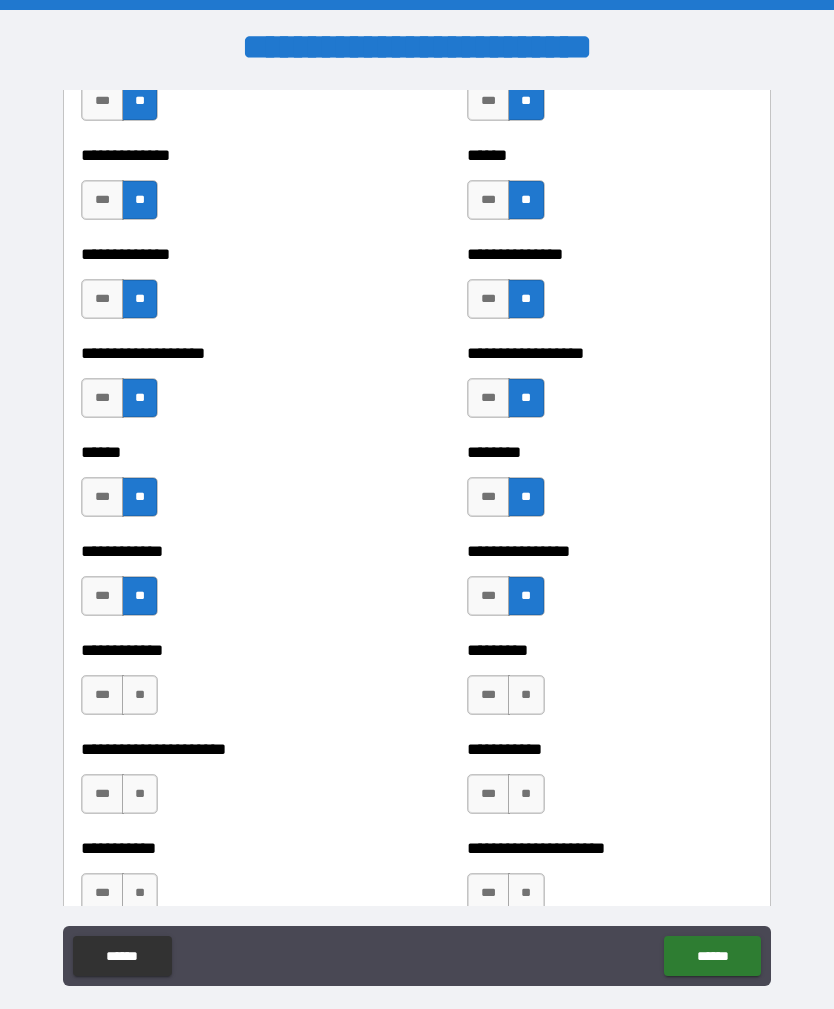 click on "**" at bounding box center [140, 695] 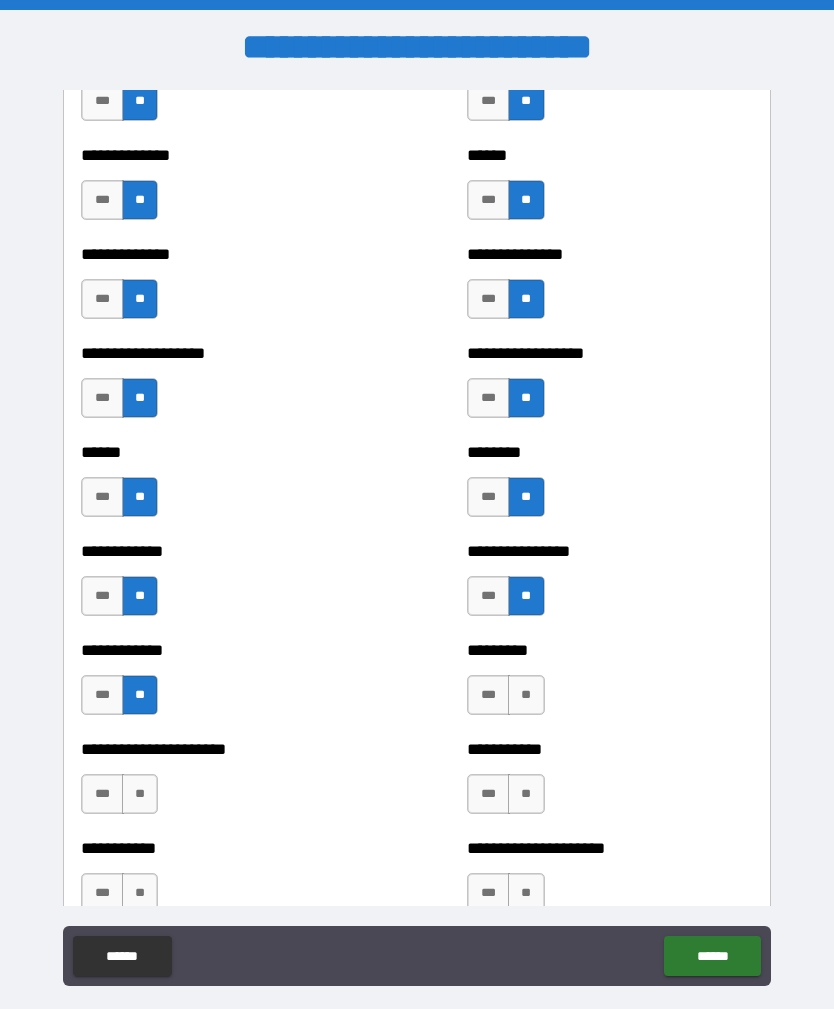 click on "**" at bounding box center [526, 695] 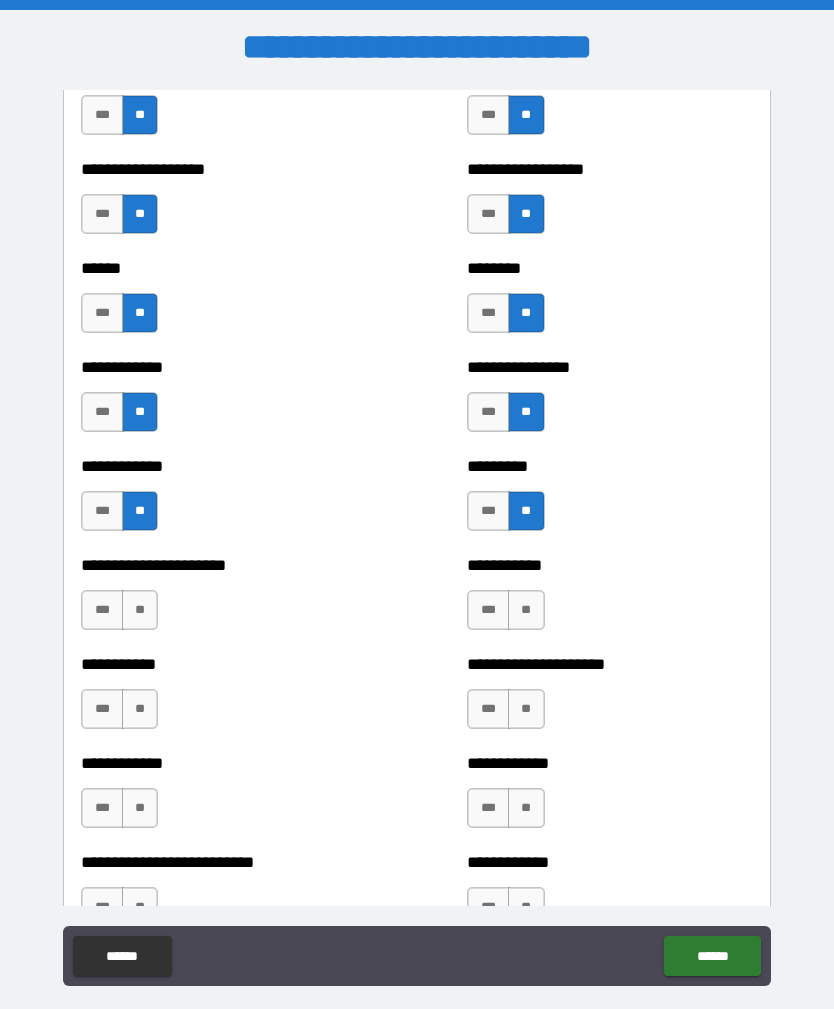 scroll, scrollTop: 4909, scrollLeft: 0, axis: vertical 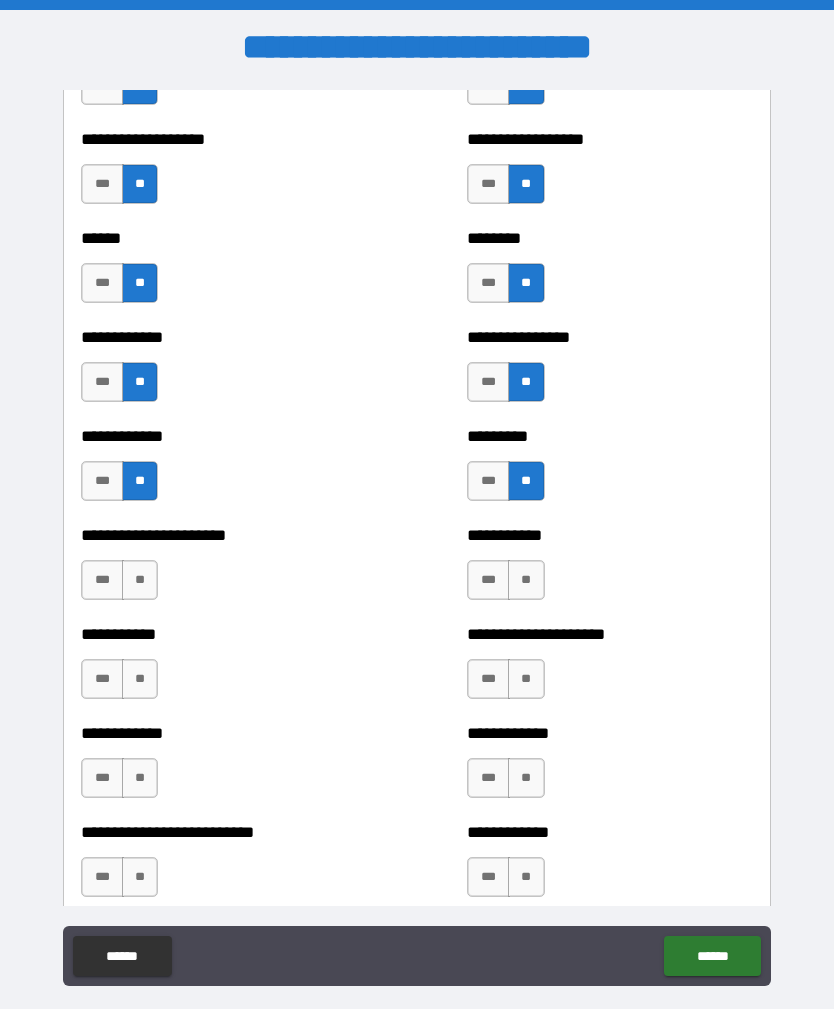 click on "**" at bounding box center [140, 580] 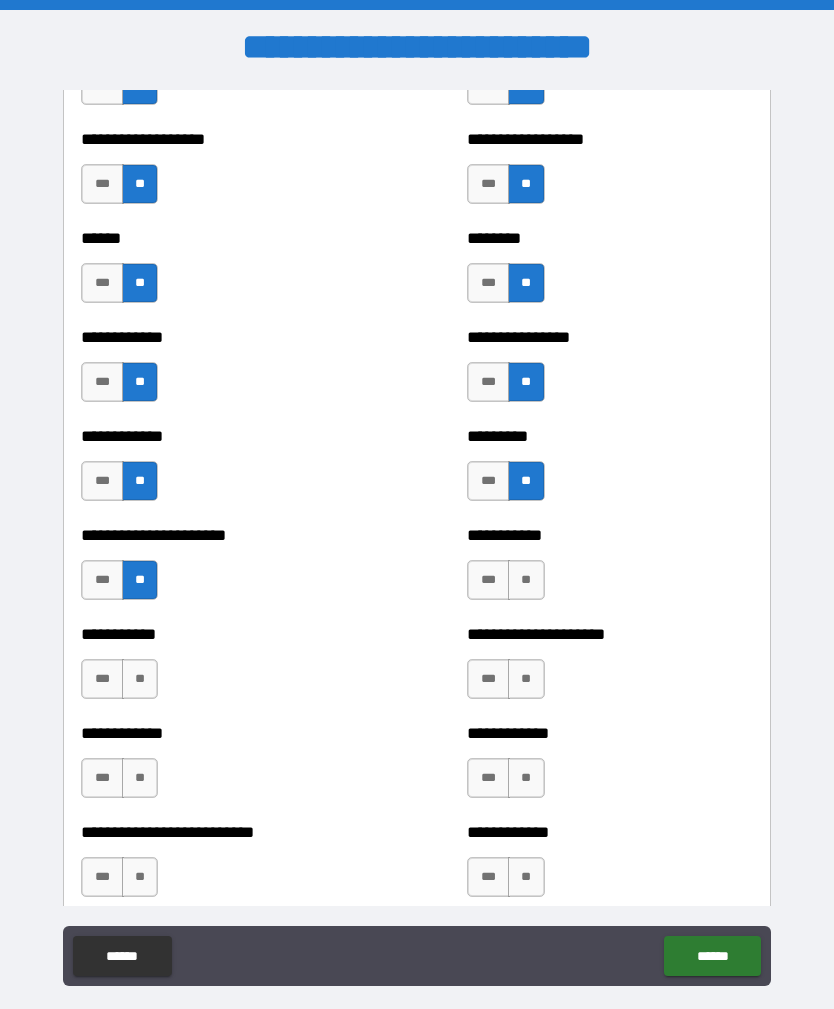 click on "**" at bounding box center (526, 580) 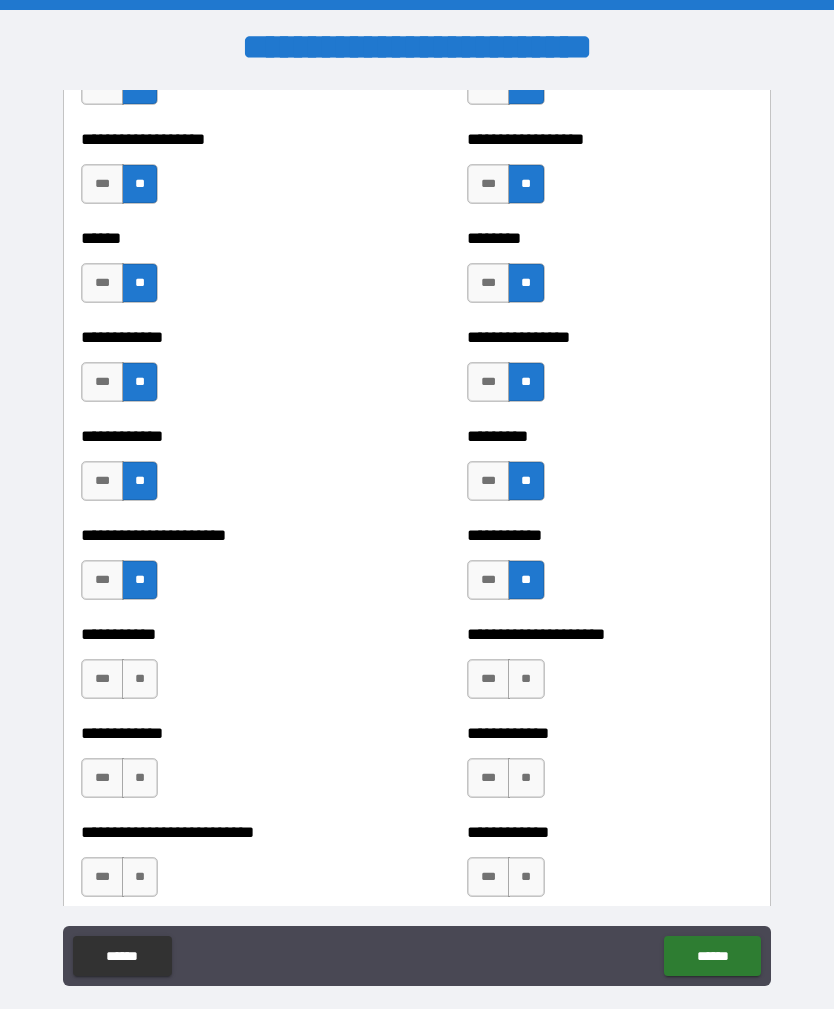 click on "**" at bounding box center (140, 679) 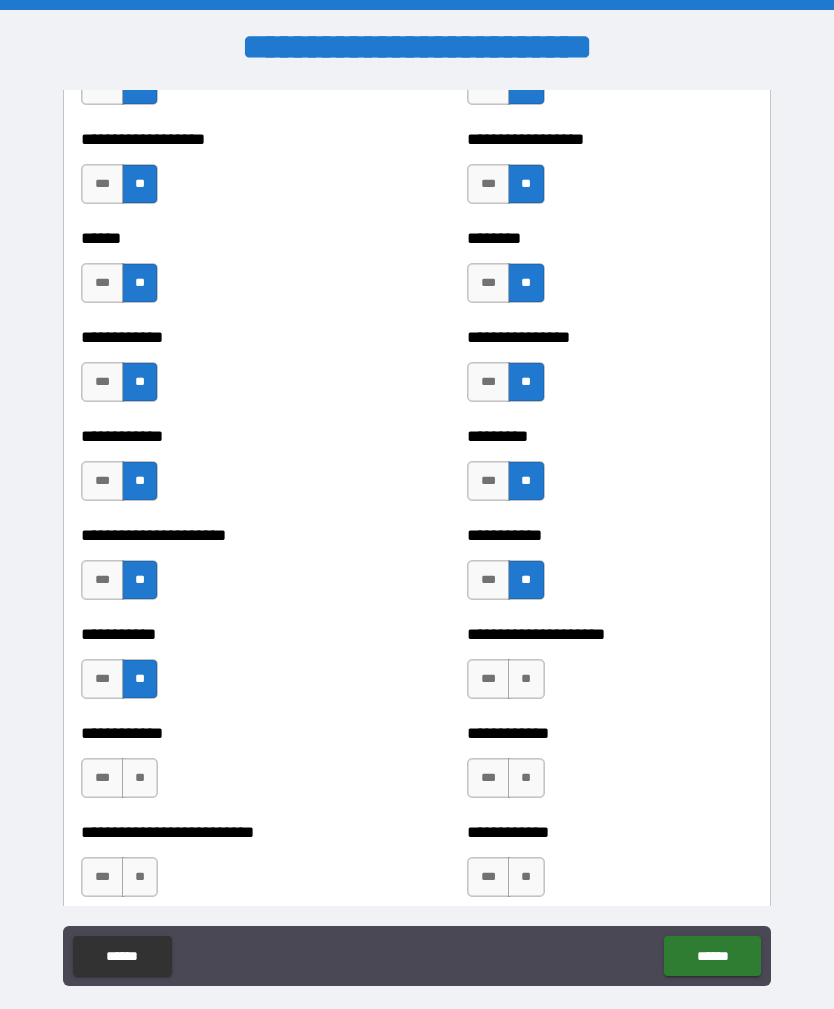 click on "**" at bounding box center [526, 679] 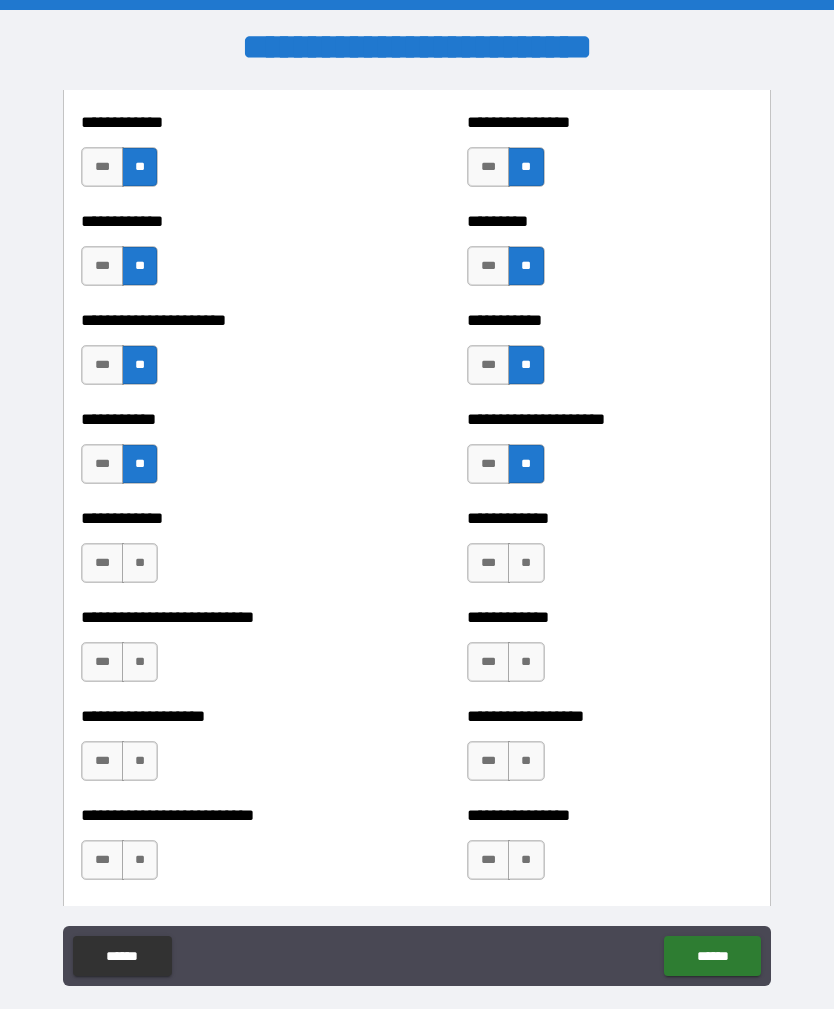 scroll, scrollTop: 5130, scrollLeft: 0, axis: vertical 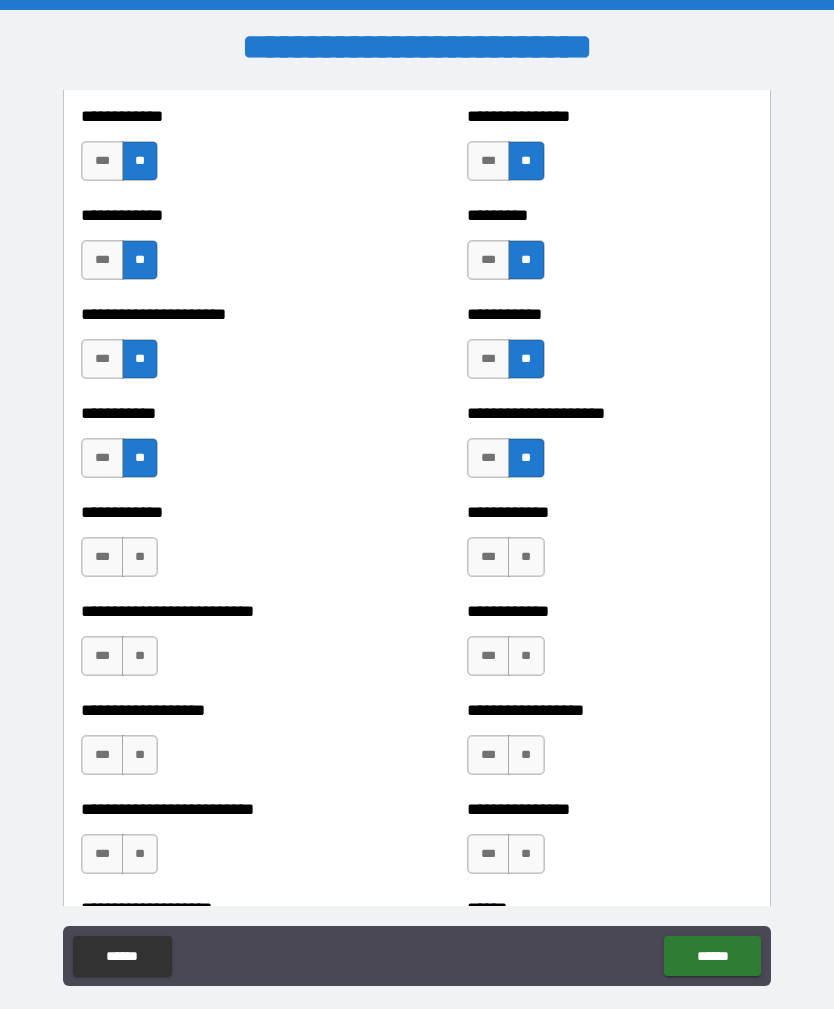 click on "**" at bounding box center [526, 557] 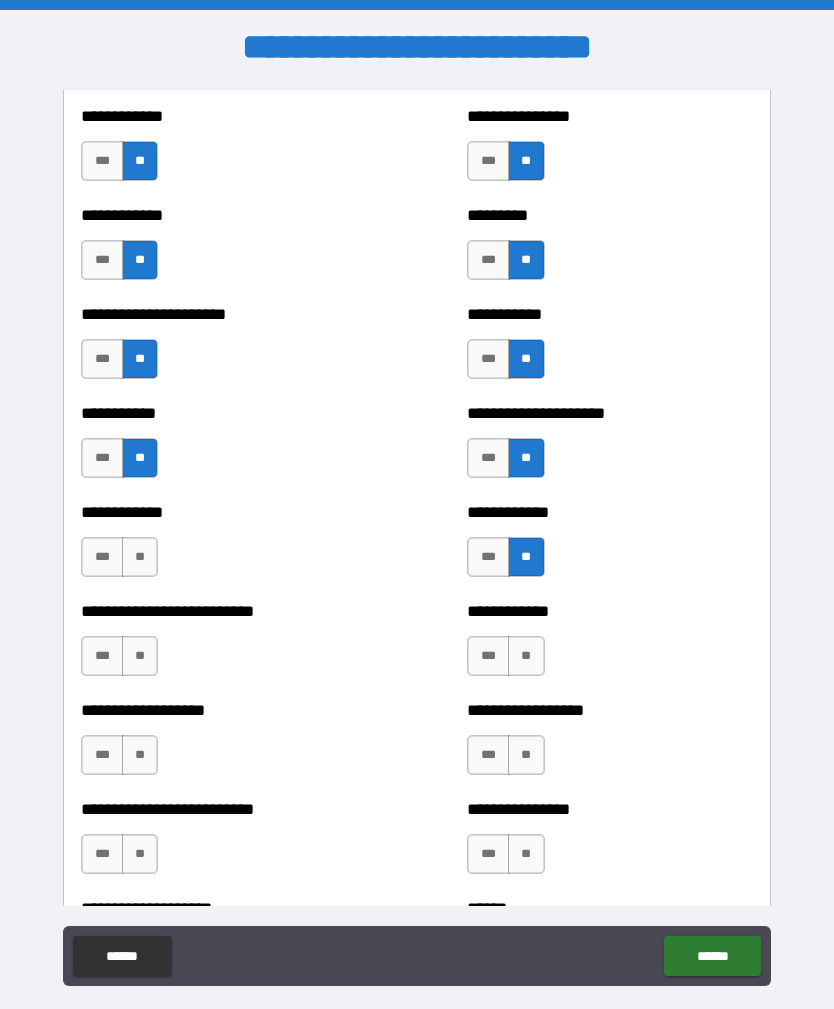 click on "**" at bounding box center [140, 557] 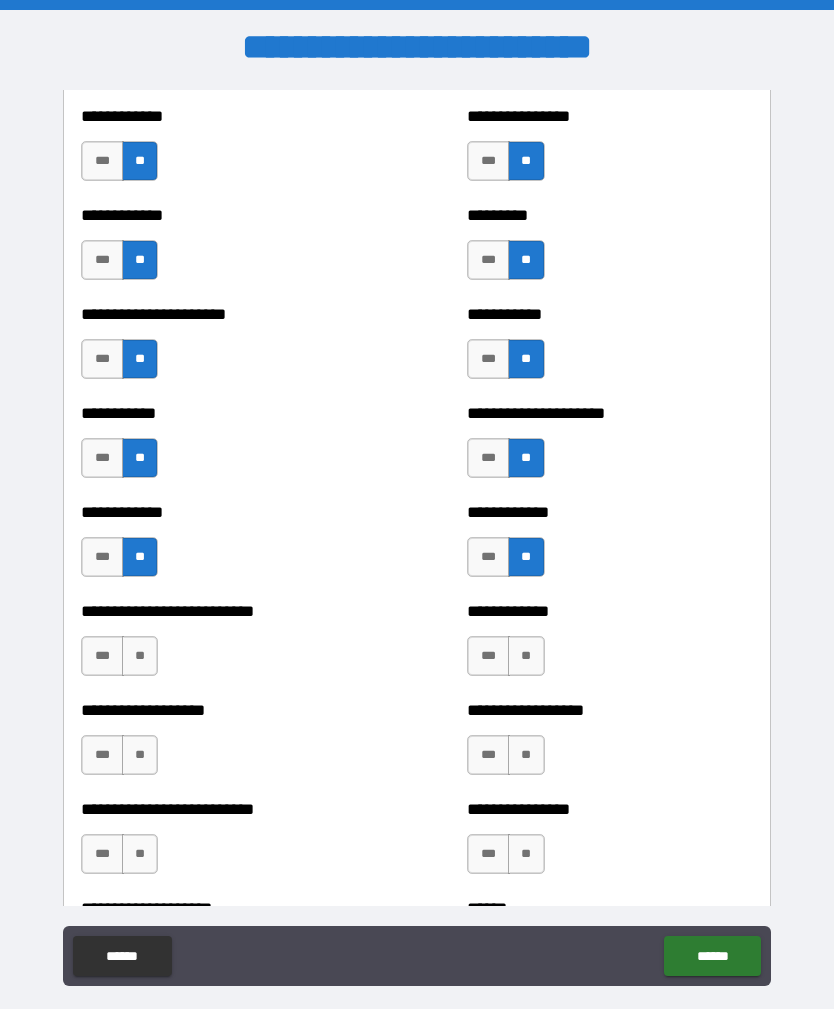 click on "**" at bounding box center (140, 656) 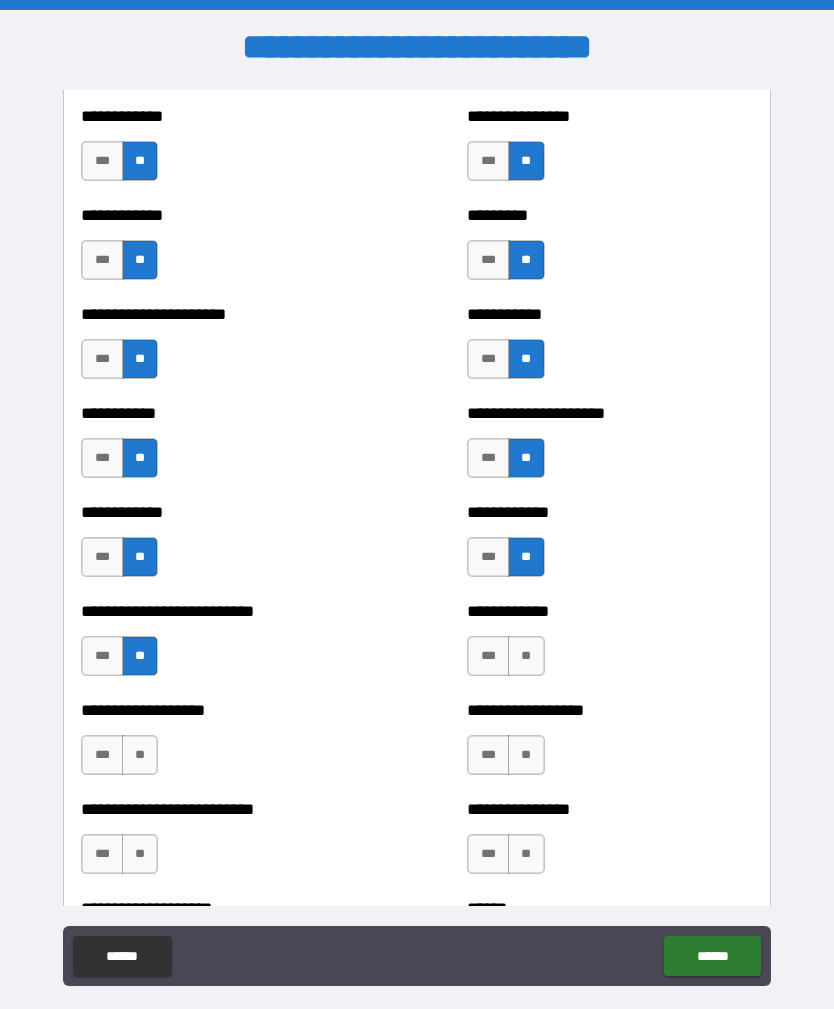 click on "**" at bounding box center (526, 656) 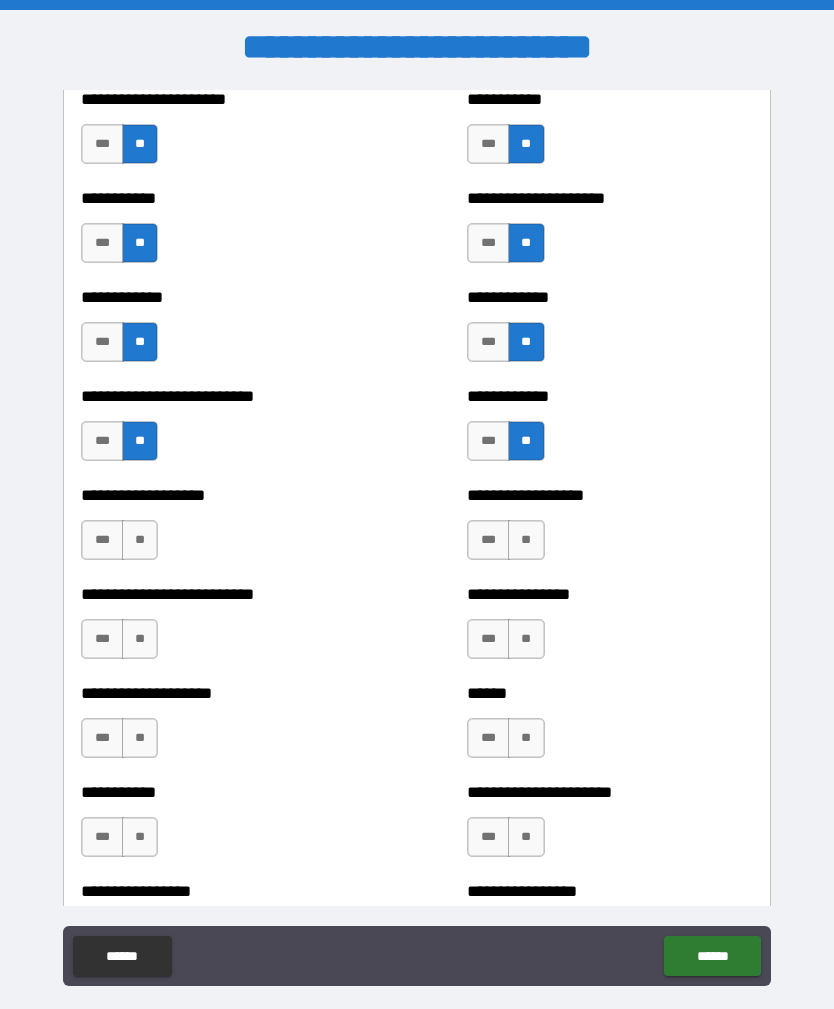 scroll, scrollTop: 5375, scrollLeft: 0, axis: vertical 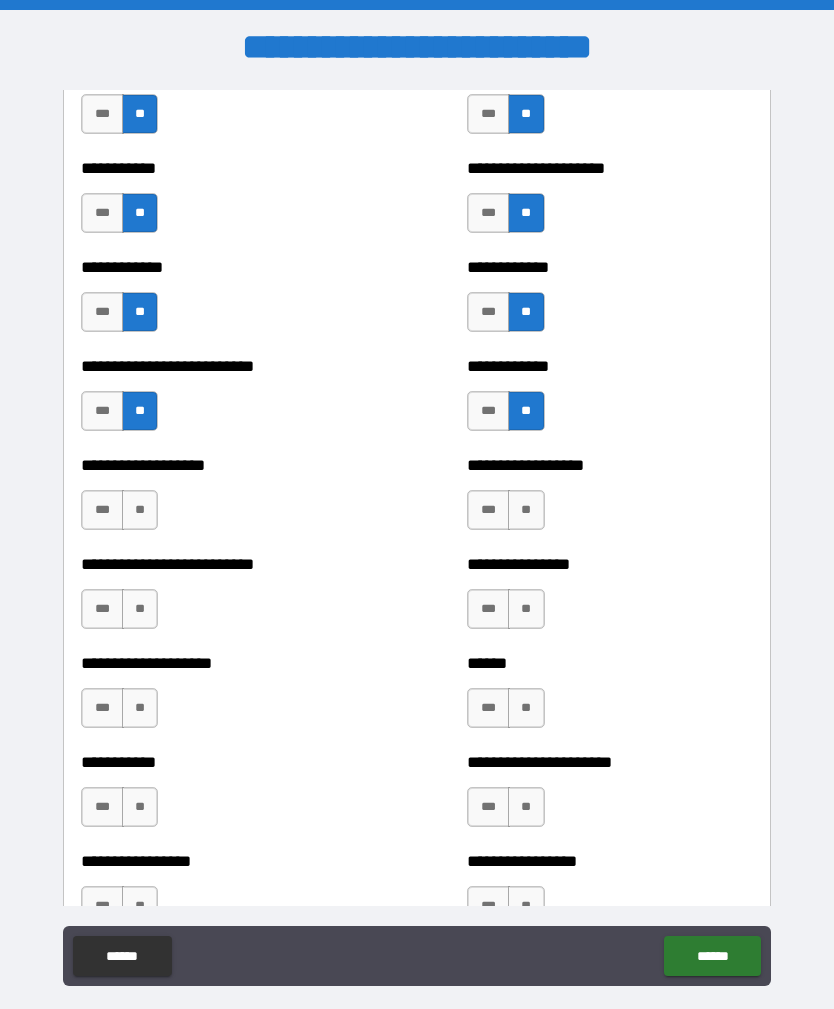 click on "**" at bounding box center [140, 510] 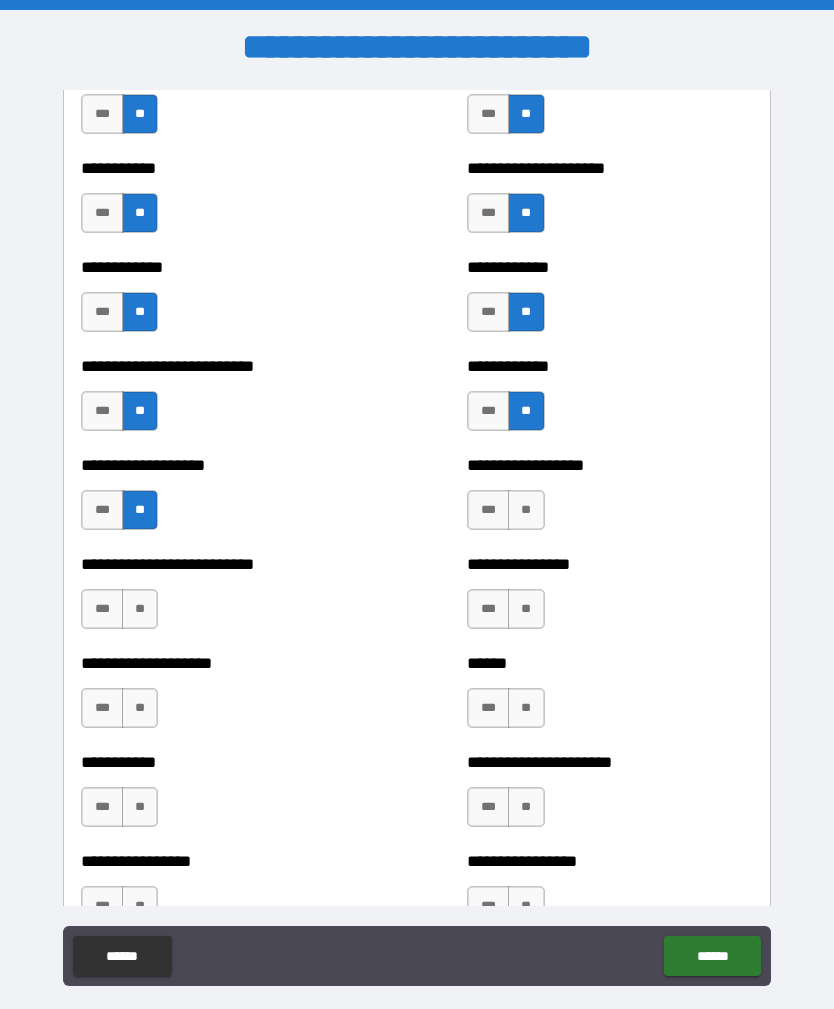 click on "**" at bounding box center [526, 510] 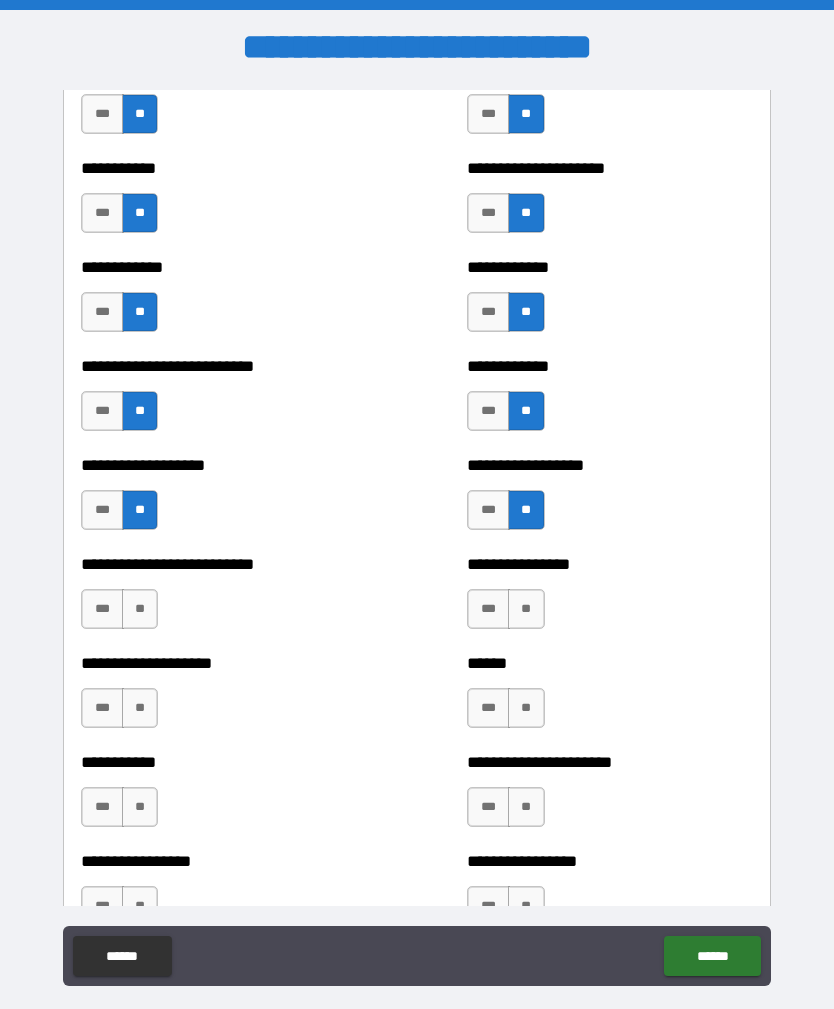 click on "**" at bounding box center [526, 609] 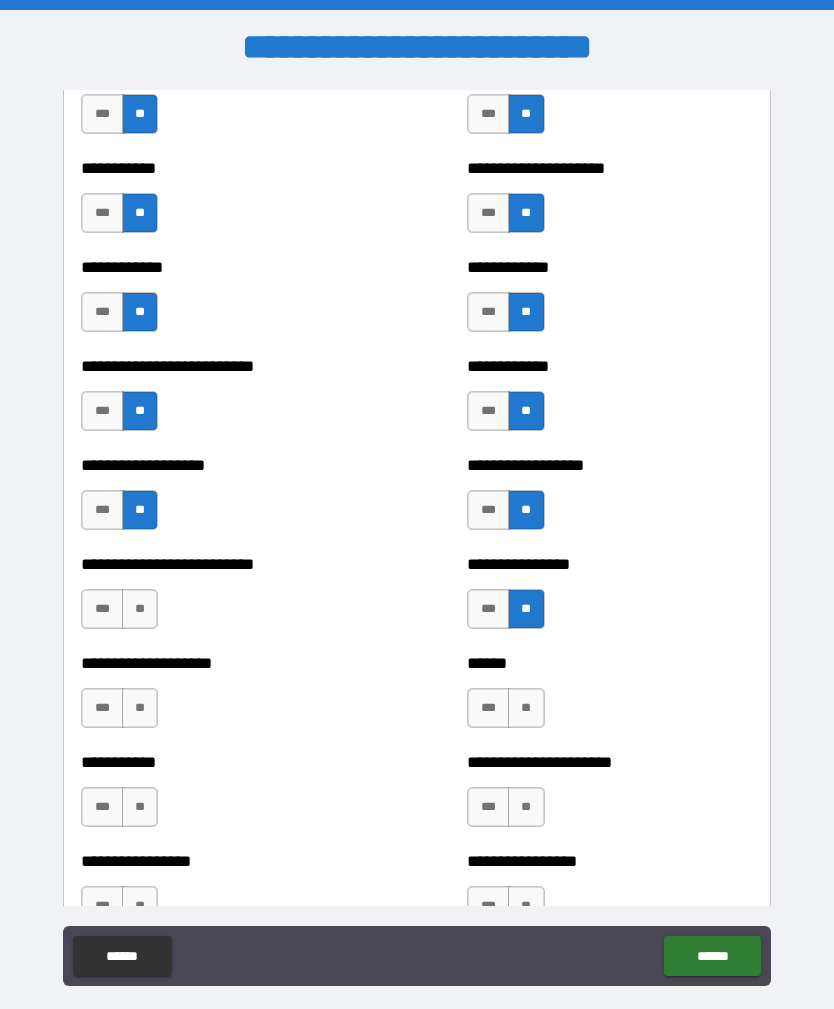 click on "**" at bounding box center (140, 609) 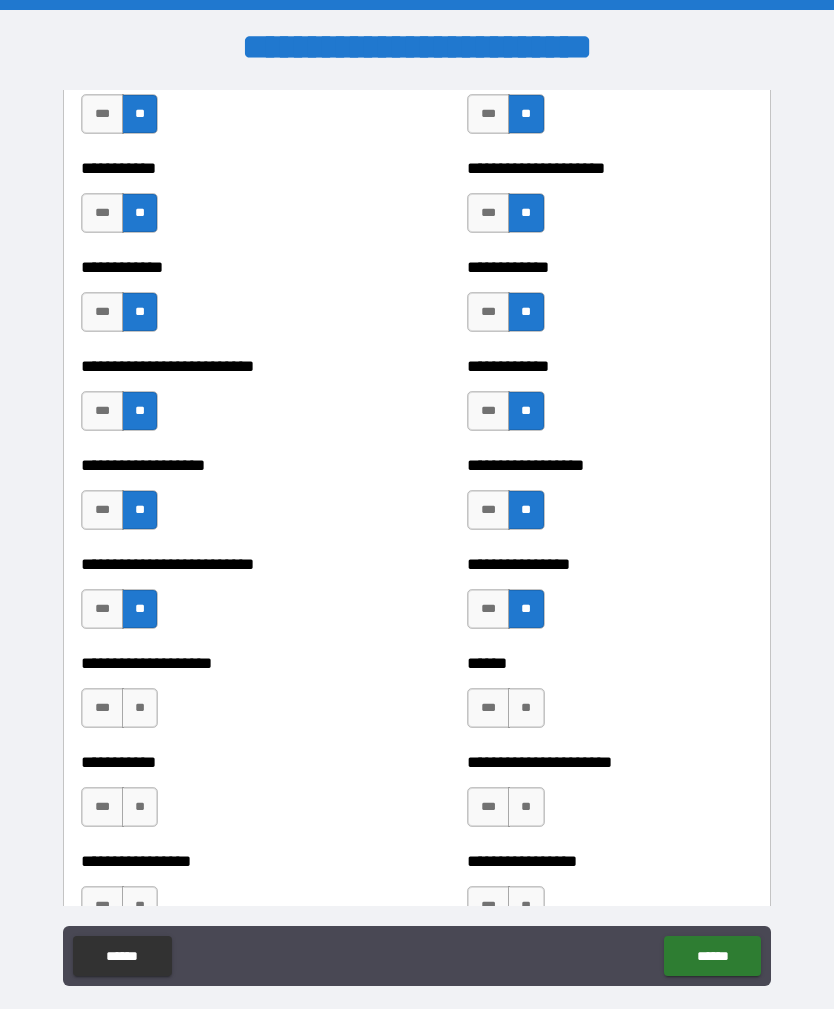 click on "**" at bounding box center [526, 708] 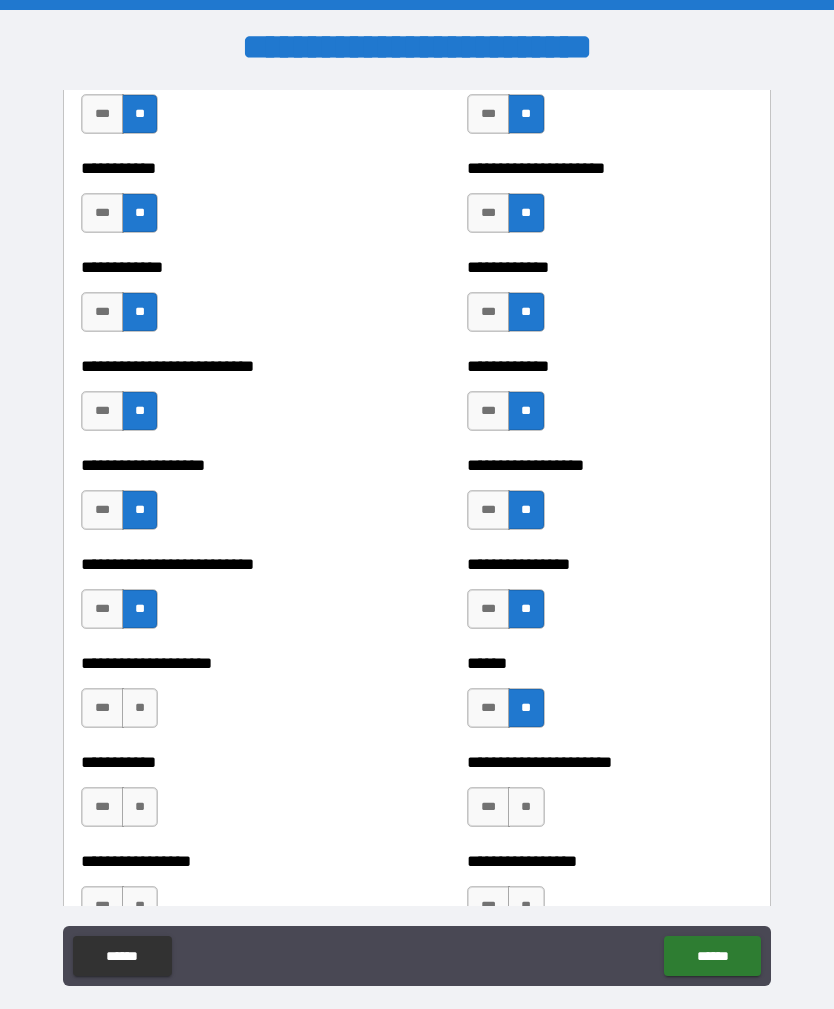 click on "**" at bounding box center (140, 708) 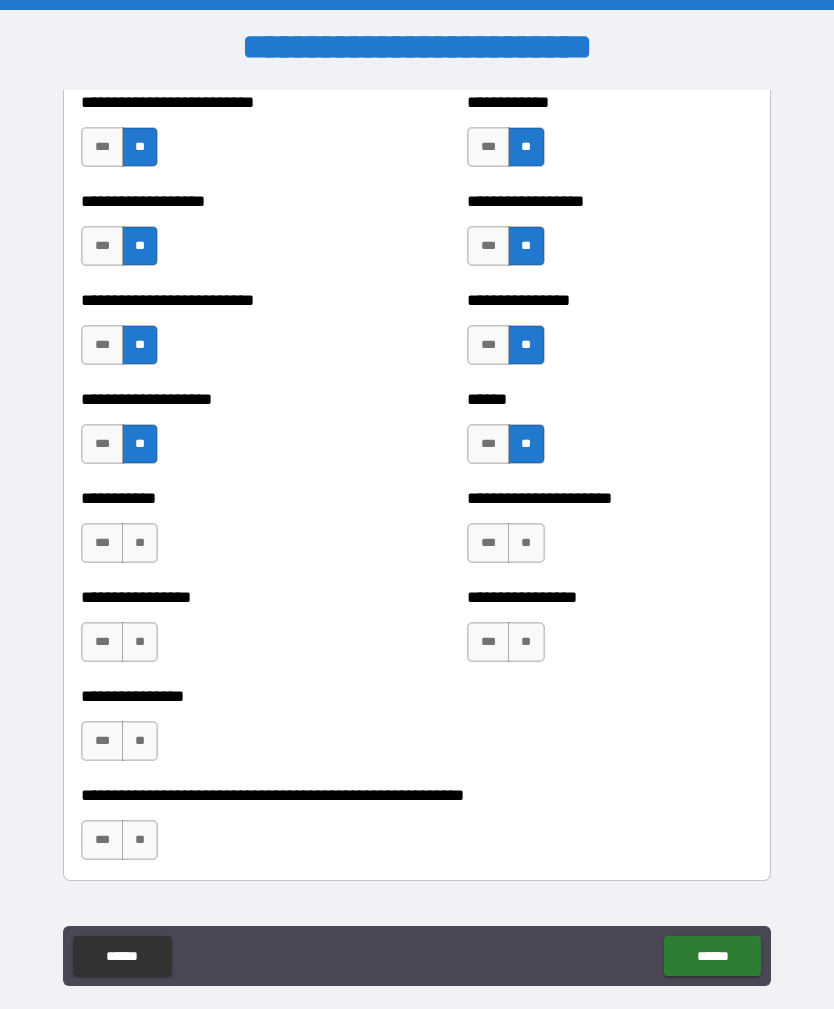 scroll, scrollTop: 5641, scrollLeft: 0, axis: vertical 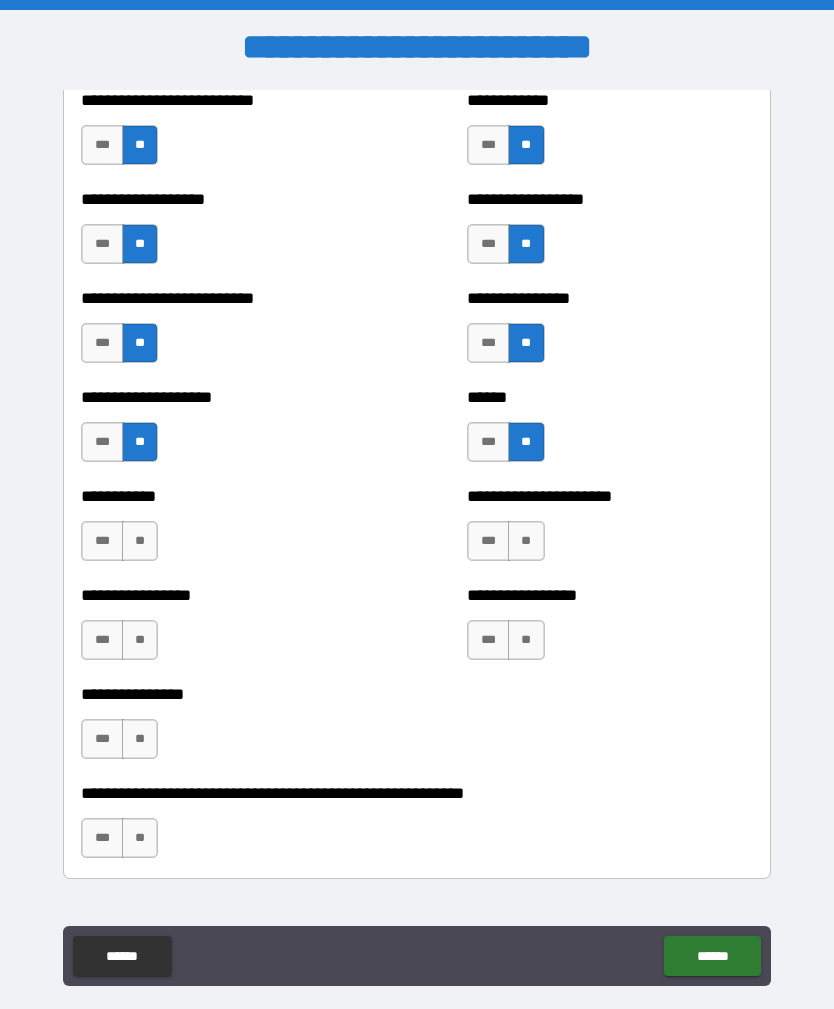 click on "**" at bounding box center [526, 541] 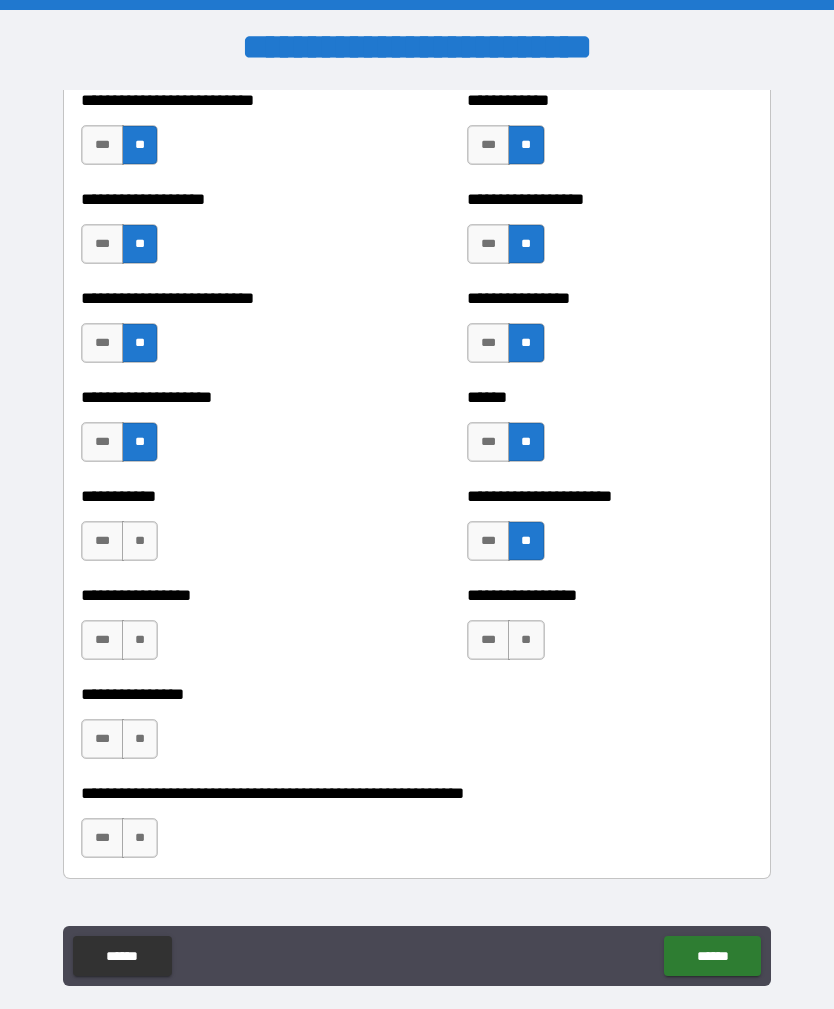 click on "**" at bounding box center [140, 541] 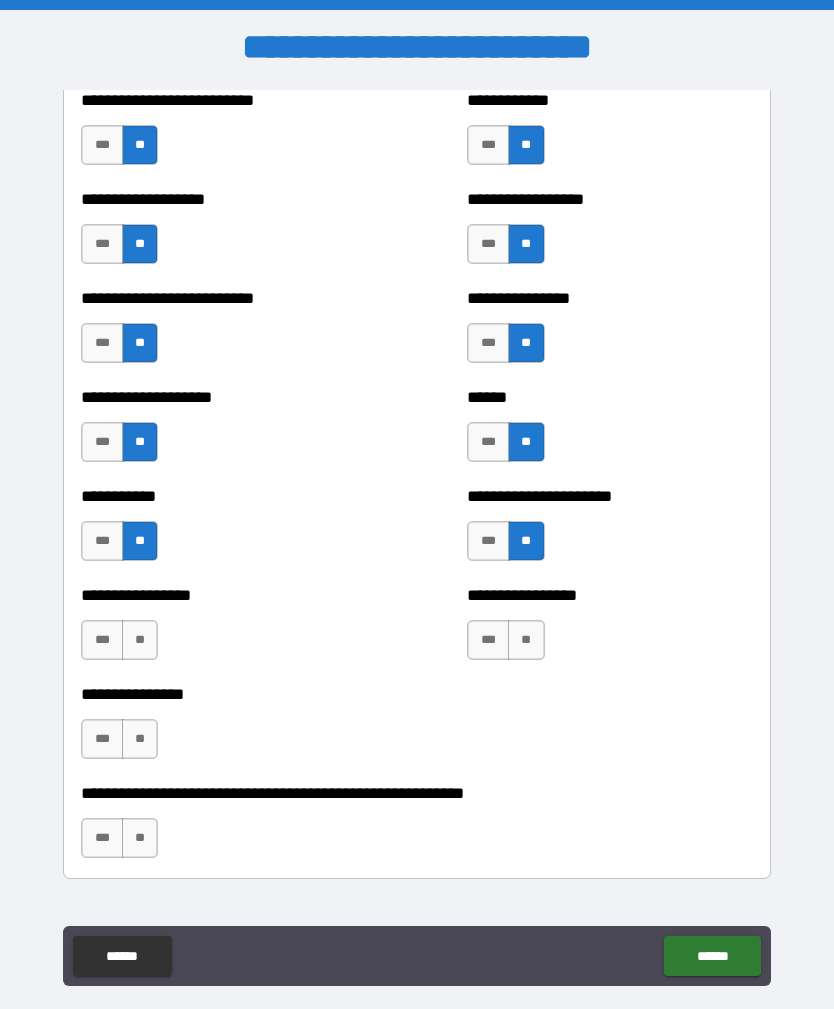 click on "**" at bounding box center [526, 640] 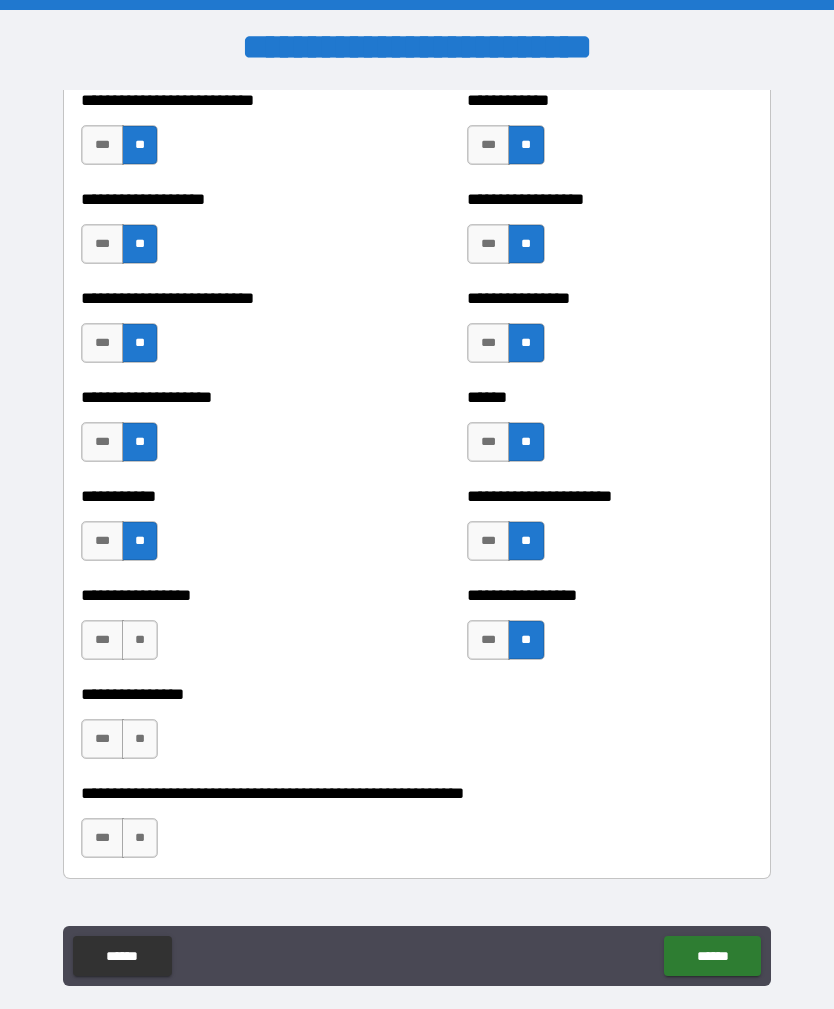 click on "**" at bounding box center (140, 640) 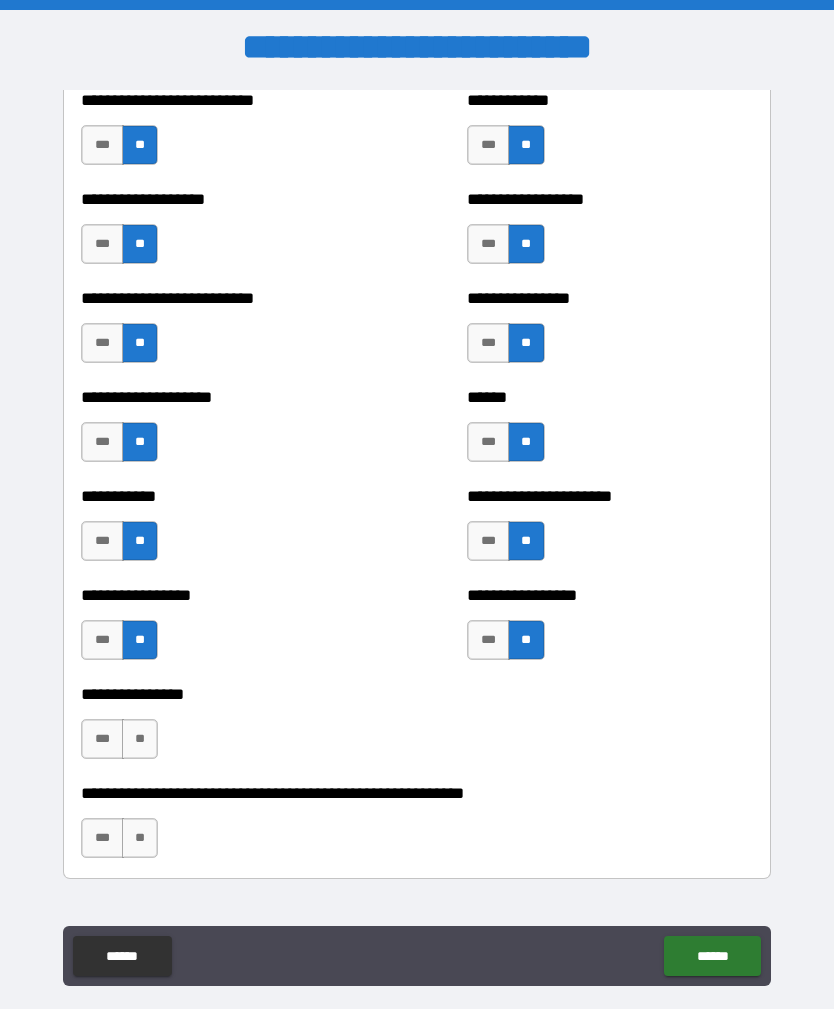 click on "**" at bounding box center (140, 739) 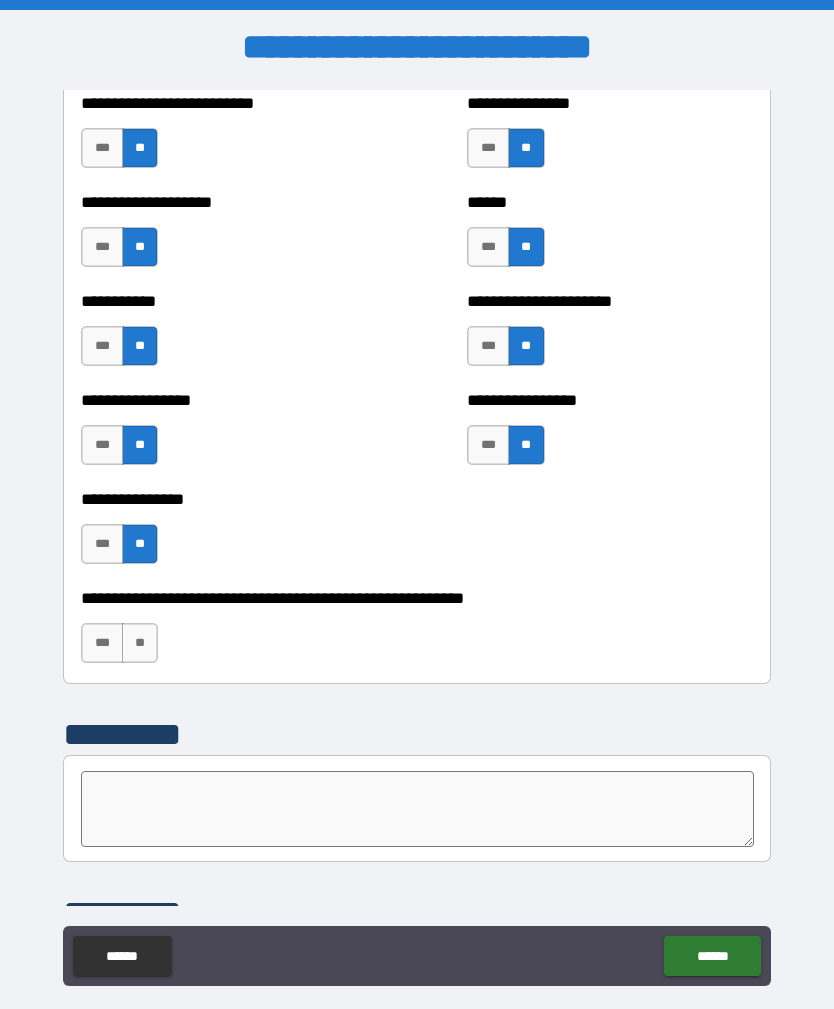 scroll, scrollTop: 5850, scrollLeft: 0, axis: vertical 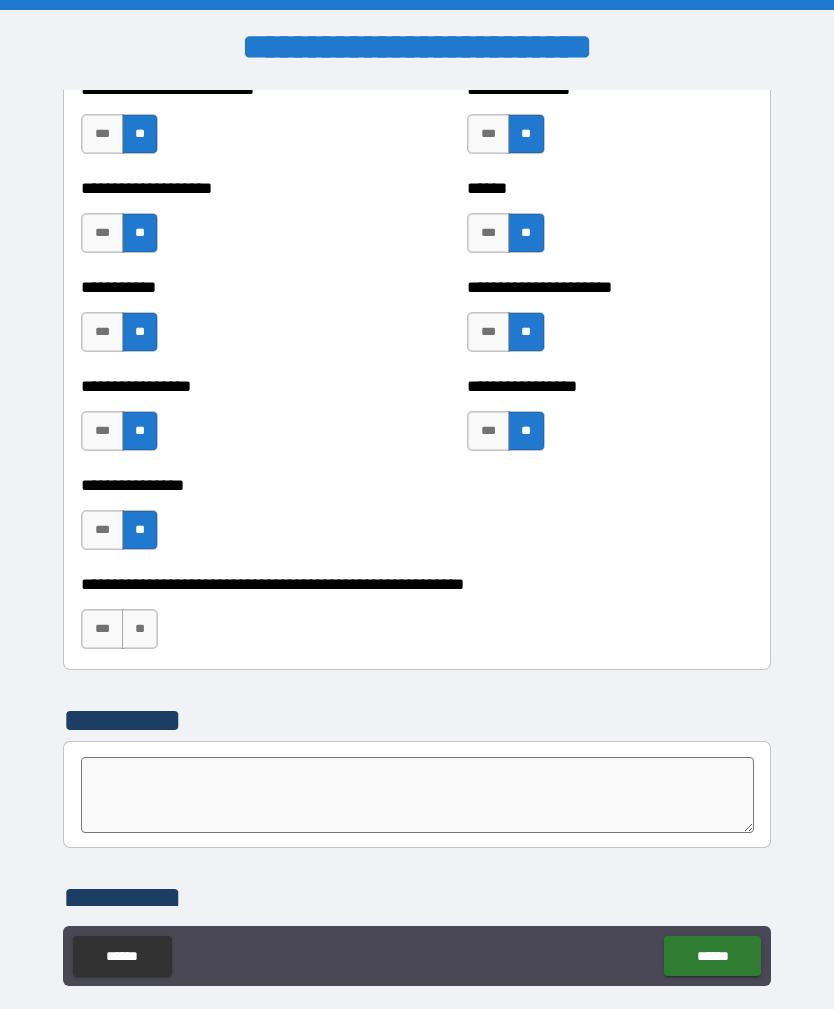 click on "**" at bounding box center (140, 629) 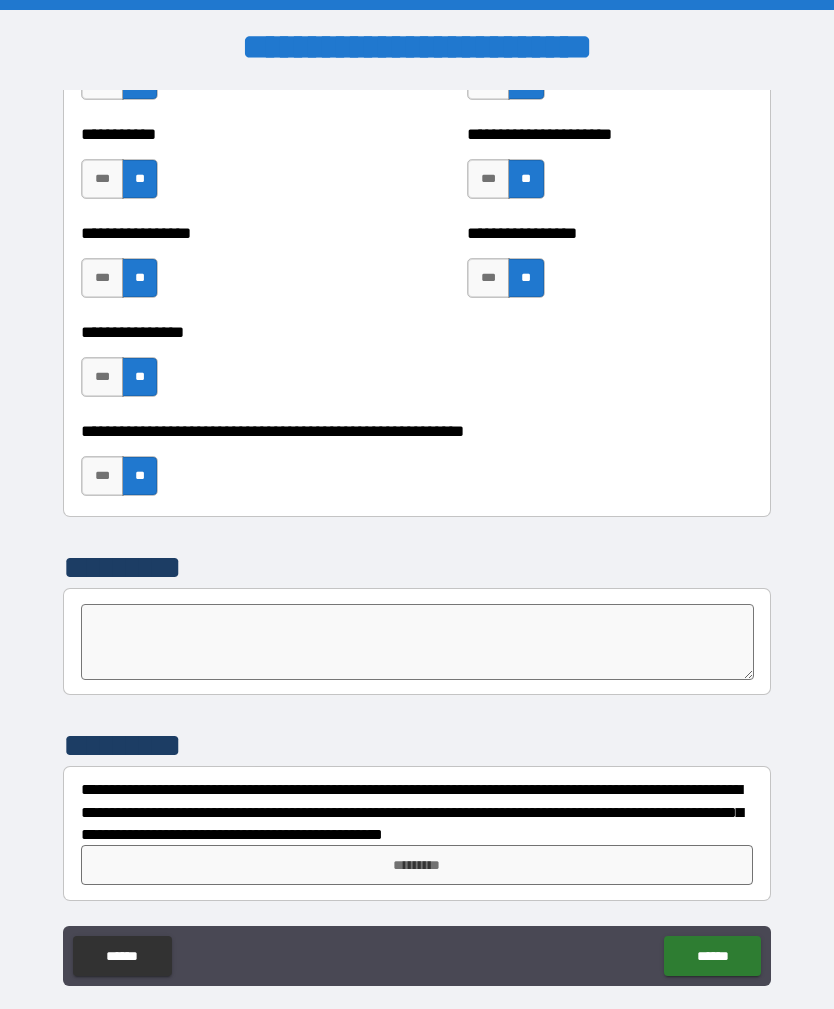scroll, scrollTop: 6003, scrollLeft: 0, axis: vertical 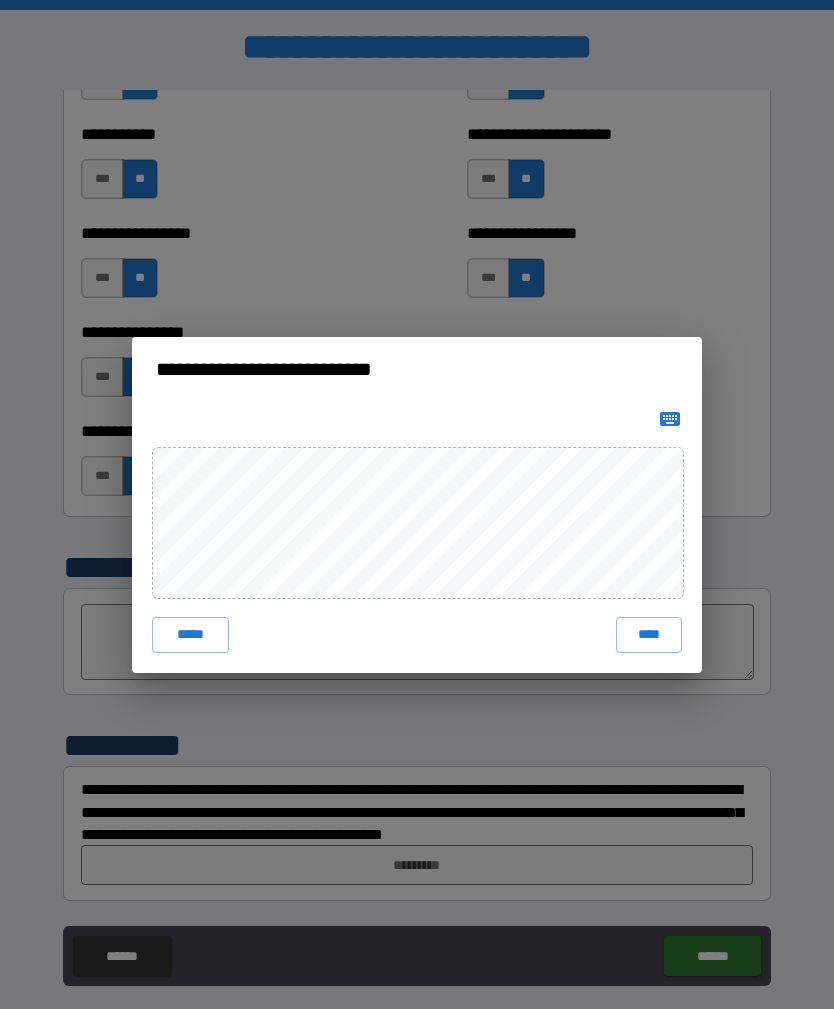 click on "****" at bounding box center [649, 635] 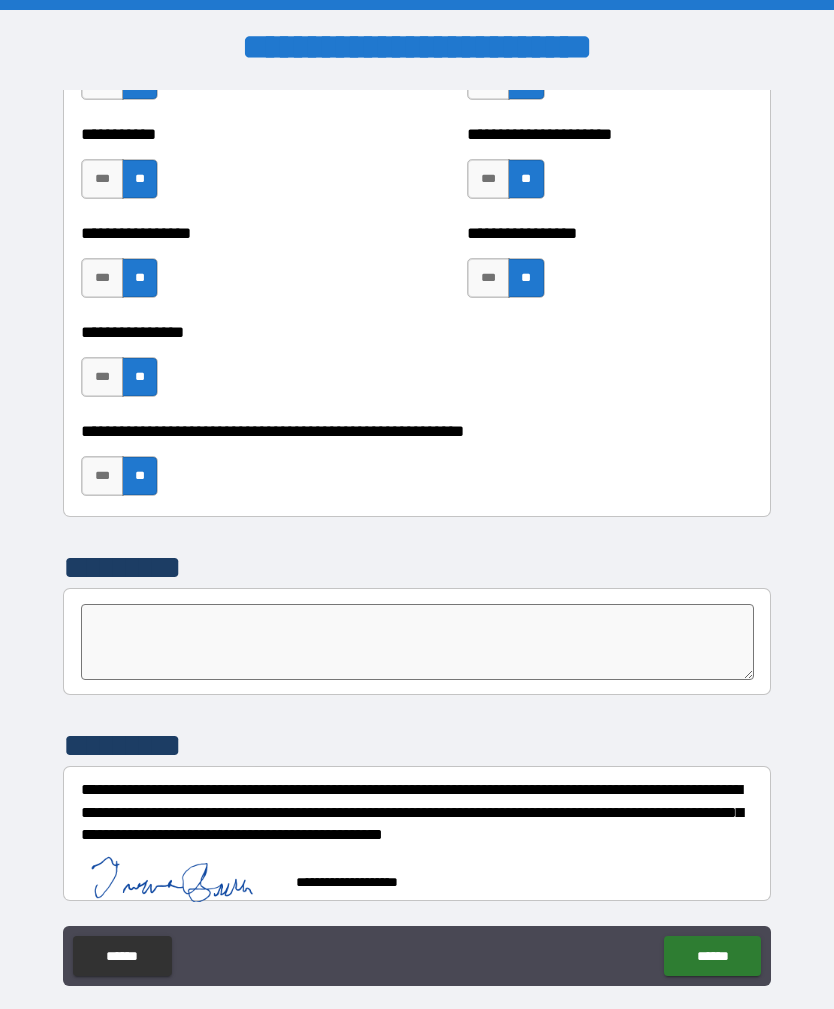 scroll, scrollTop: 5993, scrollLeft: 0, axis: vertical 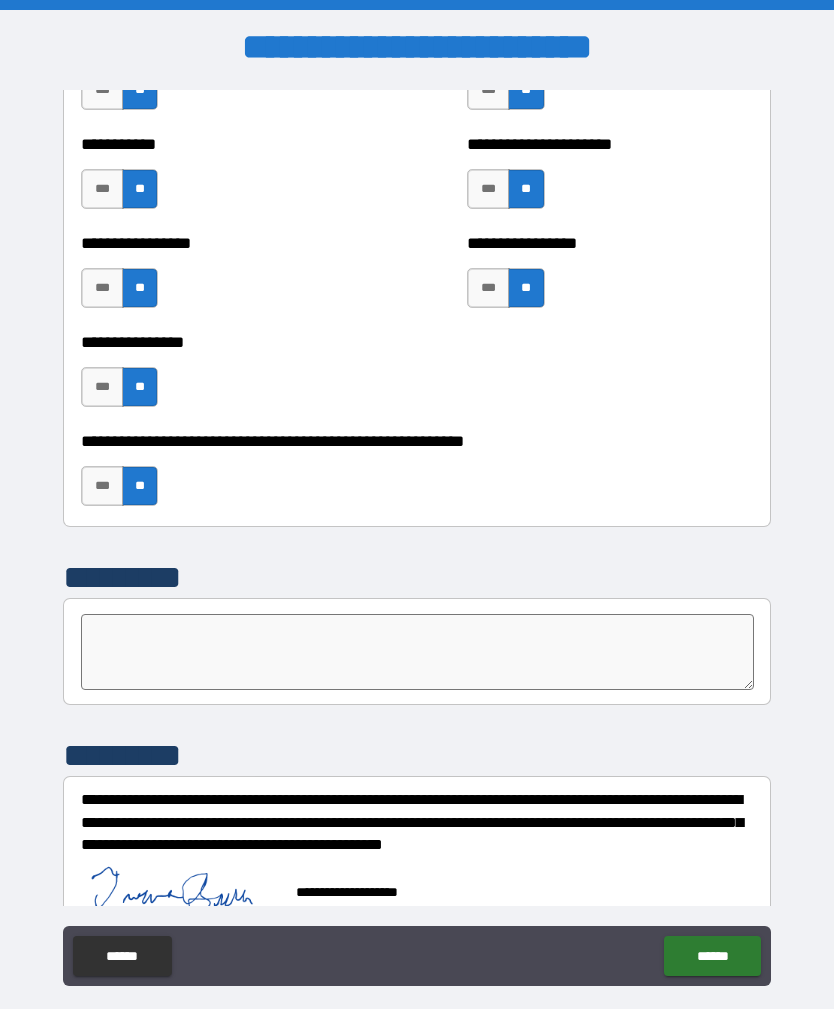 click on "******" at bounding box center [712, 956] 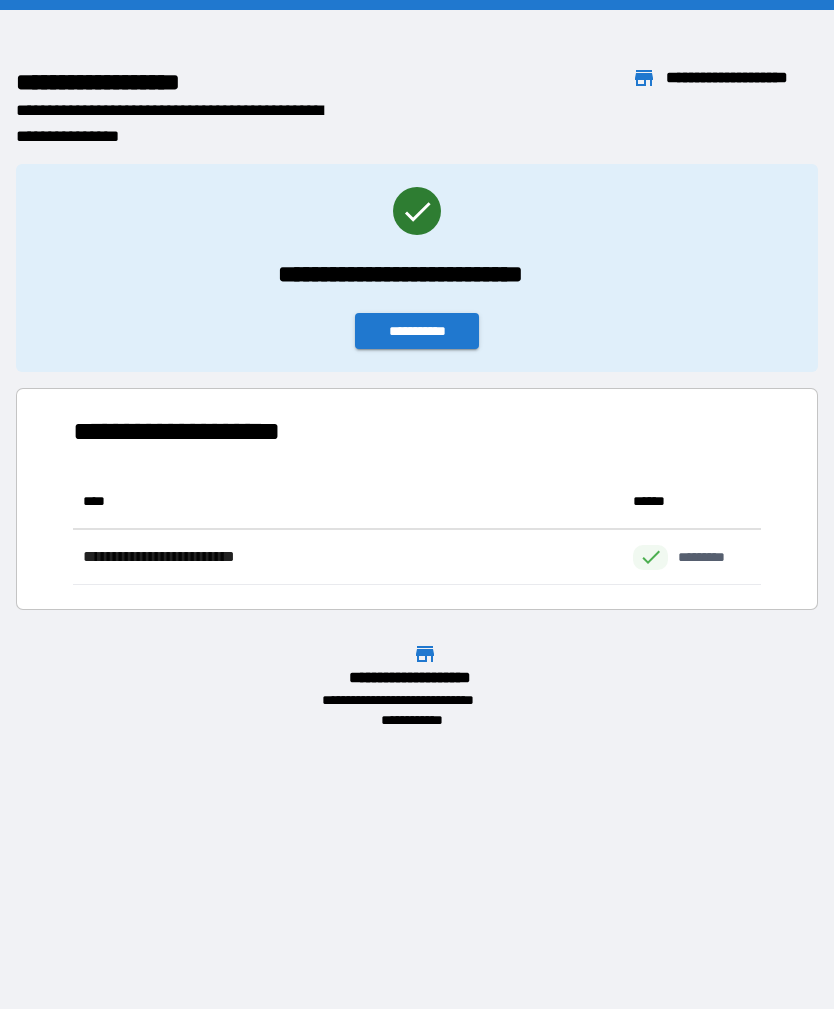 scroll, scrollTop: 1, scrollLeft: 1, axis: both 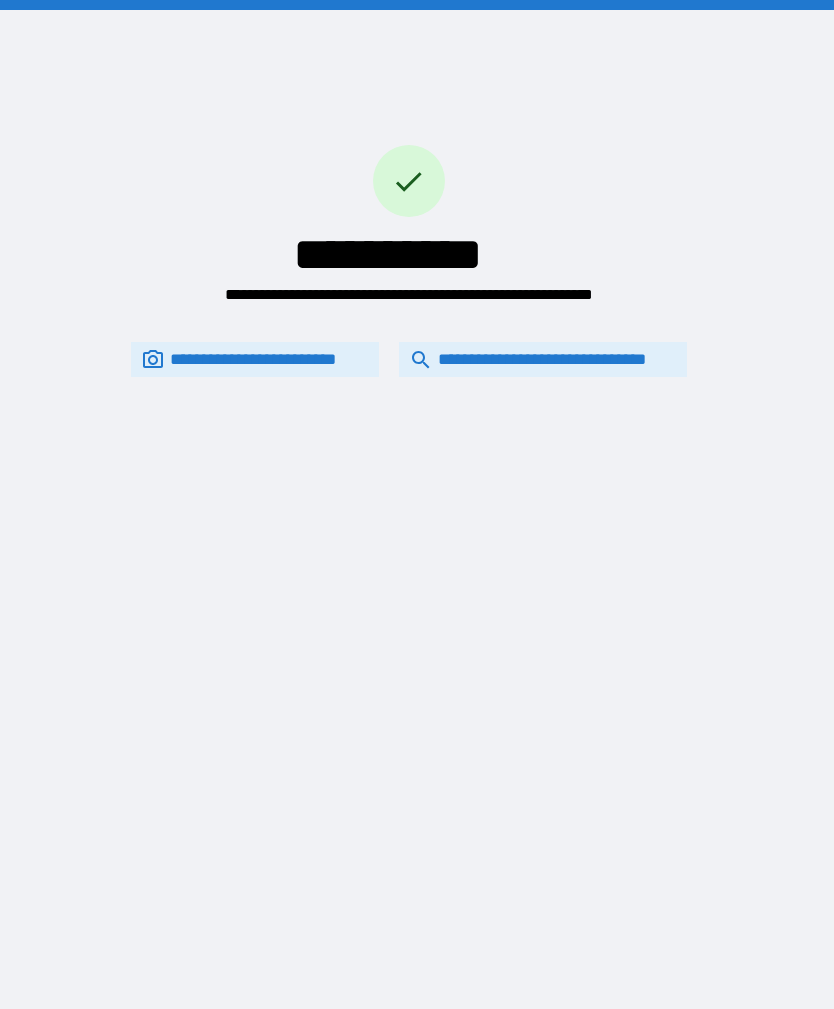 click on "**********" at bounding box center (543, 359) 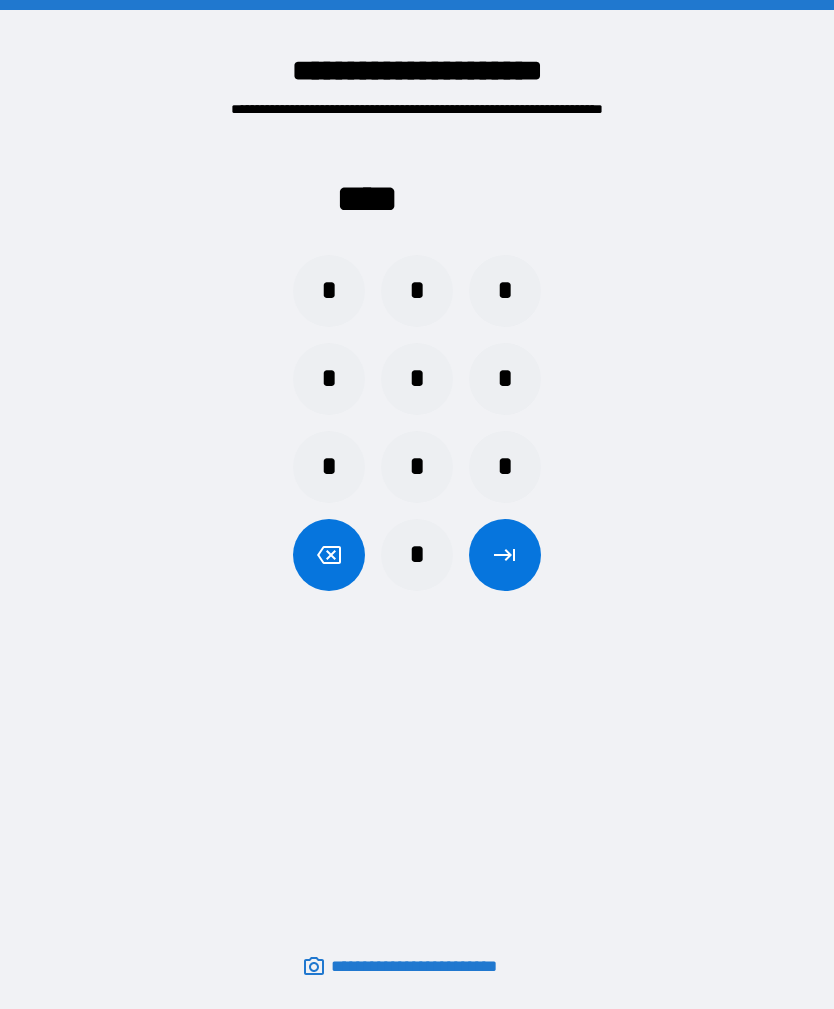 click on "*" at bounding box center (329, 291) 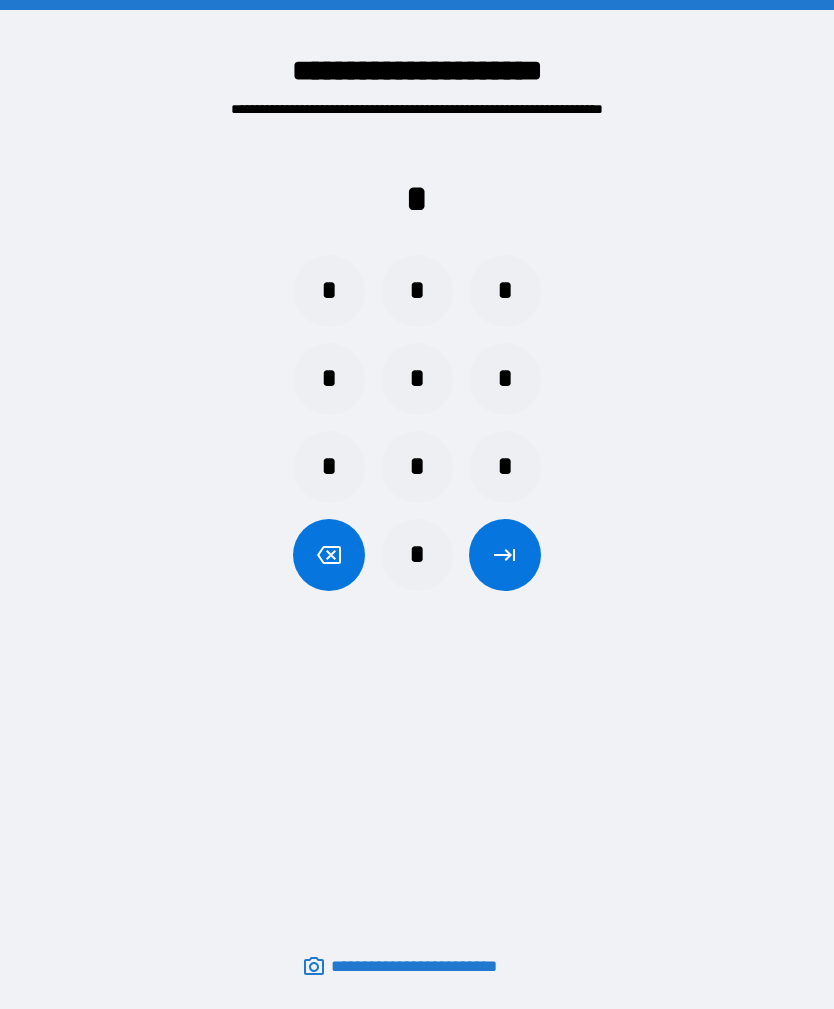 click on "*" at bounding box center [417, 291] 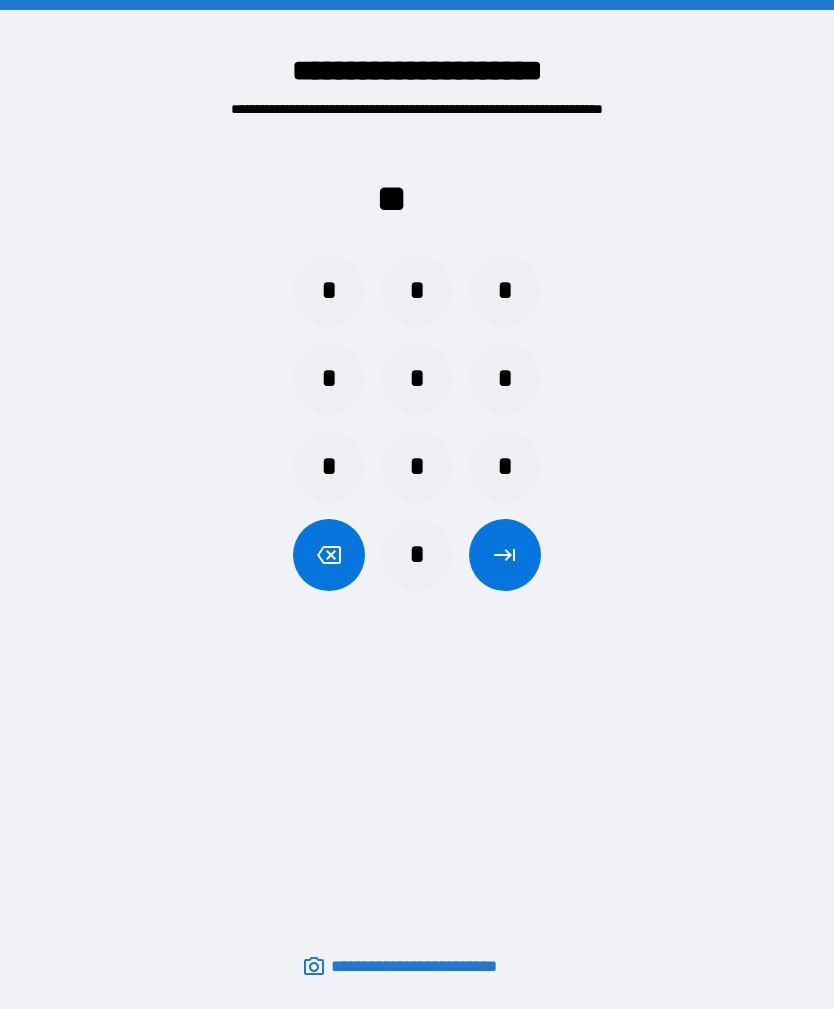 click on "*" at bounding box center [329, 379] 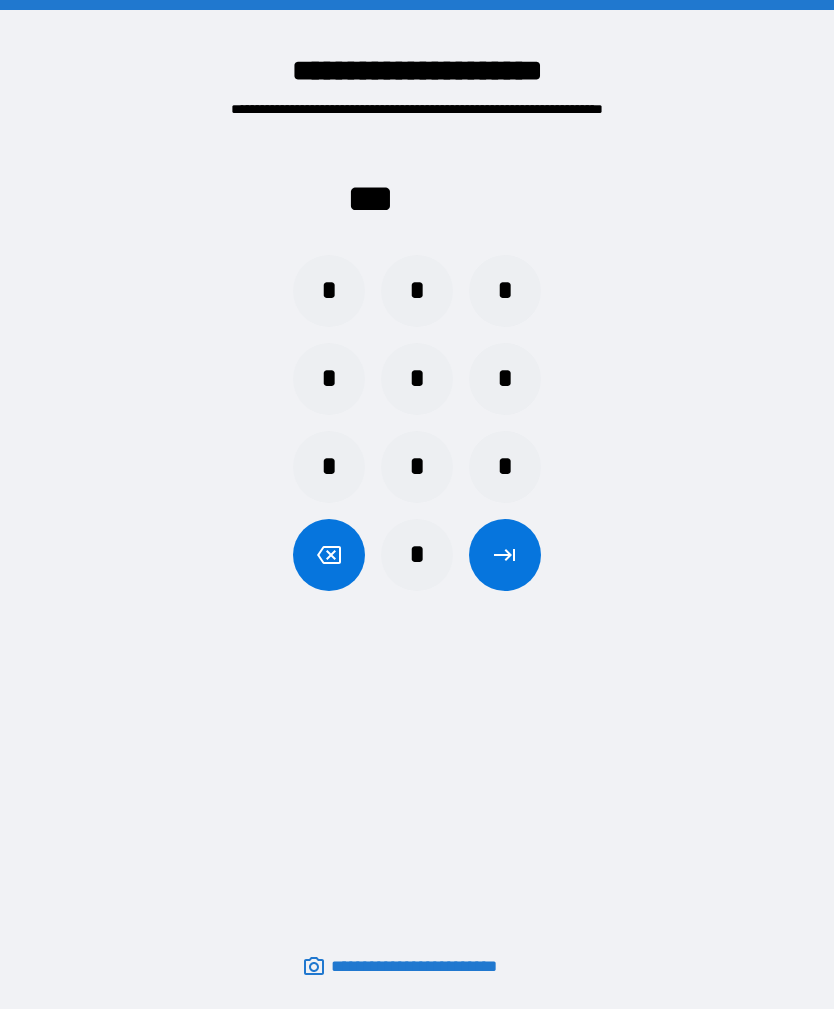 click on "*" at bounding box center (505, 379) 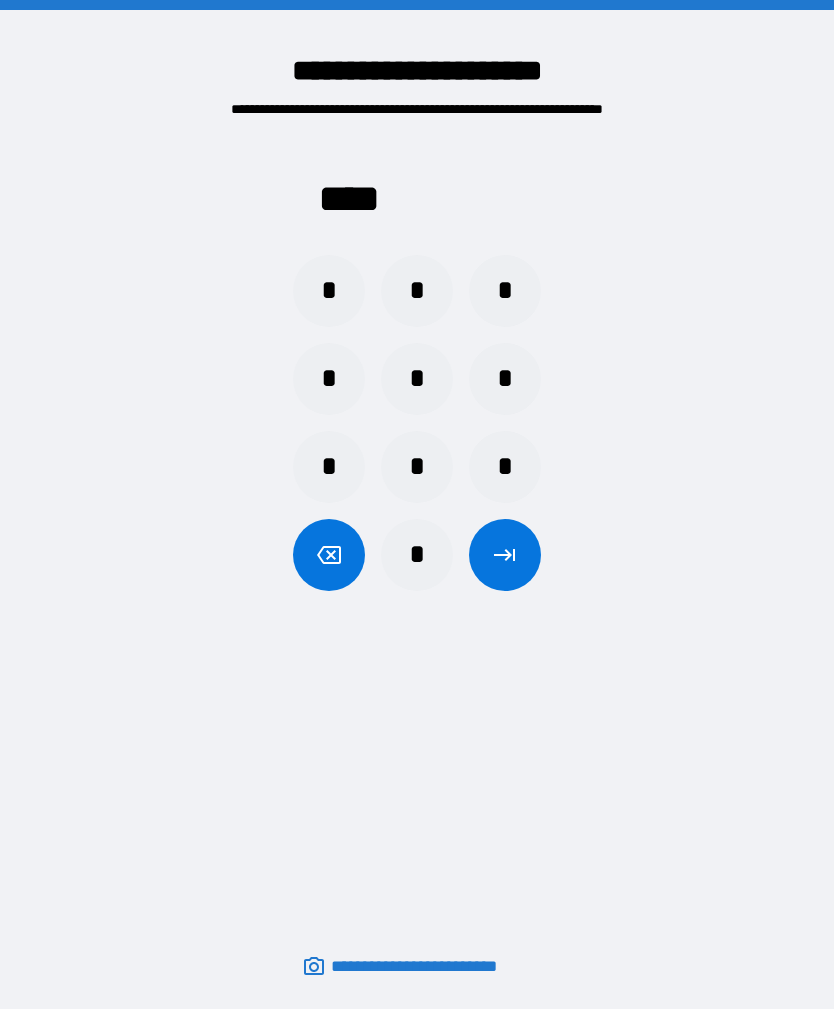 click 